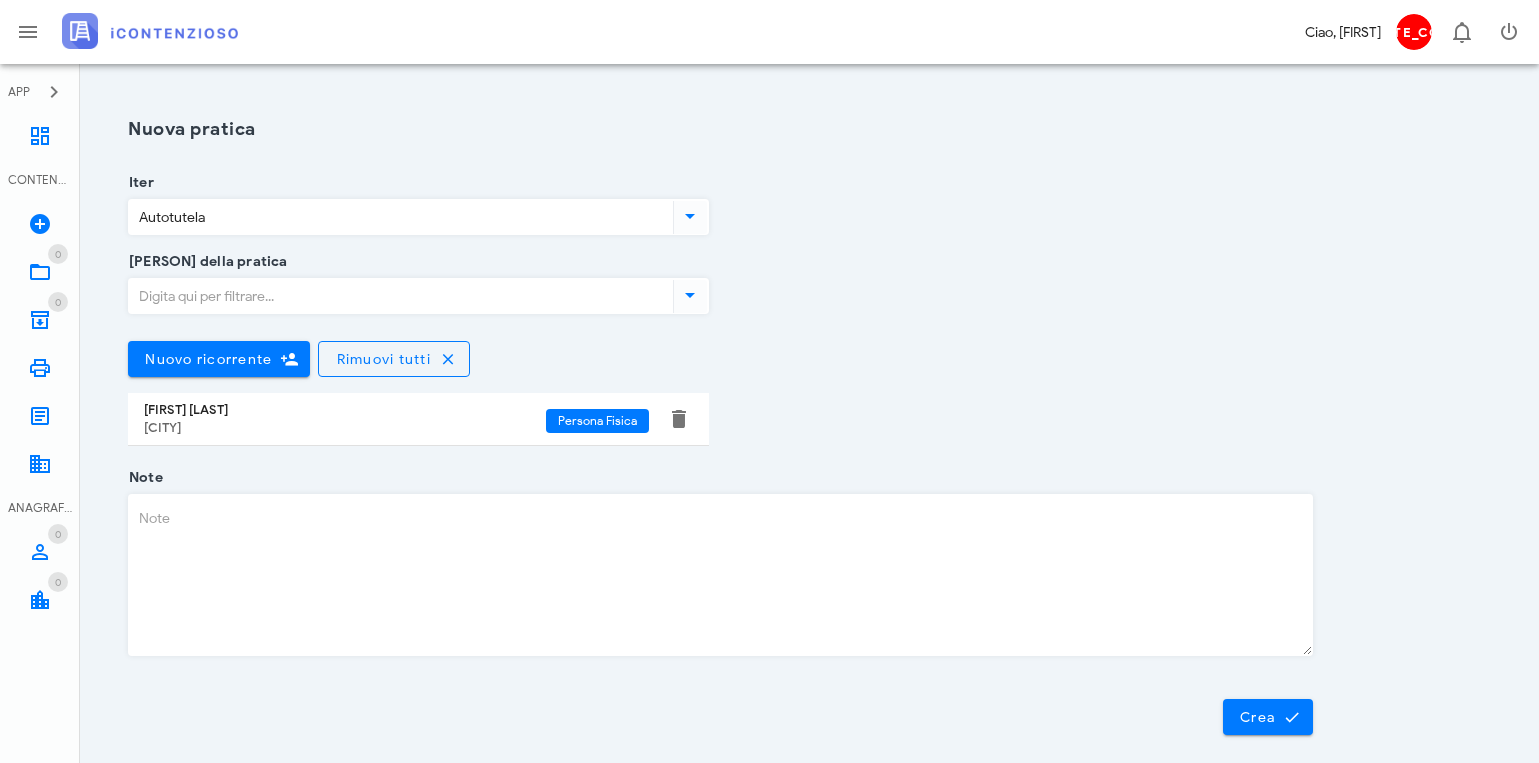 scroll, scrollTop: 0, scrollLeft: 0, axis: both 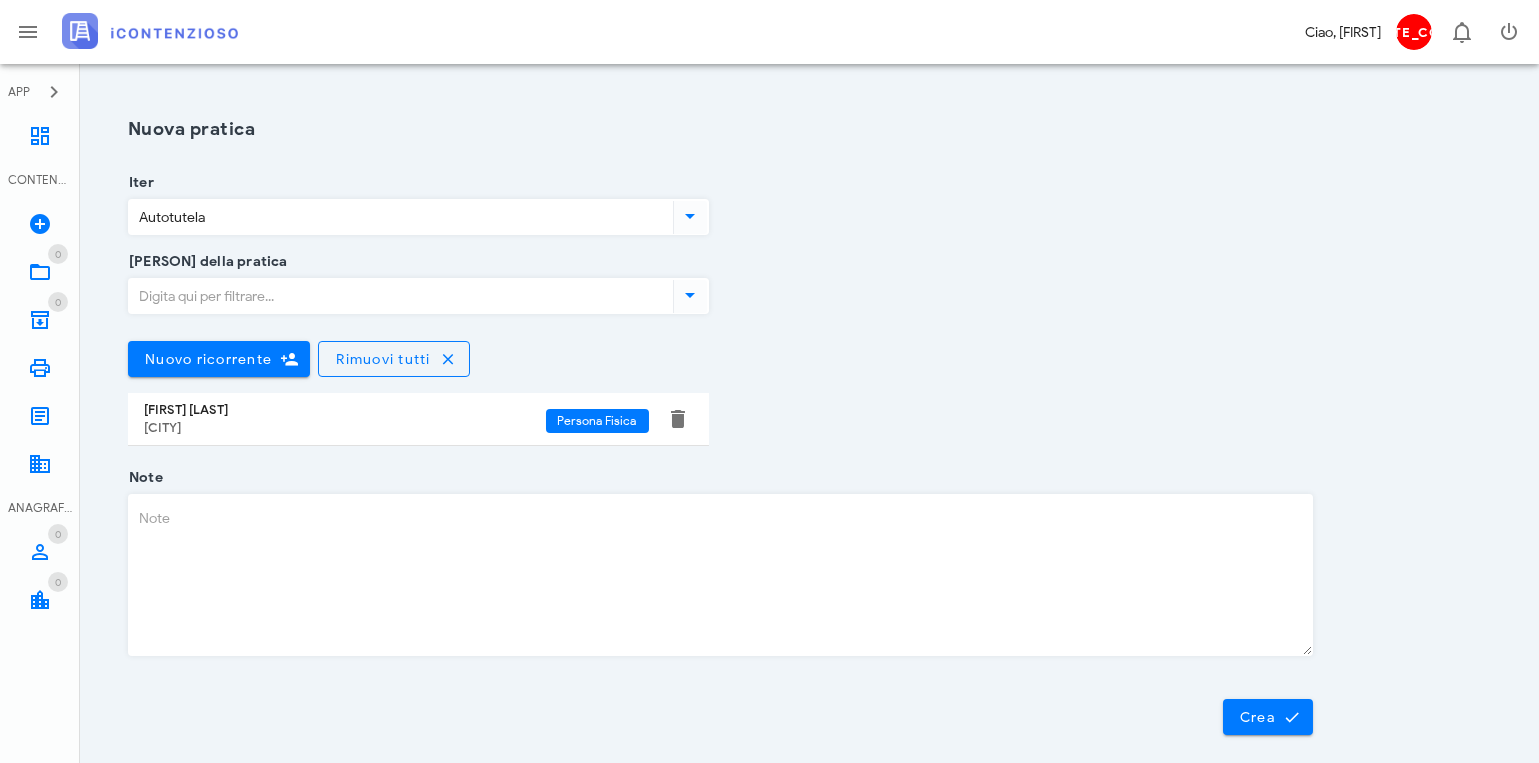 click on "Note" at bounding box center [720, 575] 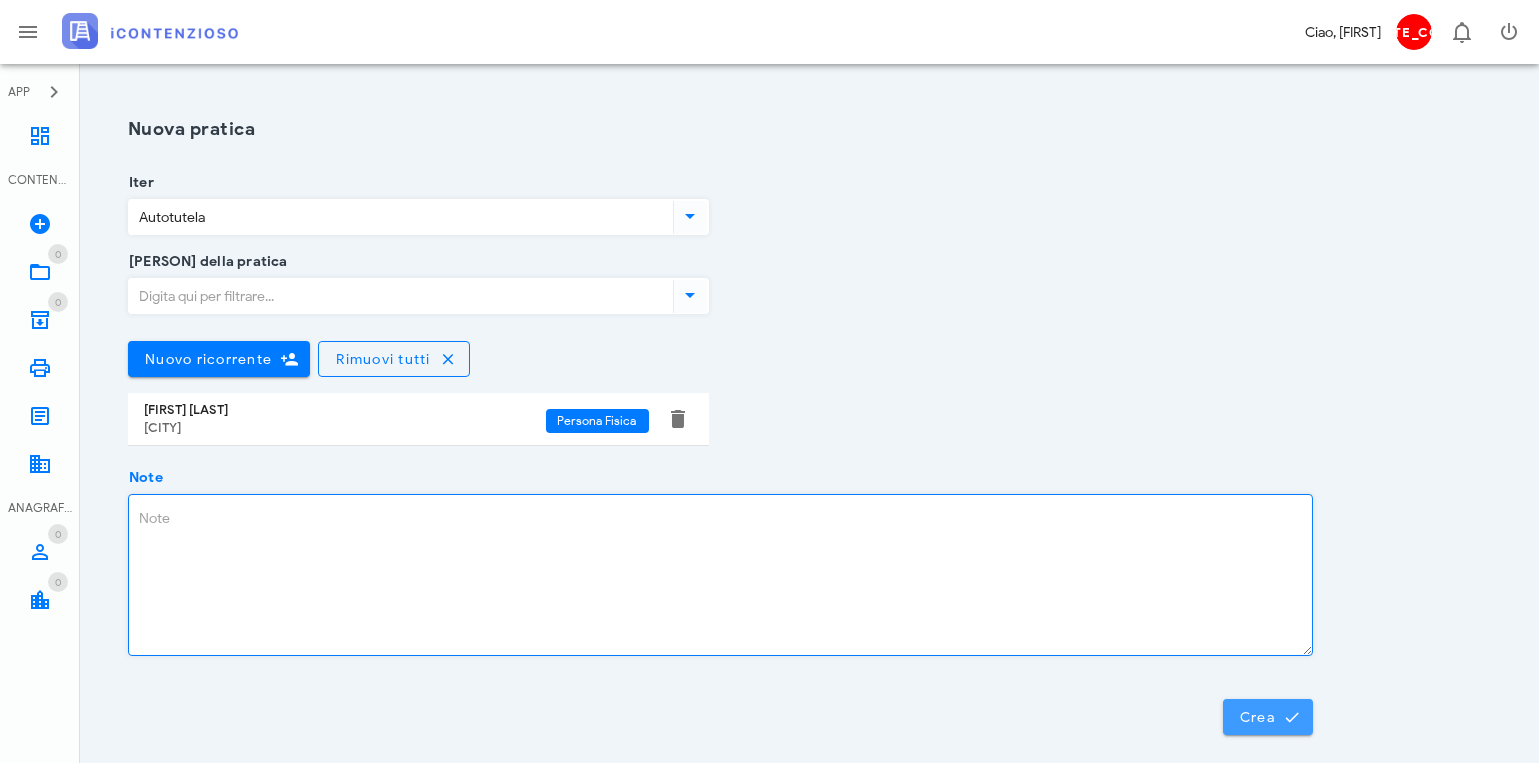 click at bounding box center [1292, 717] 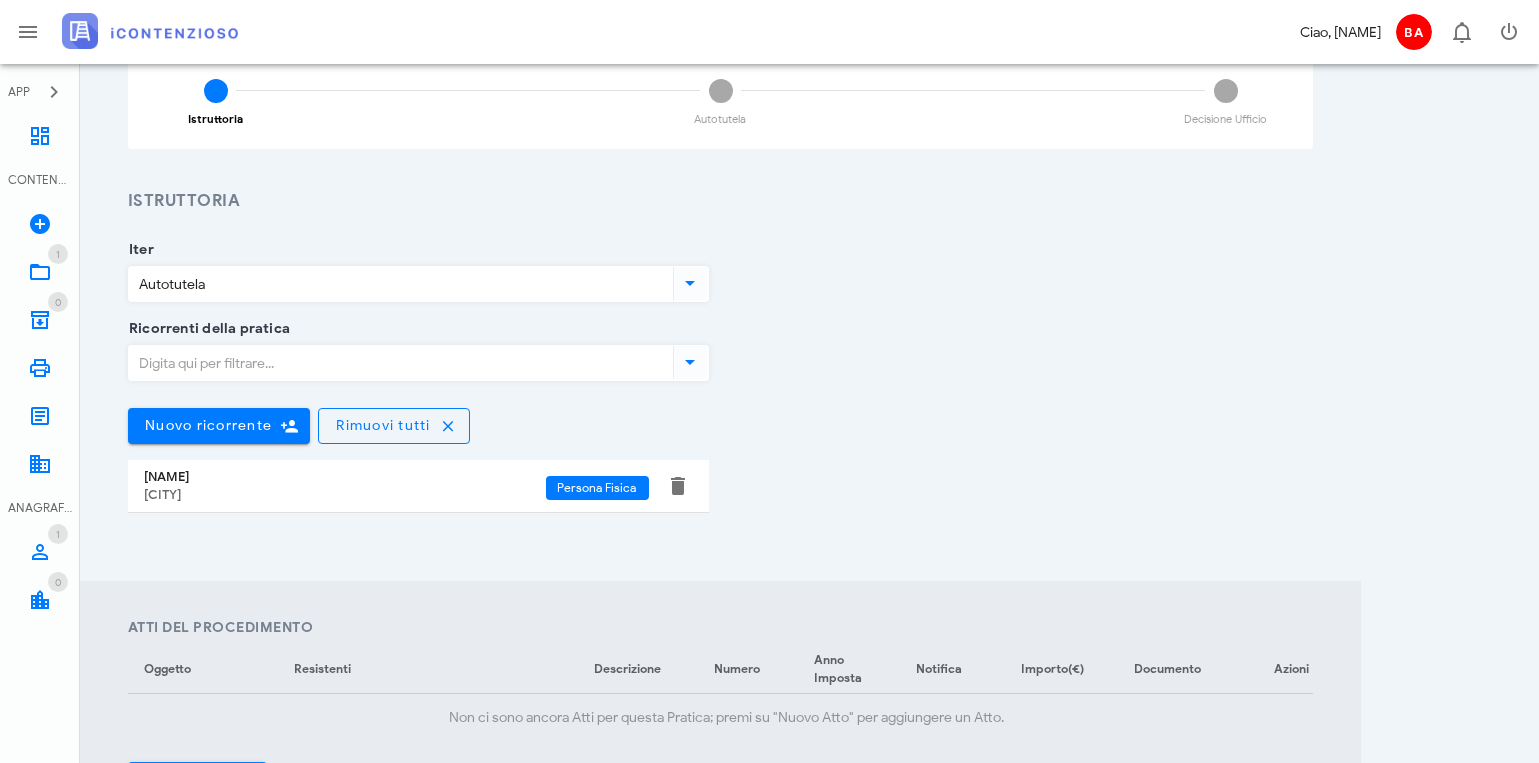 scroll, scrollTop: 208, scrollLeft: 0, axis: vertical 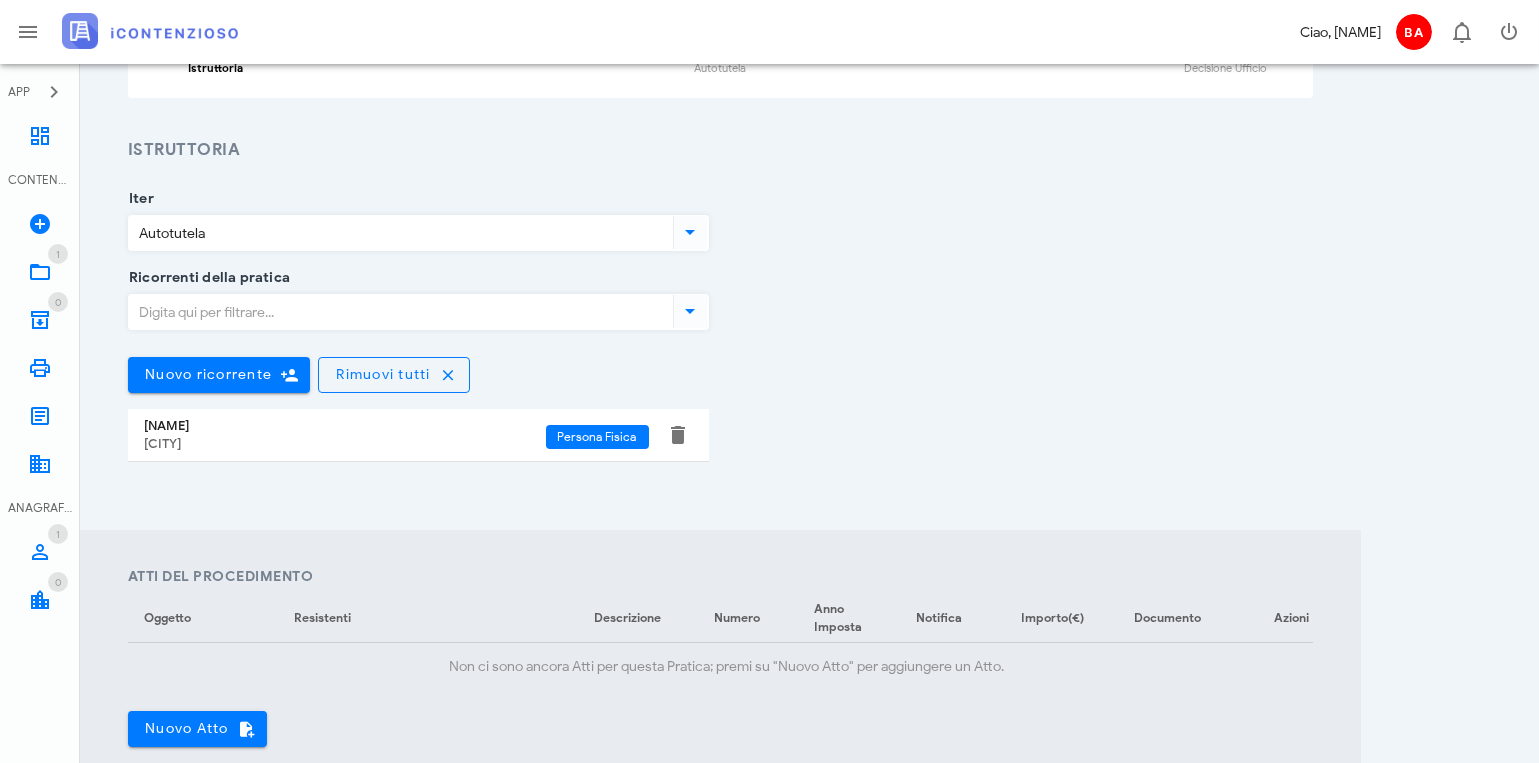 click at bounding box center [690, 311] 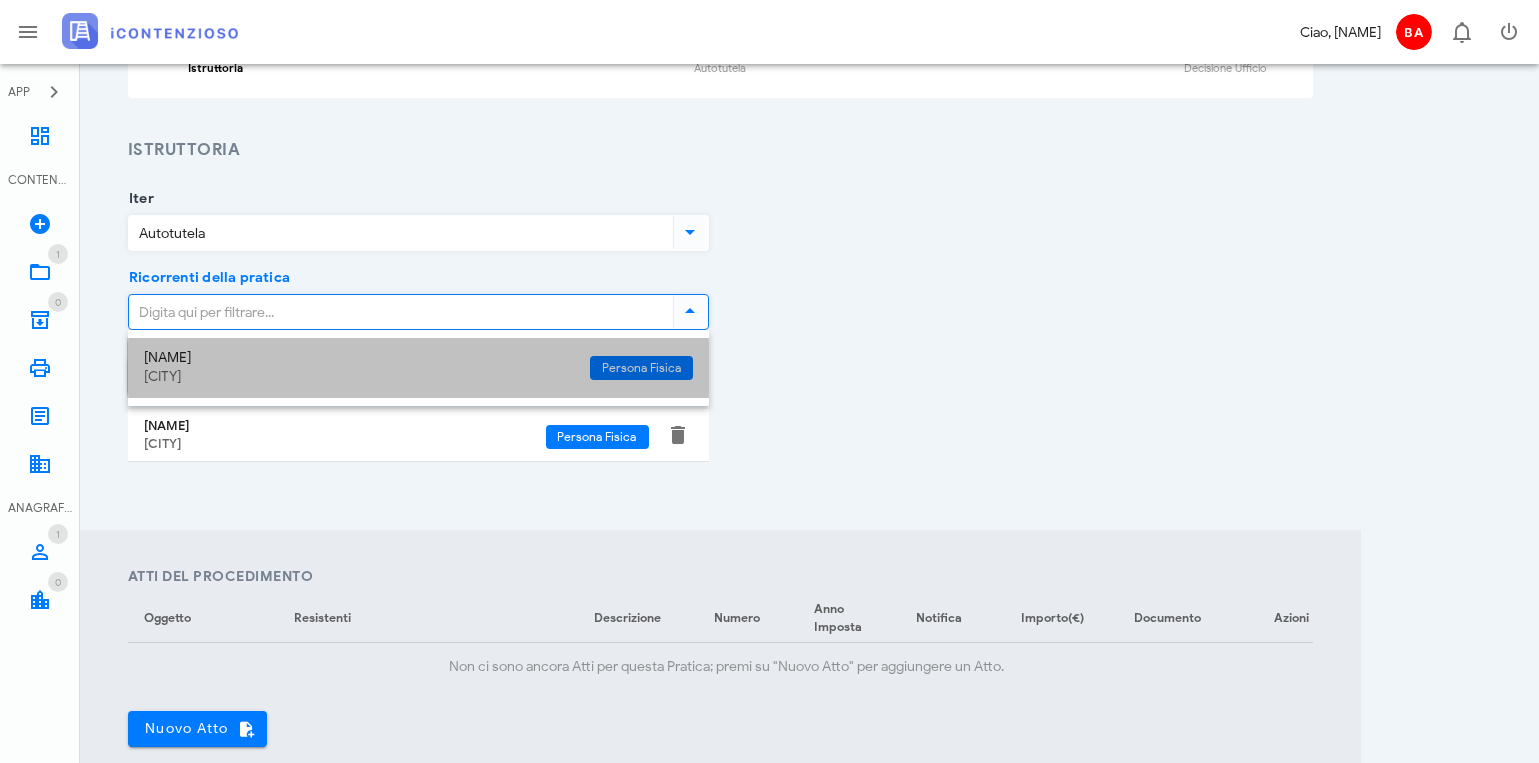 click on "[NAME]" at bounding box center (359, 358) 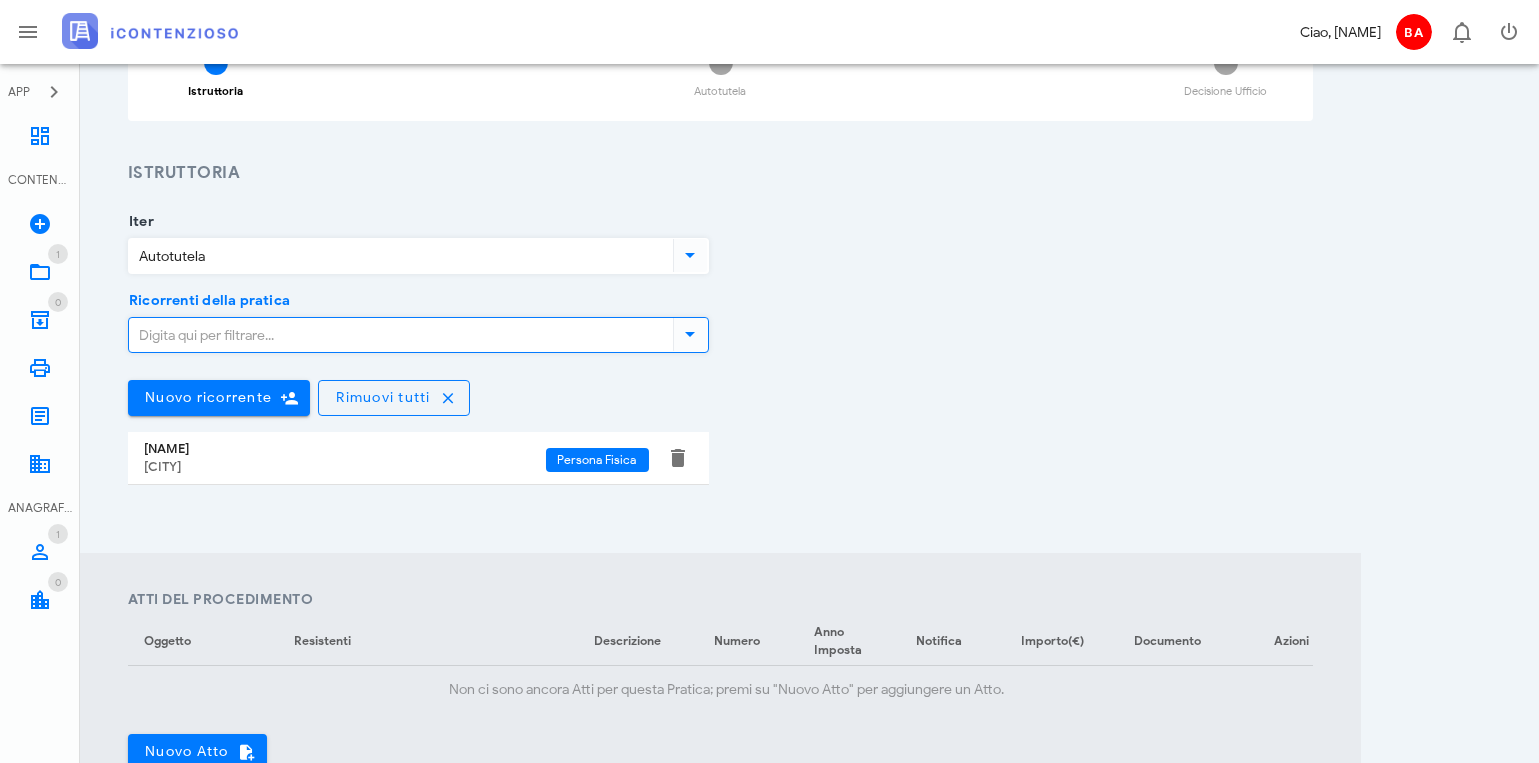 scroll, scrollTop: 280, scrollLeft: 0, axis: vertical 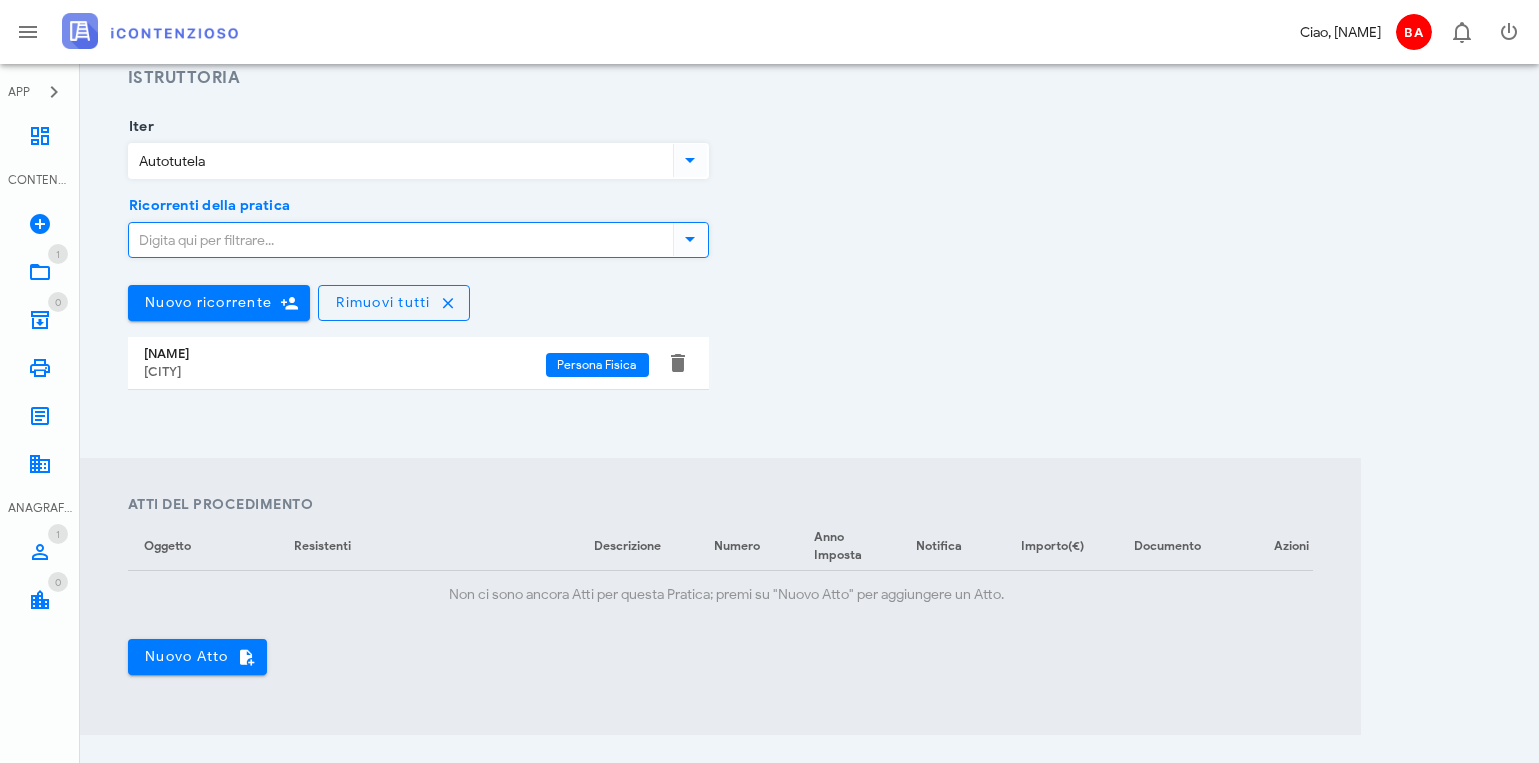 click on "Iter Autotutela Ricorrenti della pratica Nuovo ricorrente Rimuovi tutti [NAME] [CITY] Persona Fisica Chiudi" at bounding box center [720, 274] 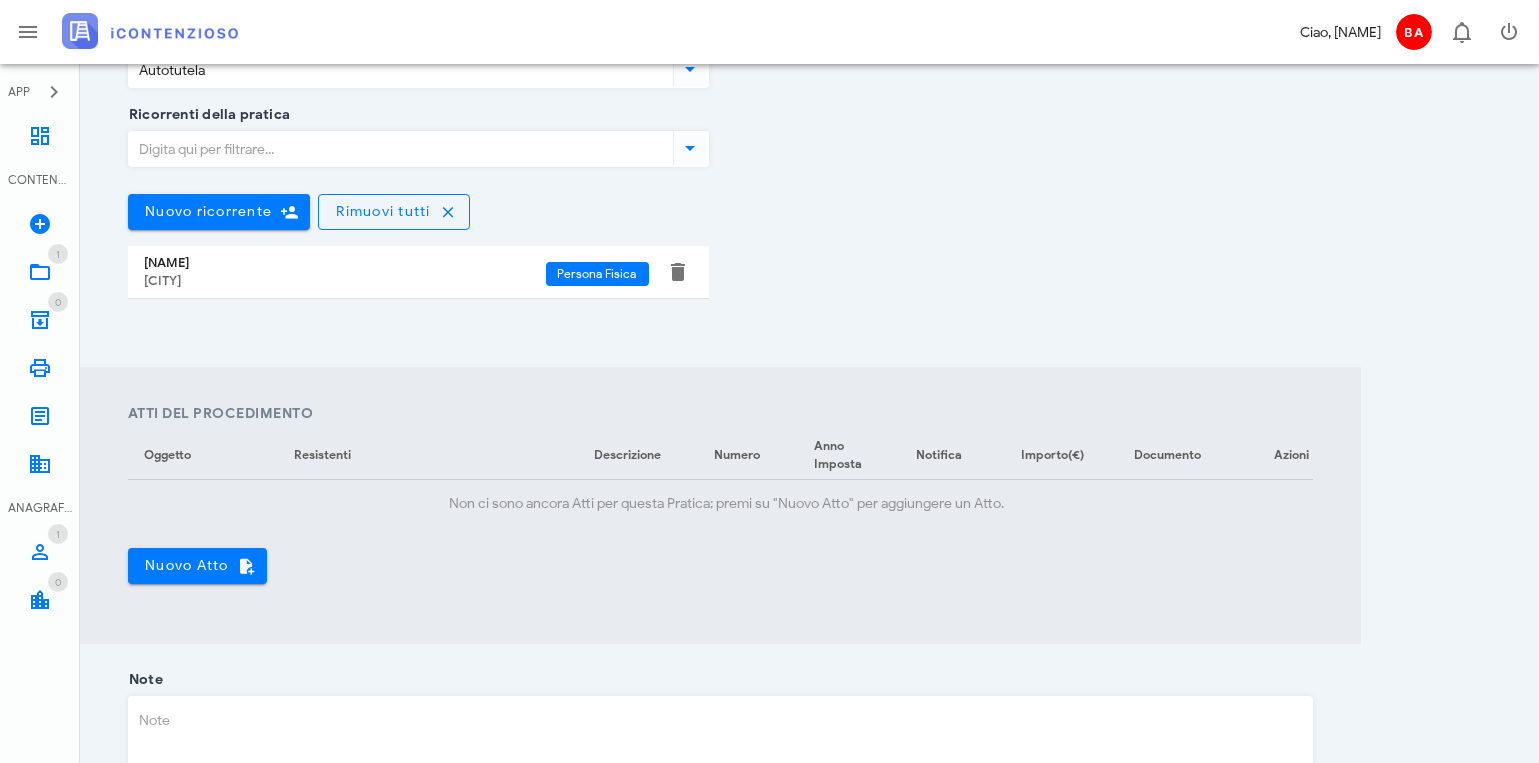 scroll, scrollTop: 674, scrollLeft: 0, axis: vertical 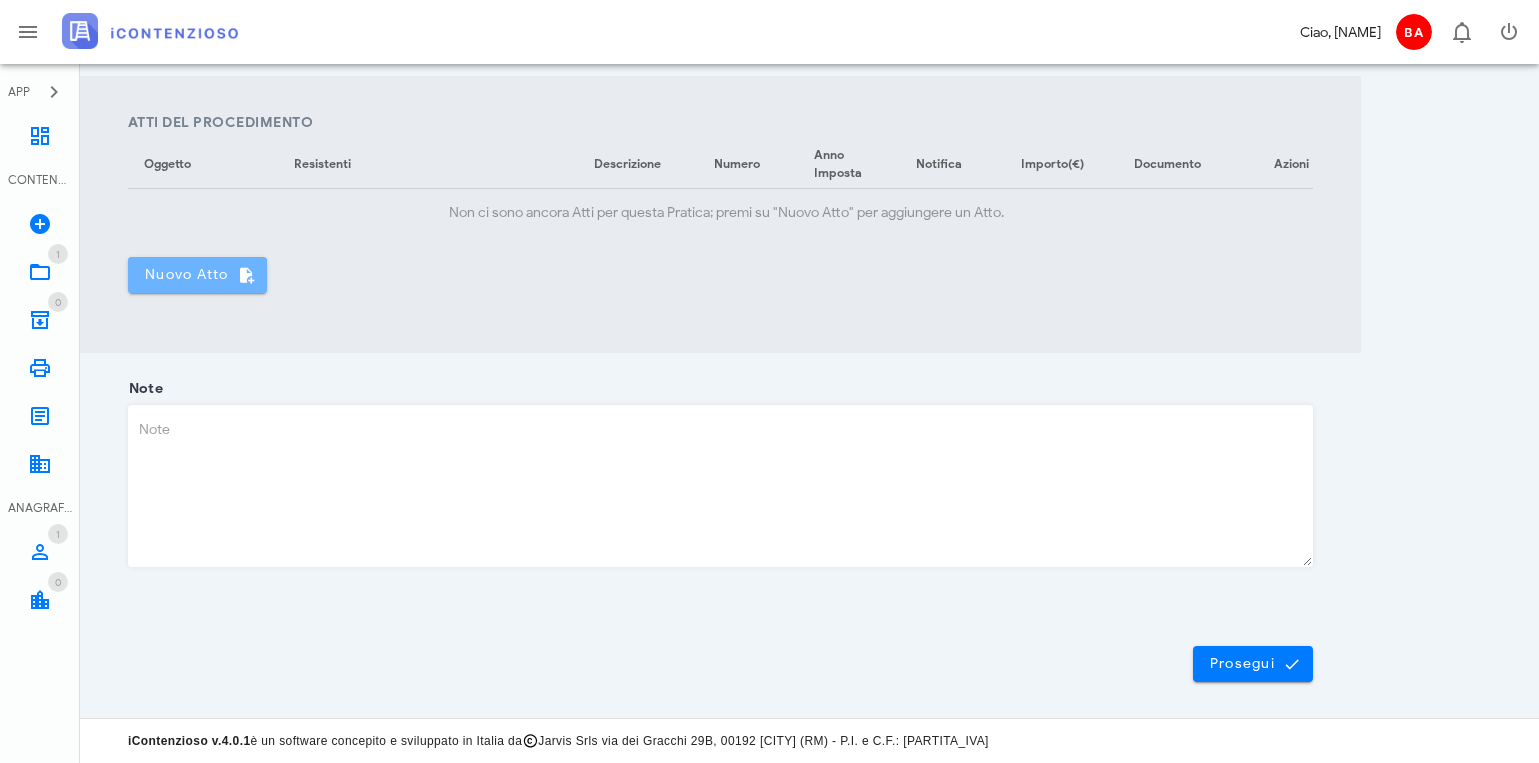 click on "Nuovo Atto" at bounding box center (197, 275) 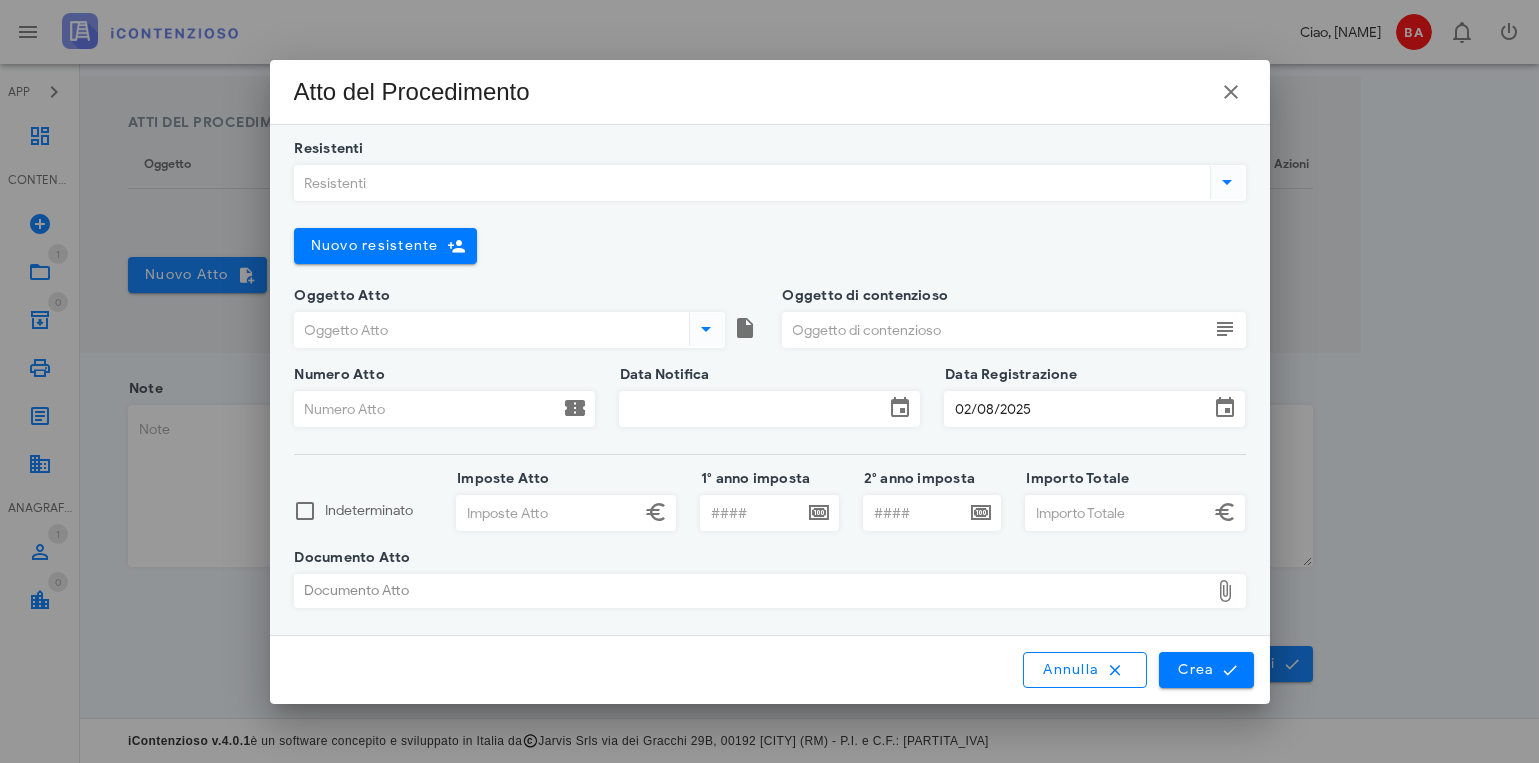 click on "Resistenti" at bounding box center [750, 183] 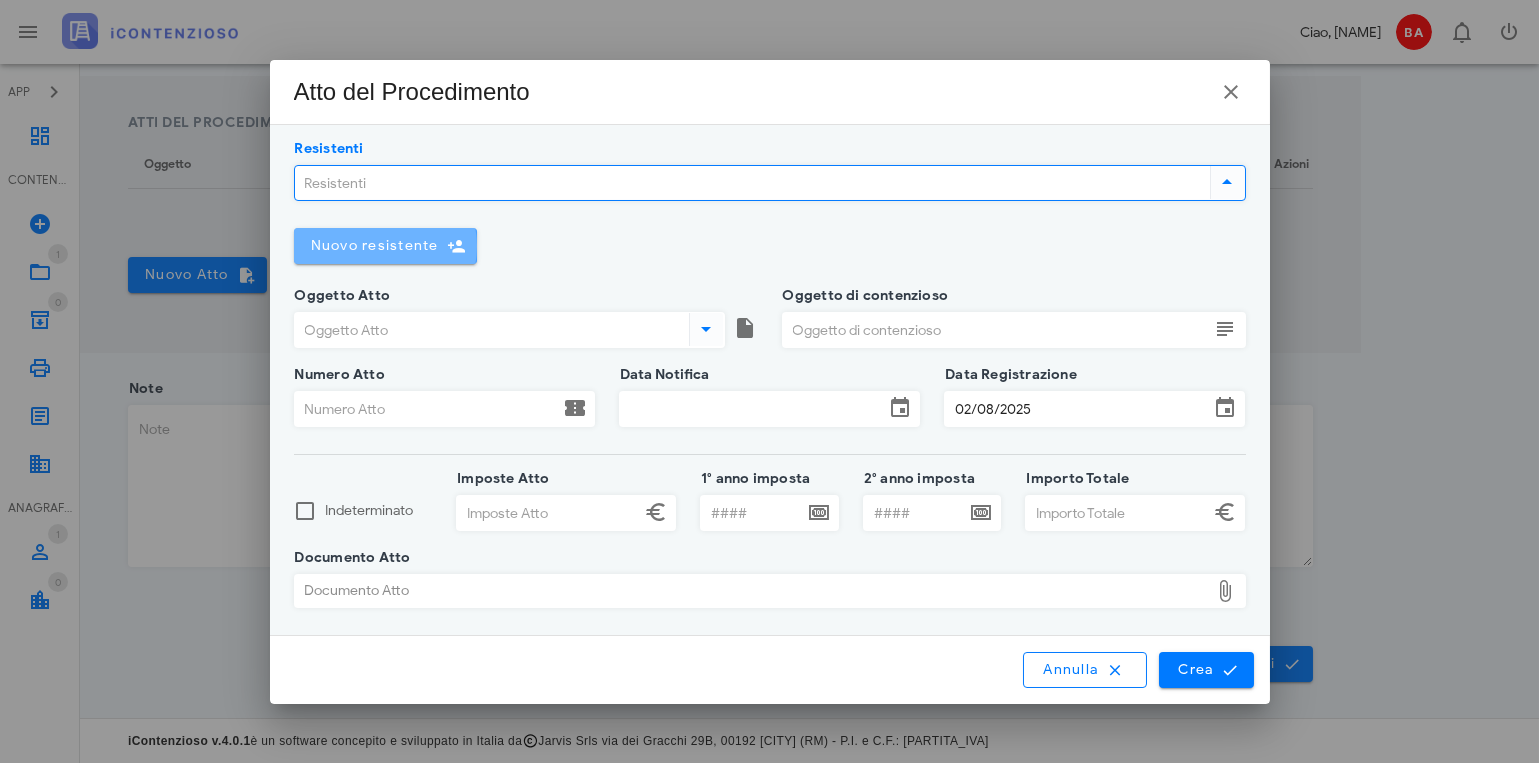 click on "Nuovo resistente" at bounding box center [374, 245] 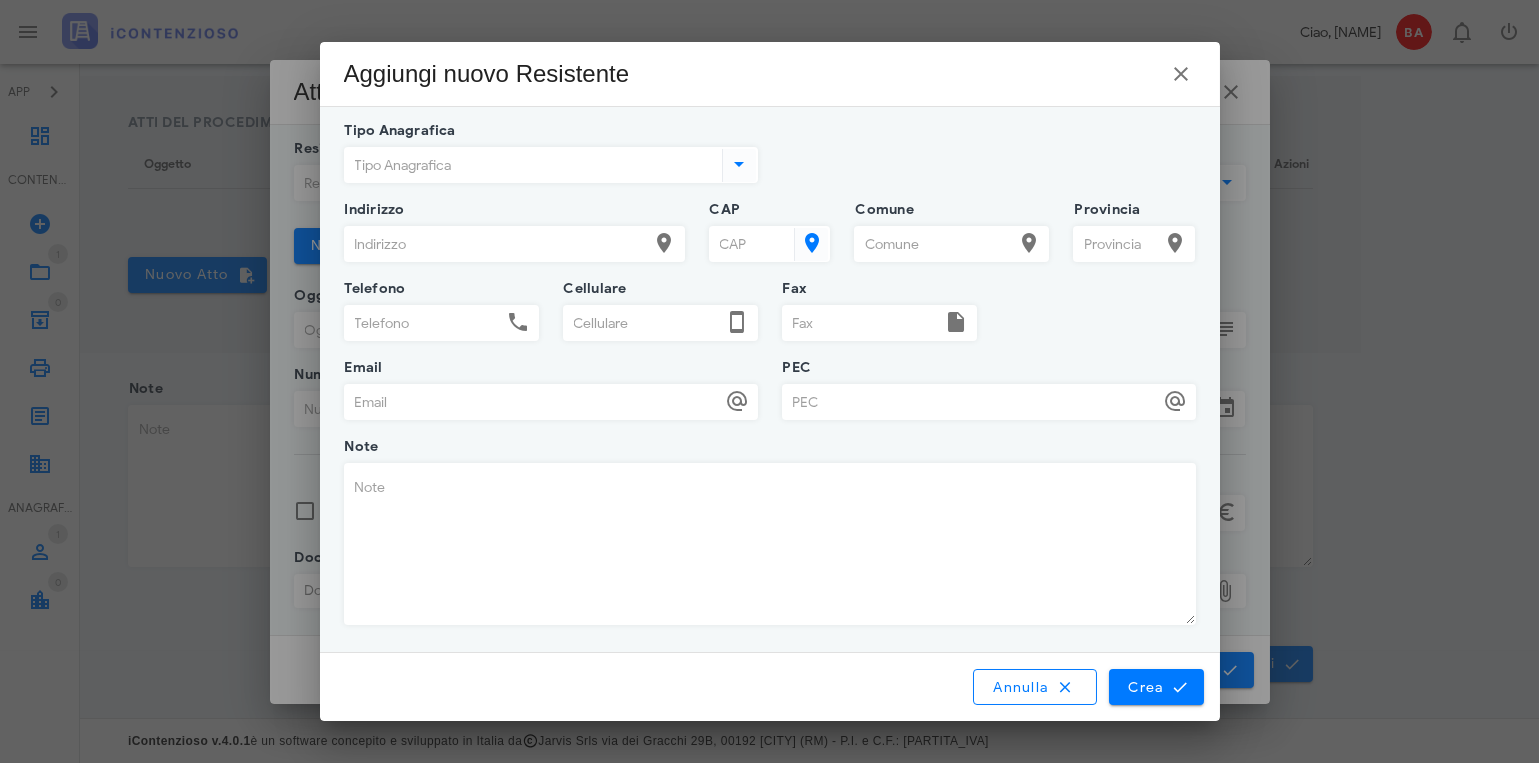 click at bounding box center [739, 164] 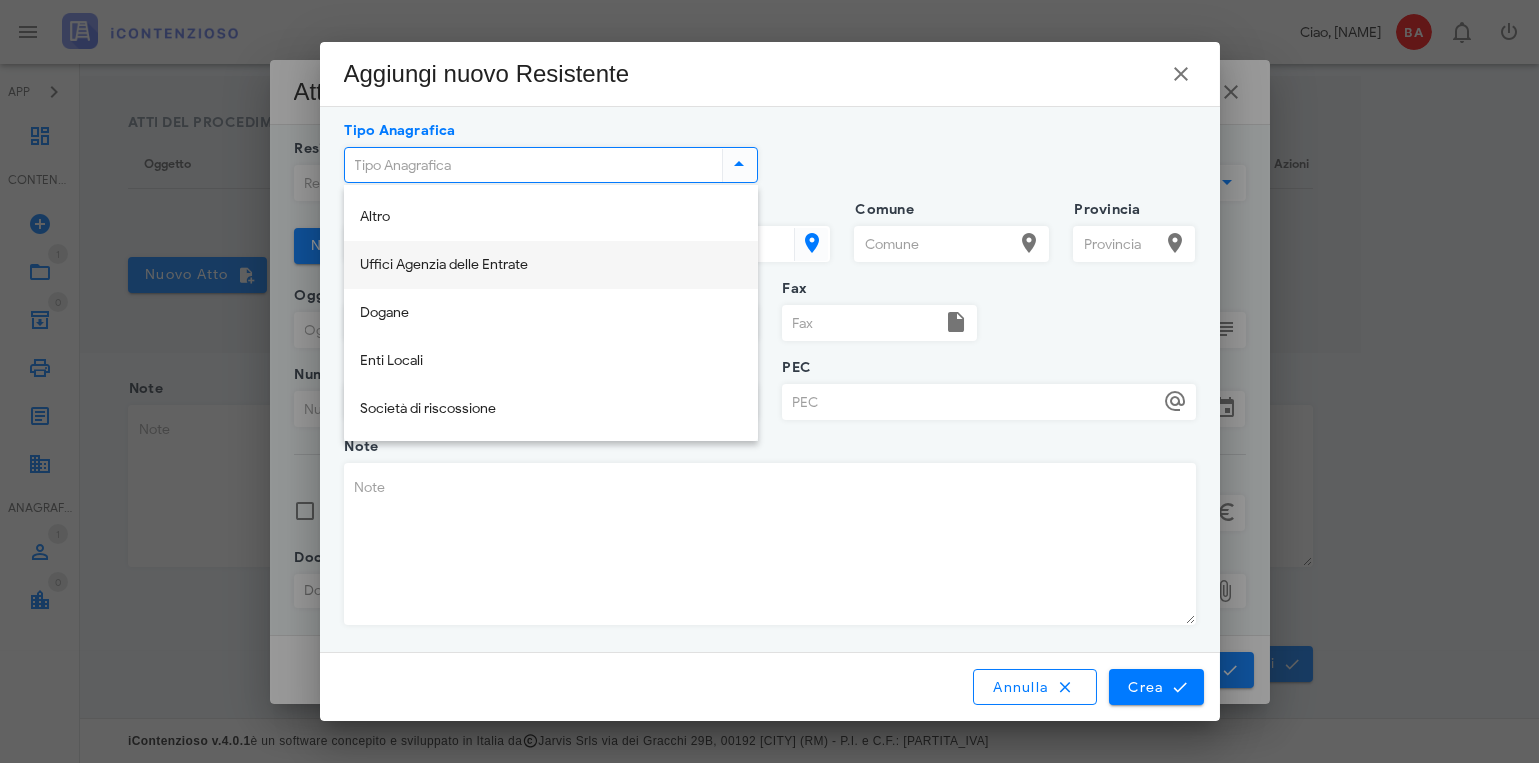 click on "Uffici Agenzia delle Entrate" at bounding box center [551, 265] 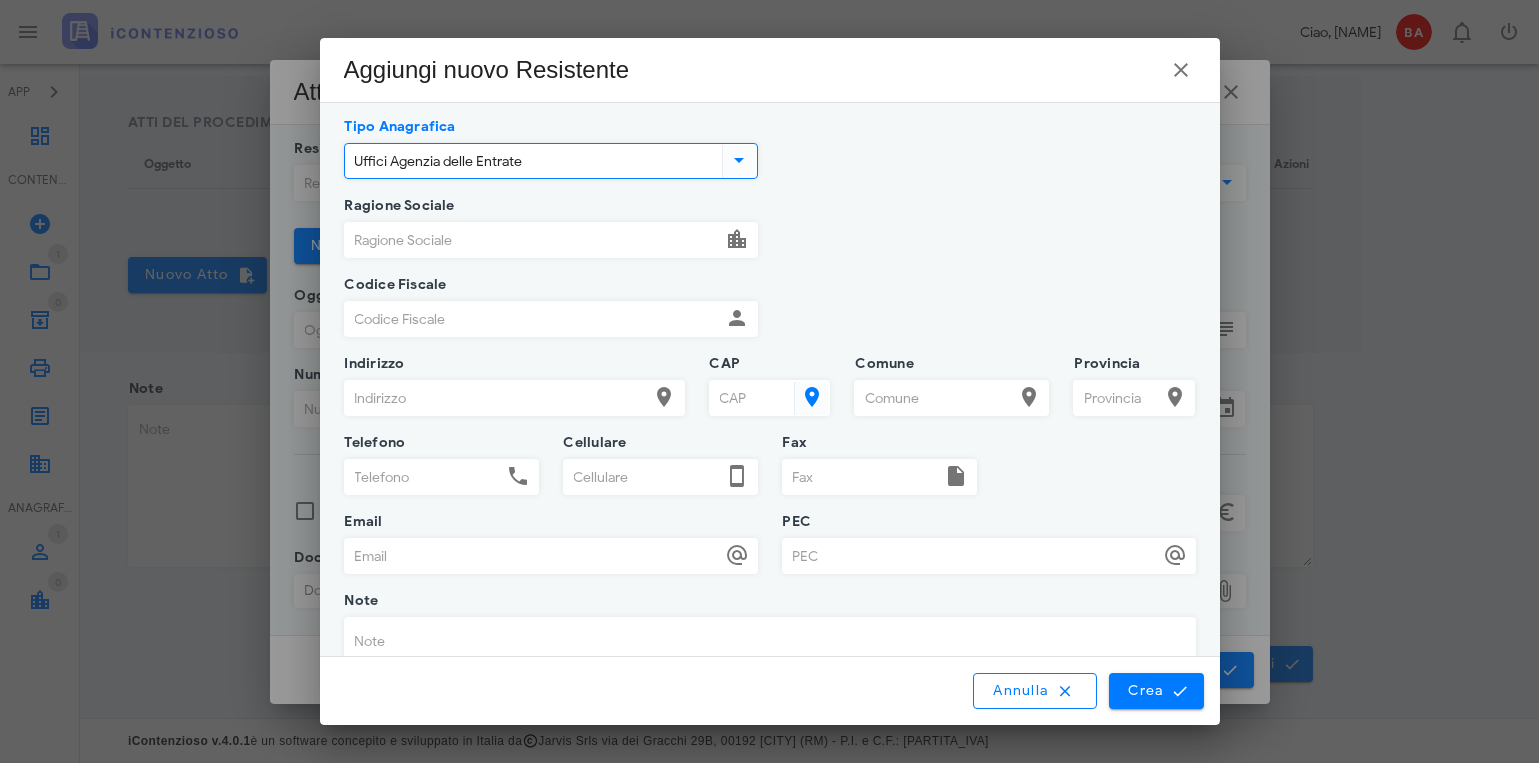click on "Ragione Sociale" at bounding box center (533, 240) 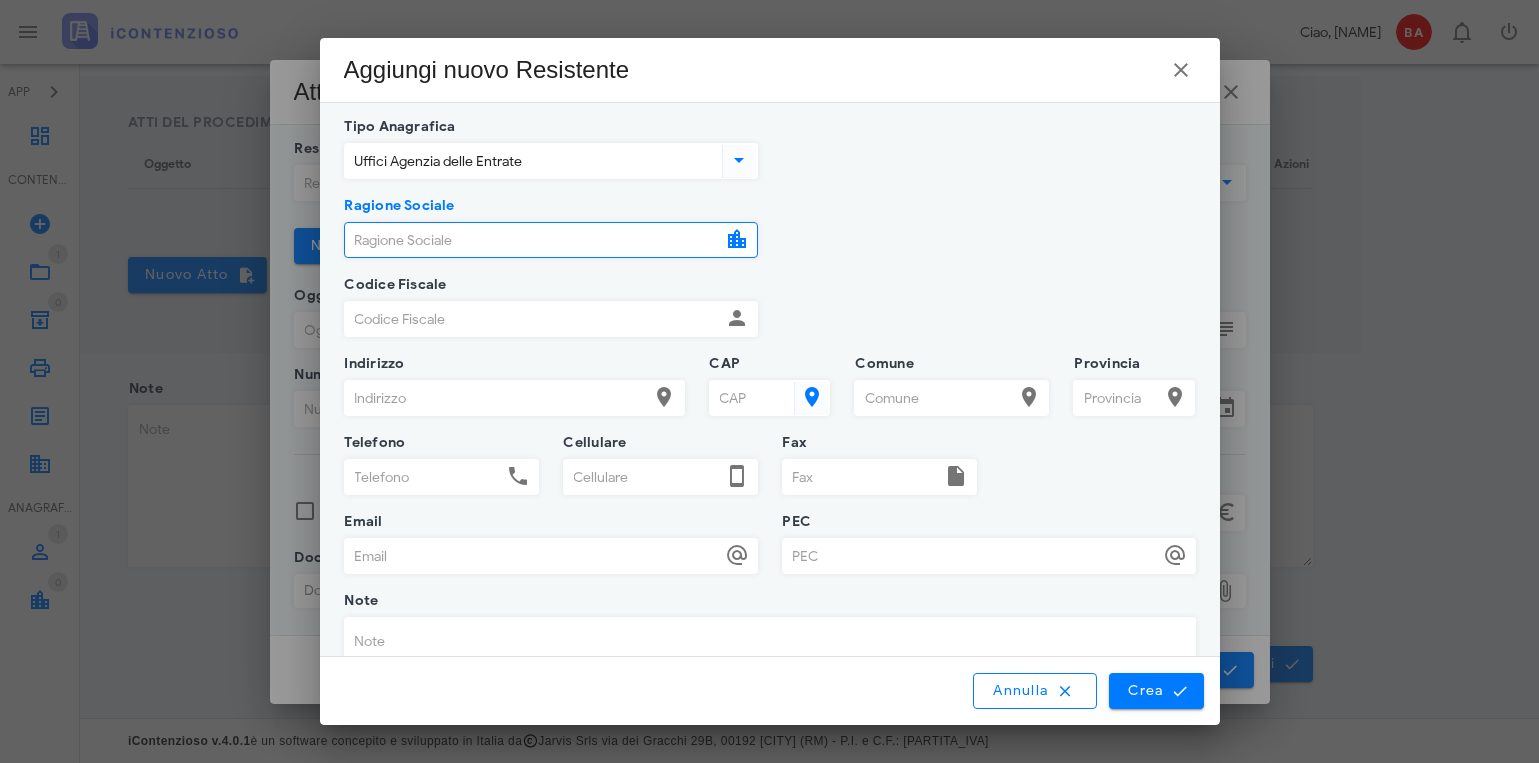 click at bounding box center (738, 239) 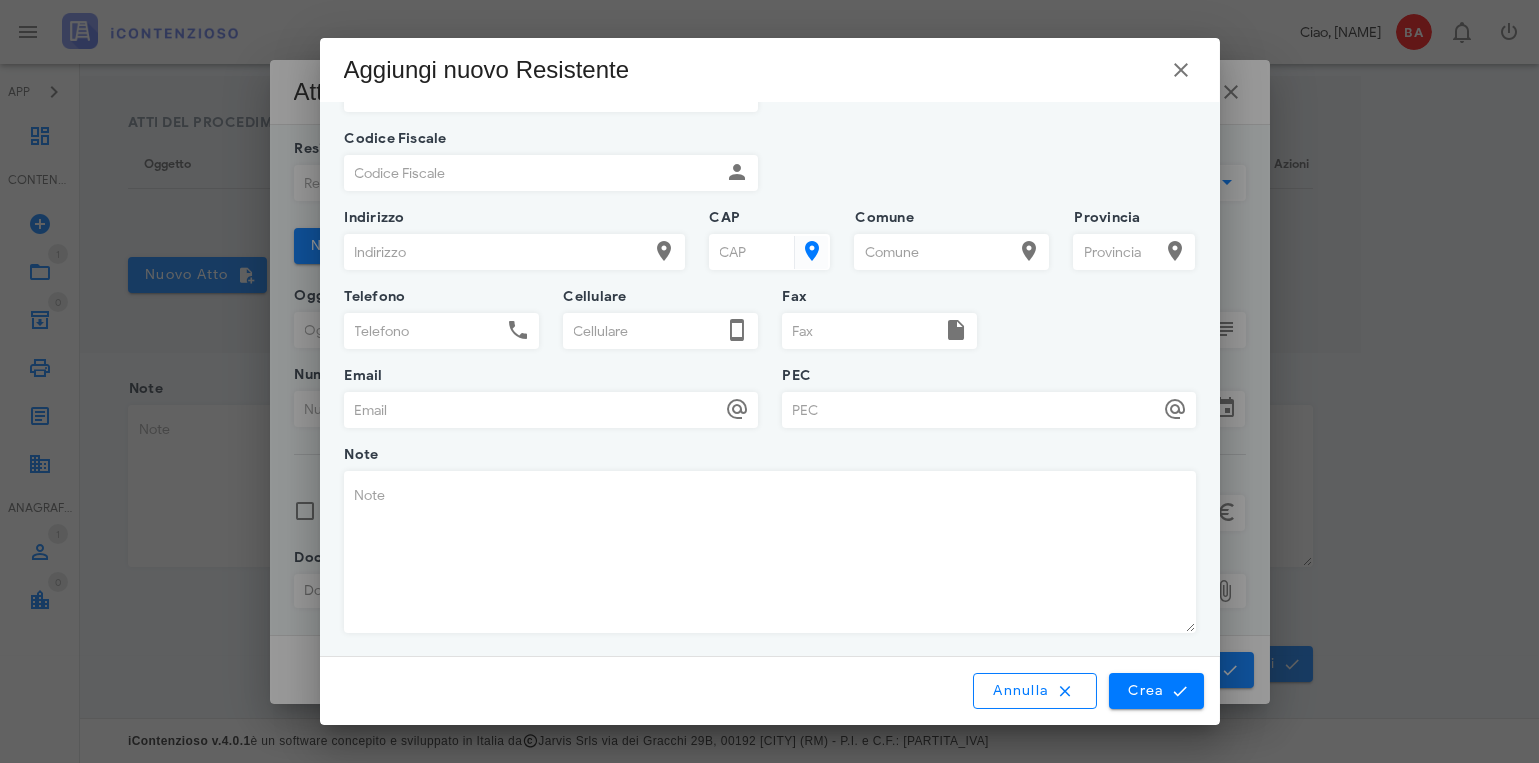 scroll, scrollTop: 147, scrollLeft: 0, axis: vertical 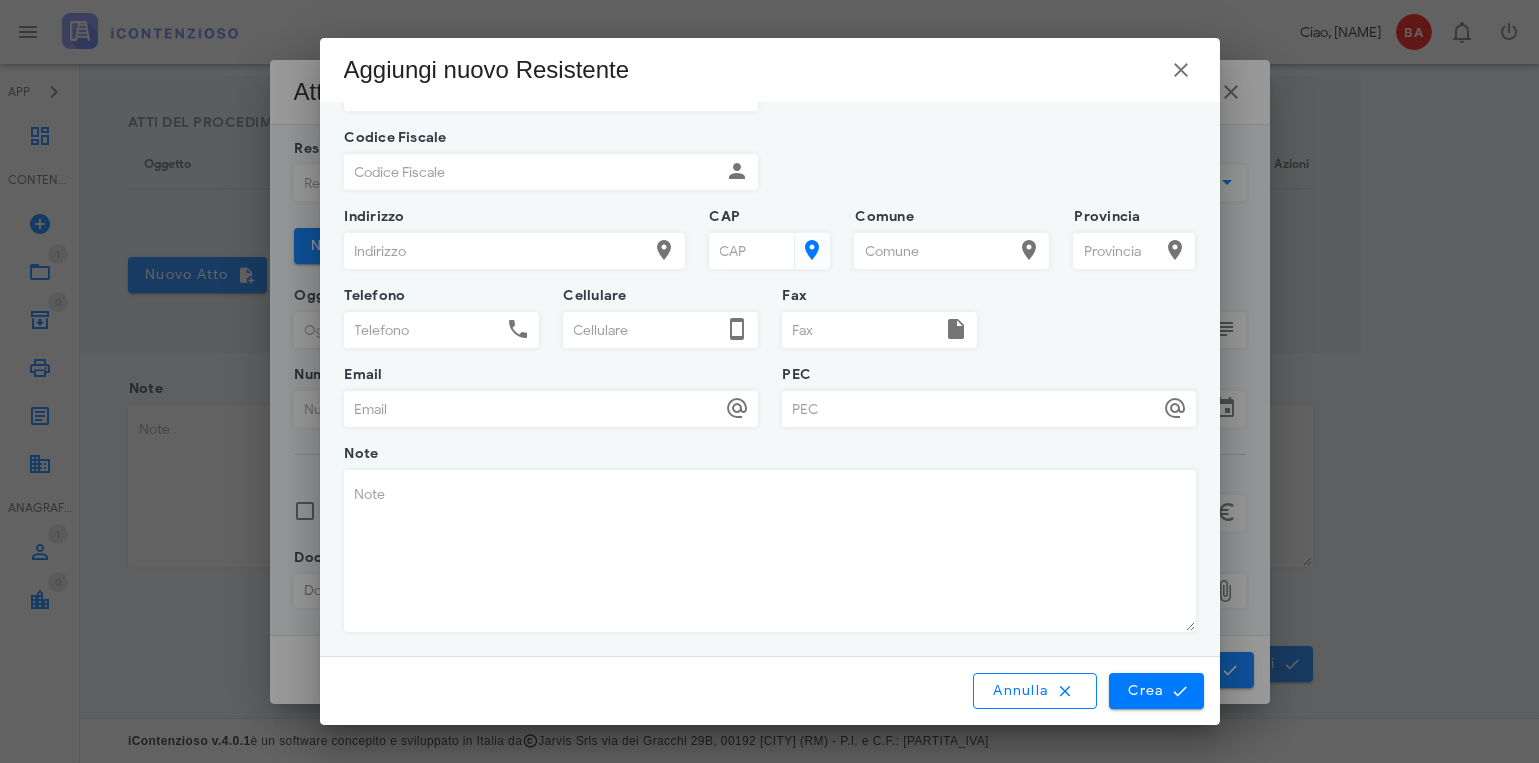 click on "Codice Fiscale" at bounding box center [533, 172] 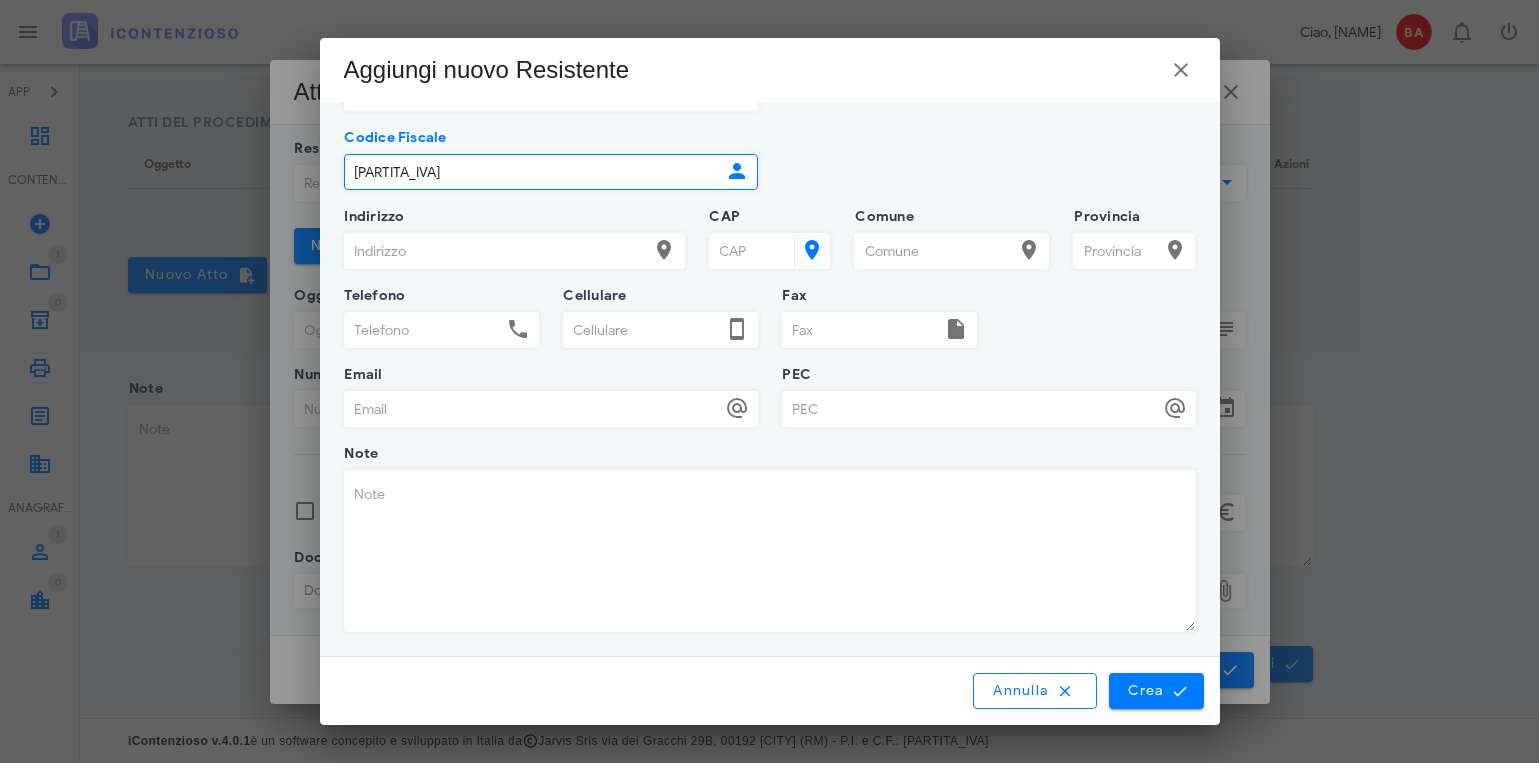 type on "[PARTITA_IVA]" 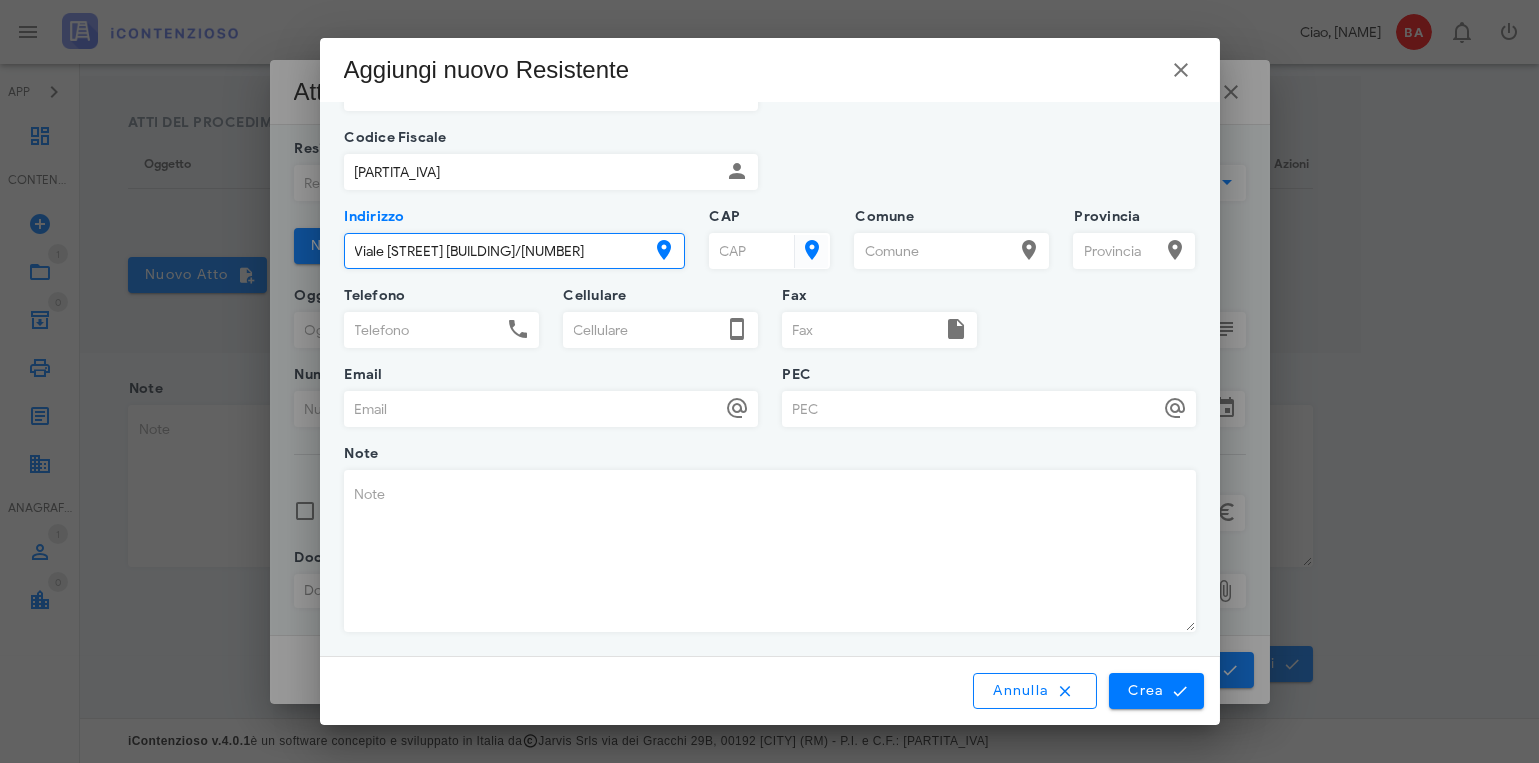 type on "Viale [STREET] [BUILDING]/[NUMBER]" 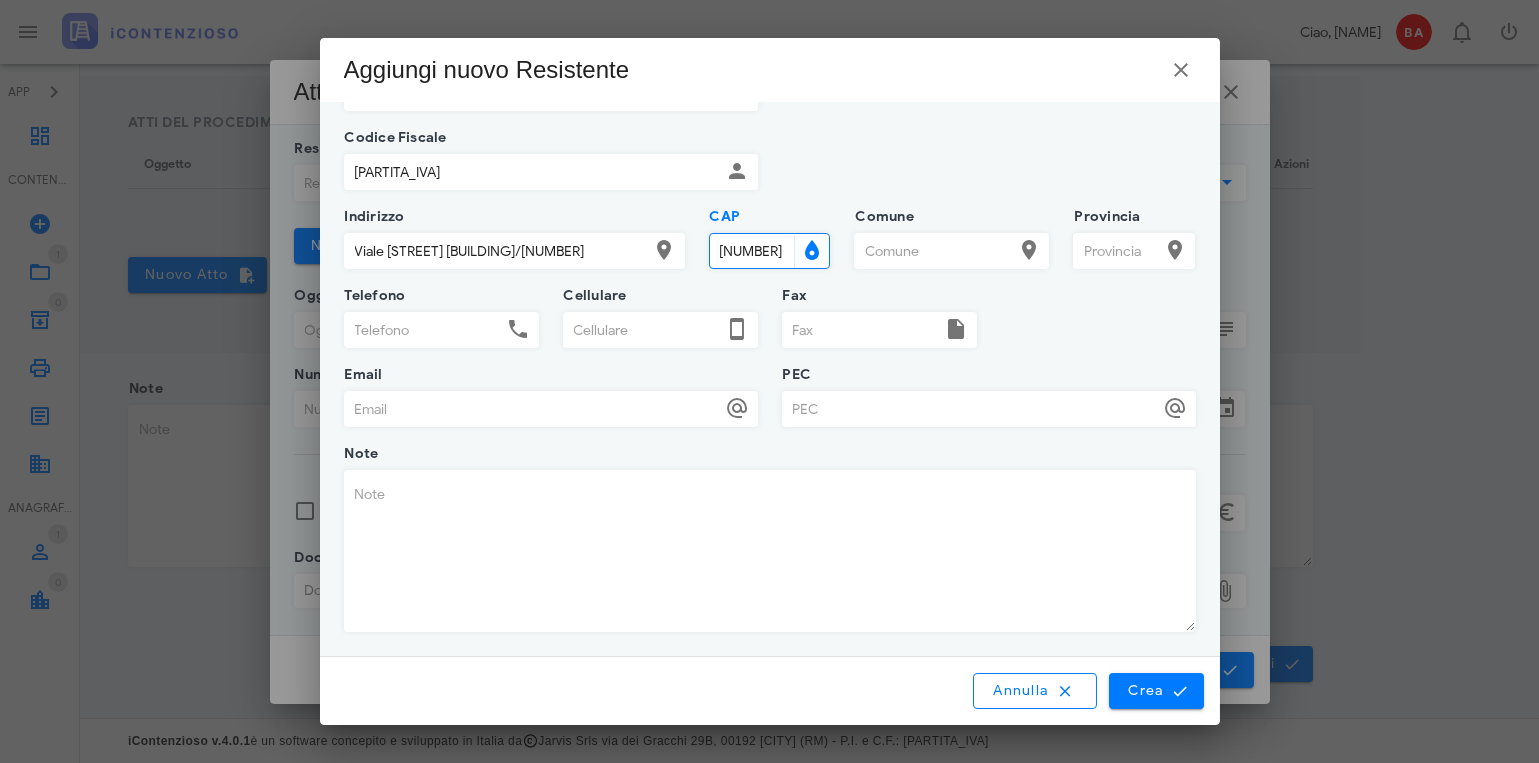 type on "[POSTAL_CODE]" 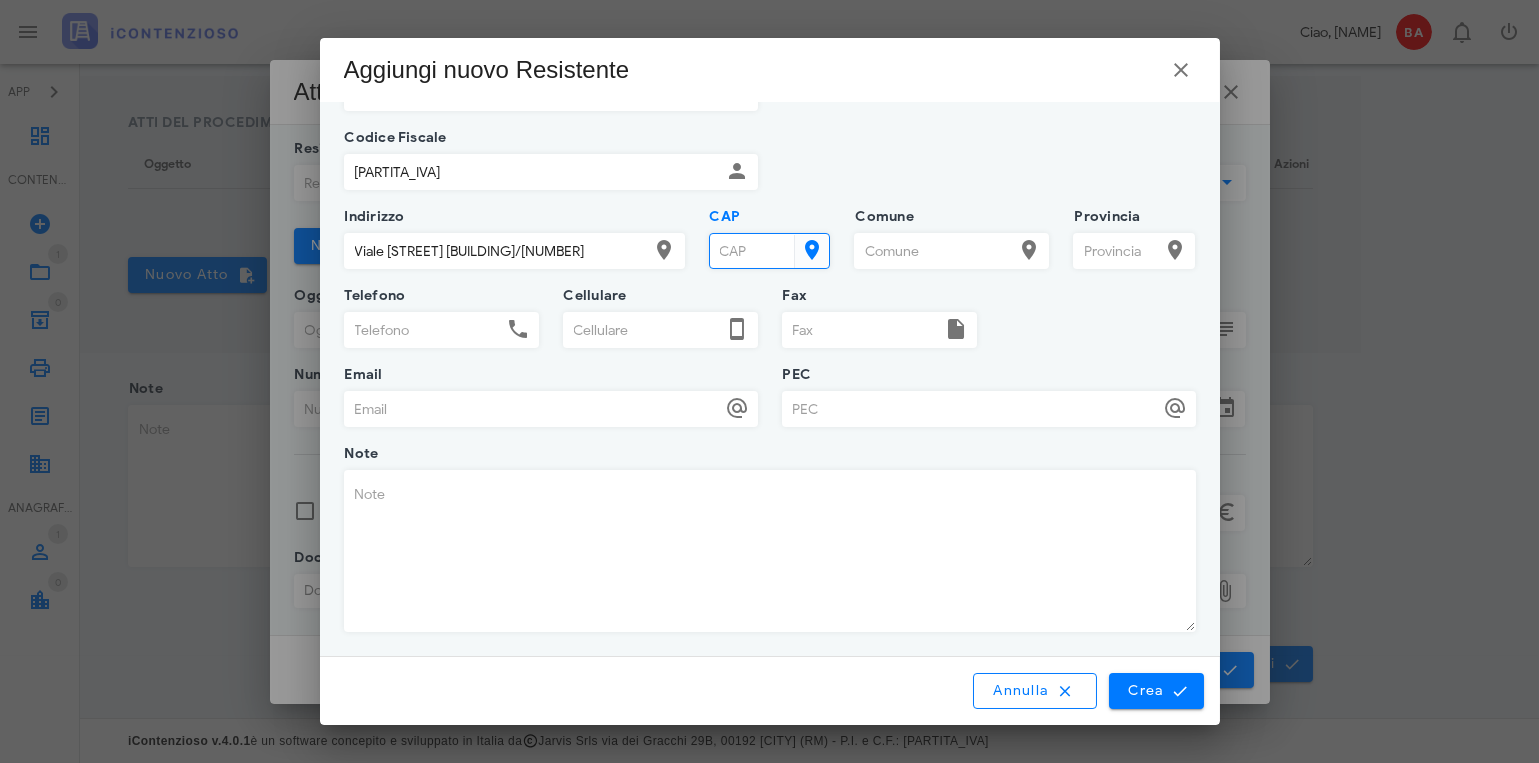 click on "CAP" at bounding box center [750, 251] 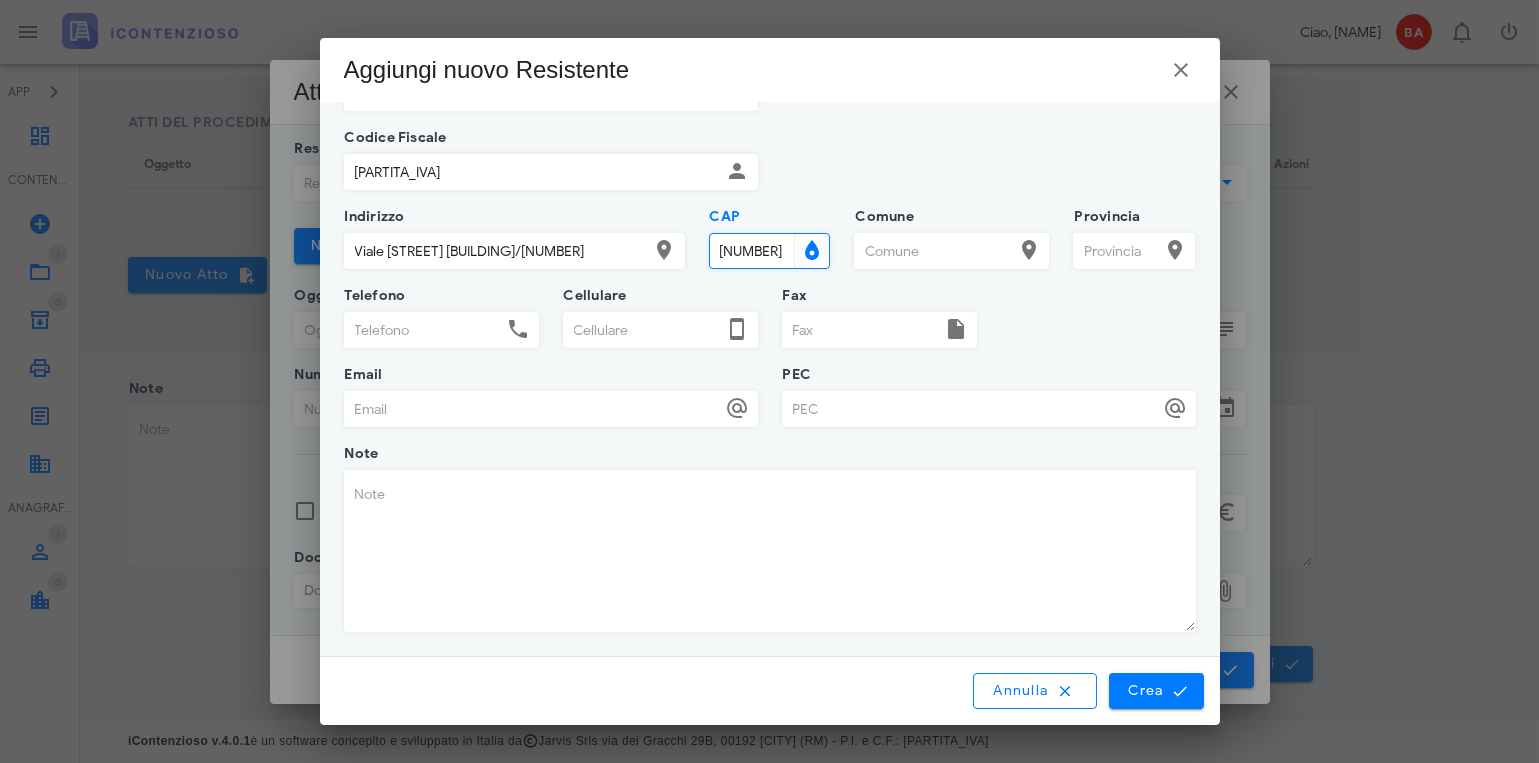 type on "[POSTAL_CODE]" 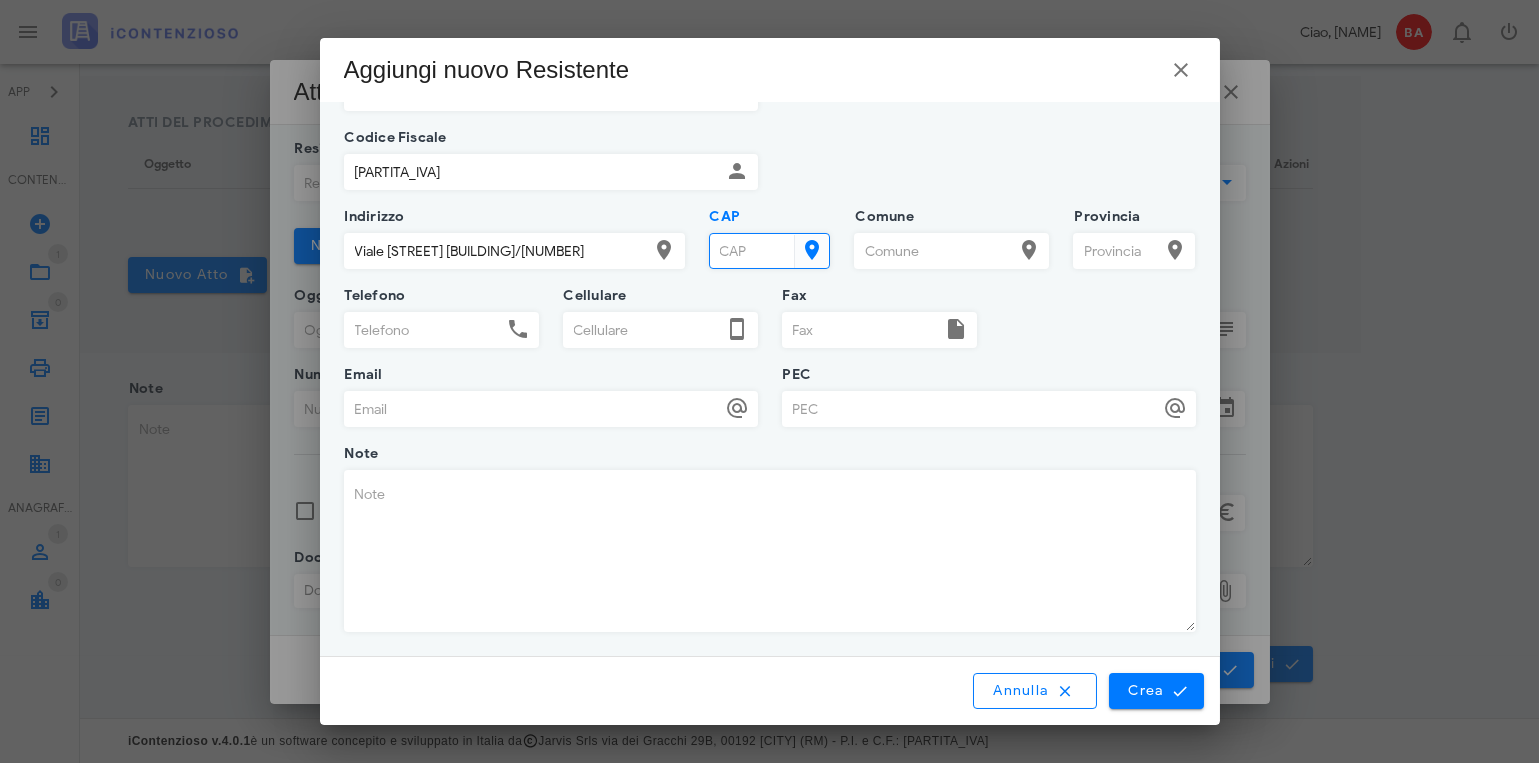 click on "CAP" at bounding box center (750, 251) 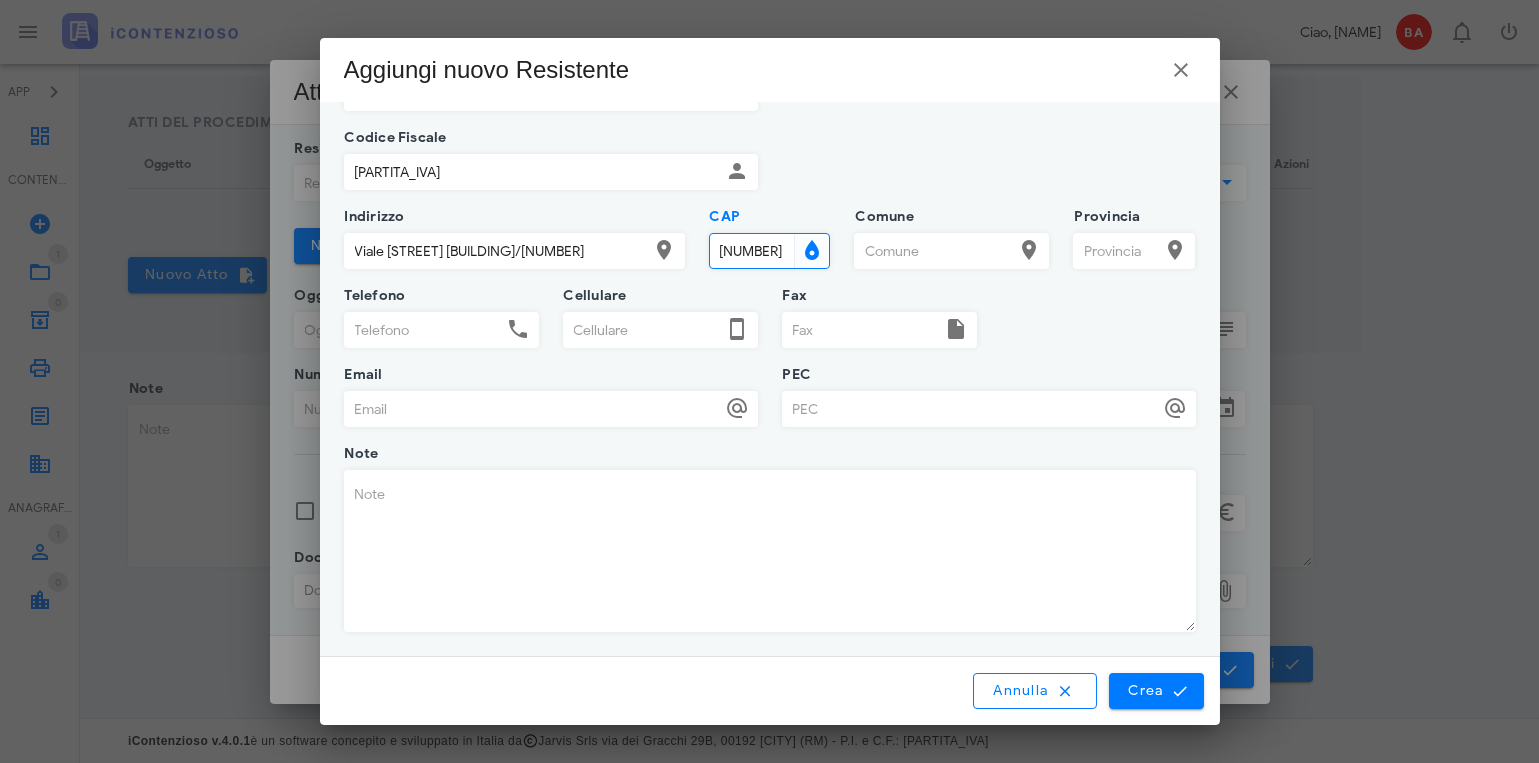type on "[POSTAL_CODE]" 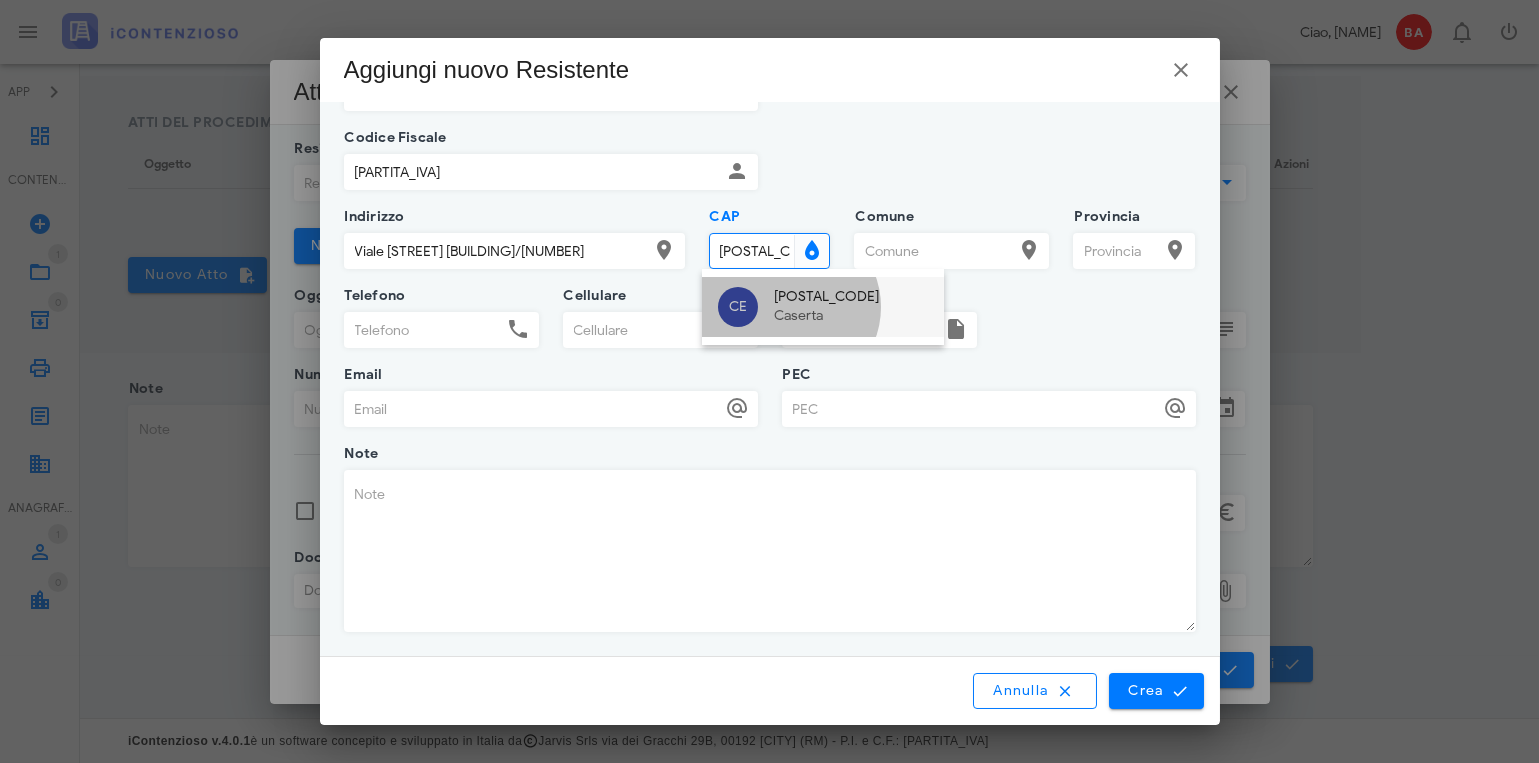 click on "[POSTAL_CODE]" at bounding box center [851, 297] 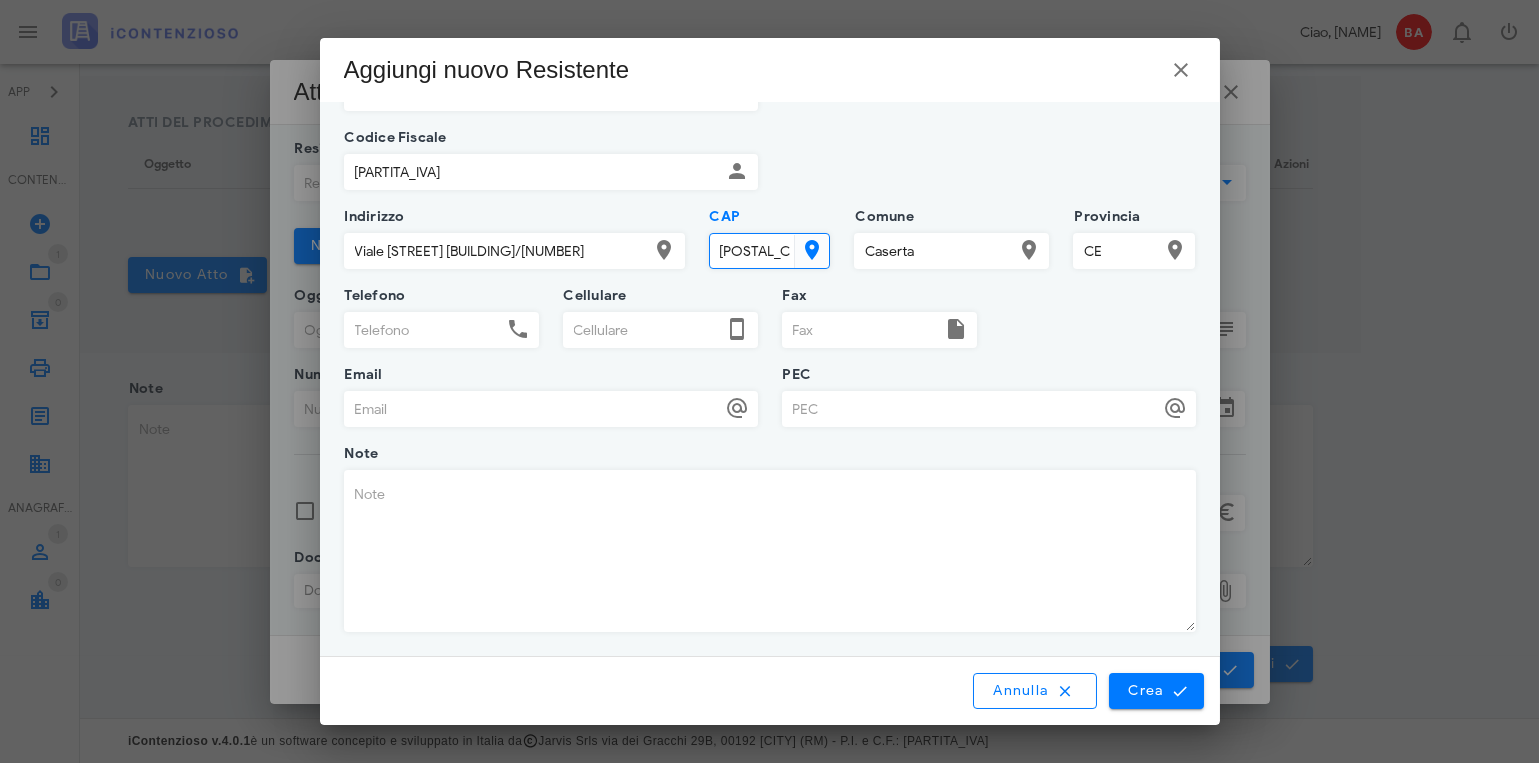 type on "[POSTAL_CODE]" 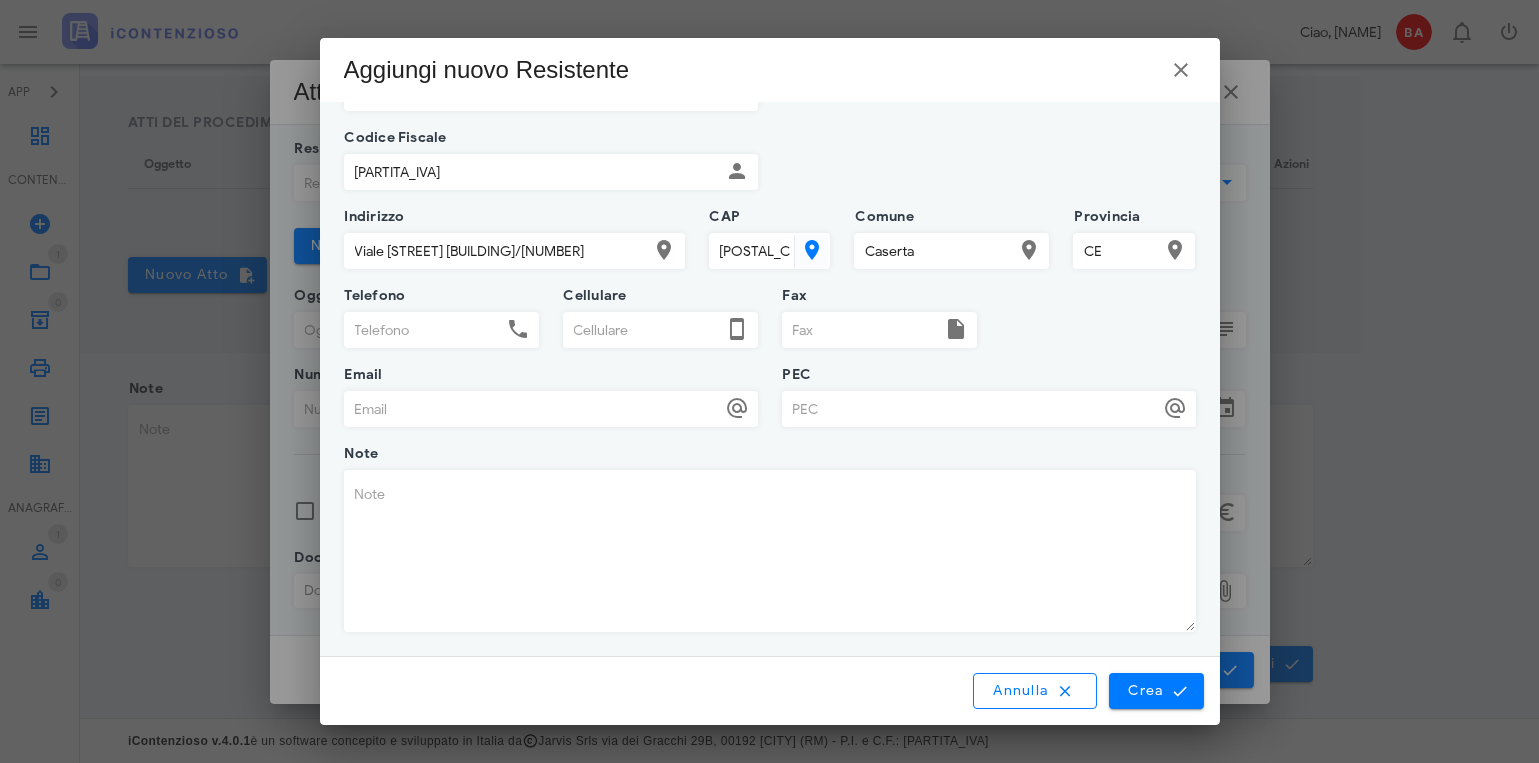 click on "PEC" at bounding box center (971, 409) 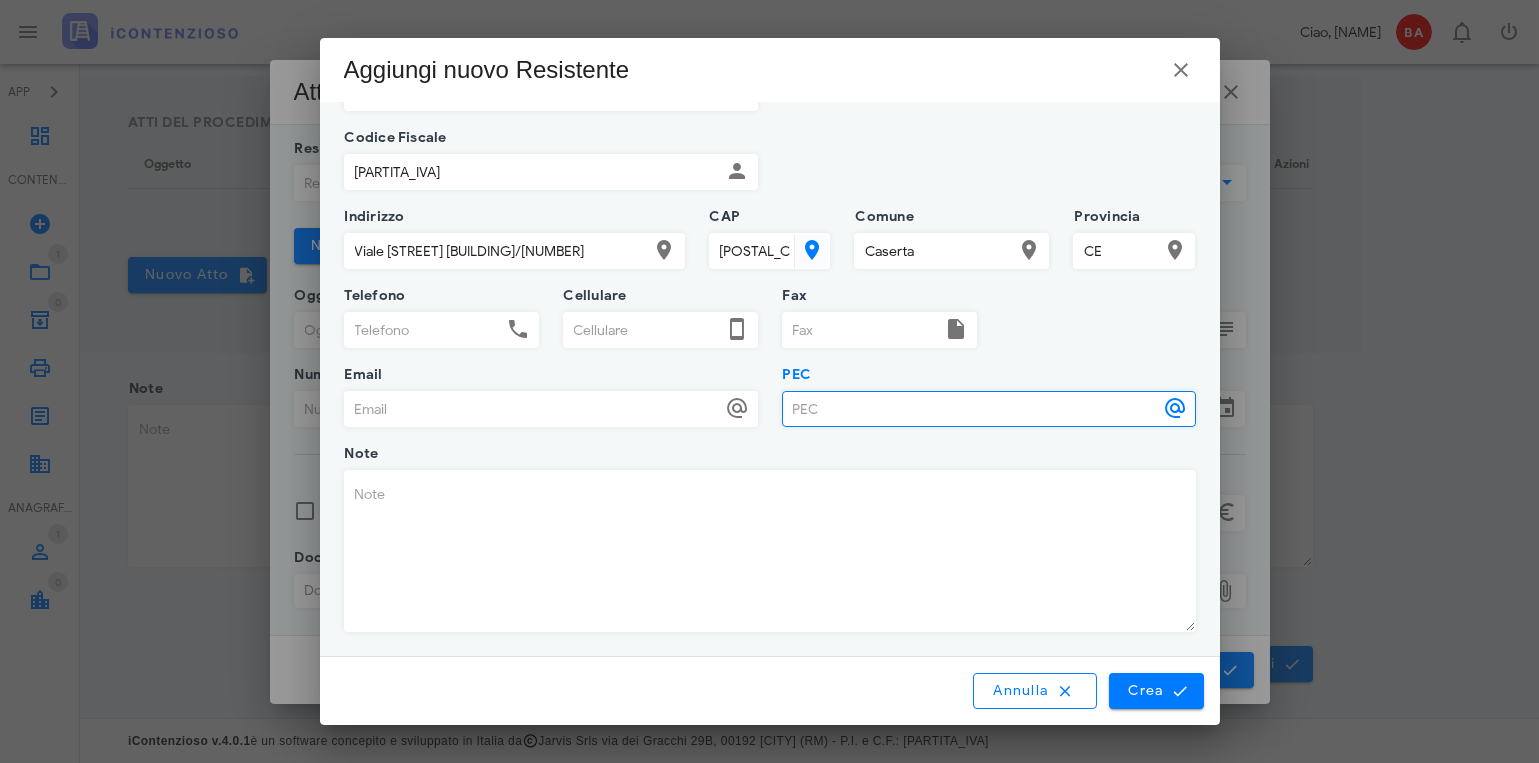 paste on "[EMAIL]" 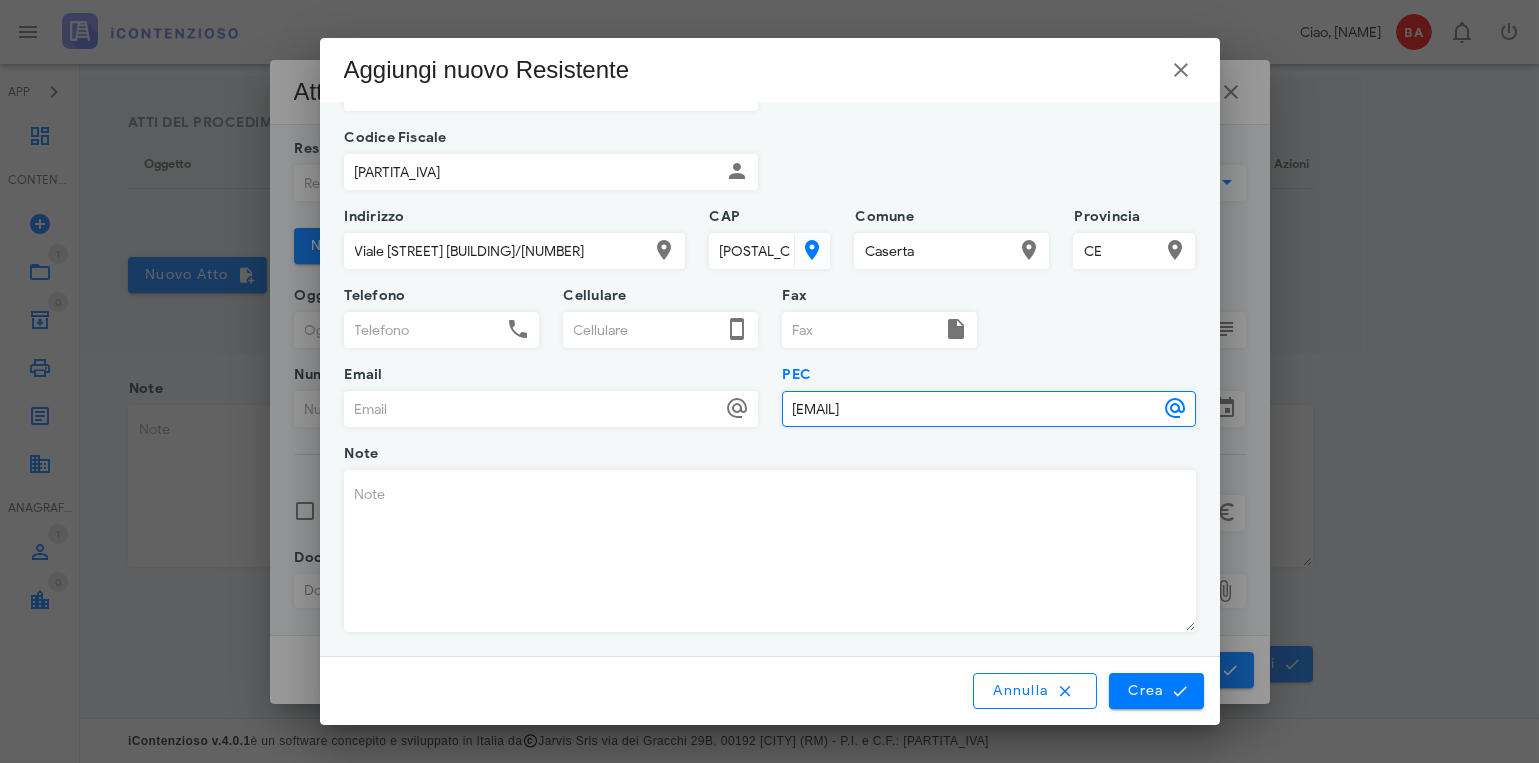 type on "[EMAIL]" 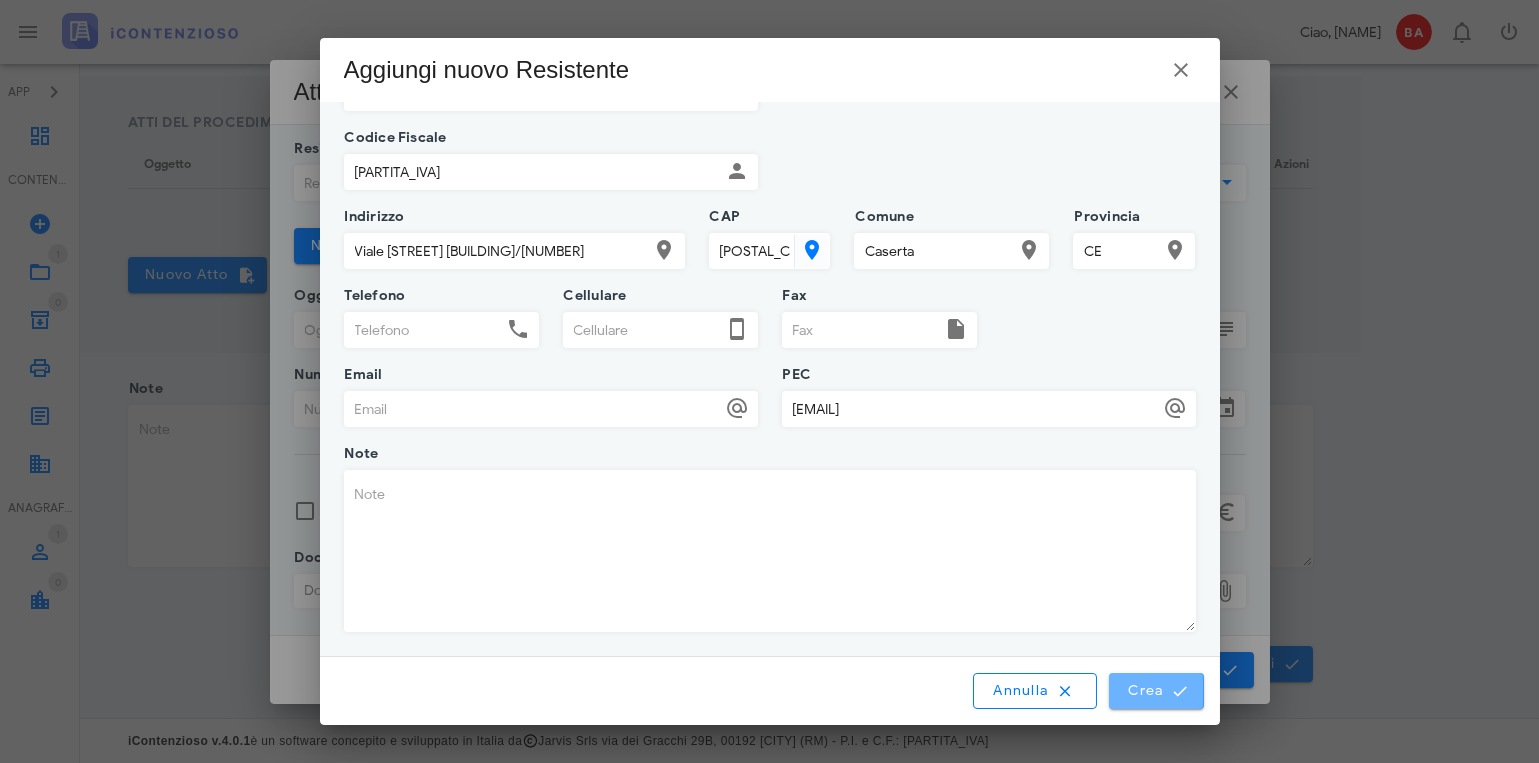 click on "Crea" at bounding box center [1156, 691] 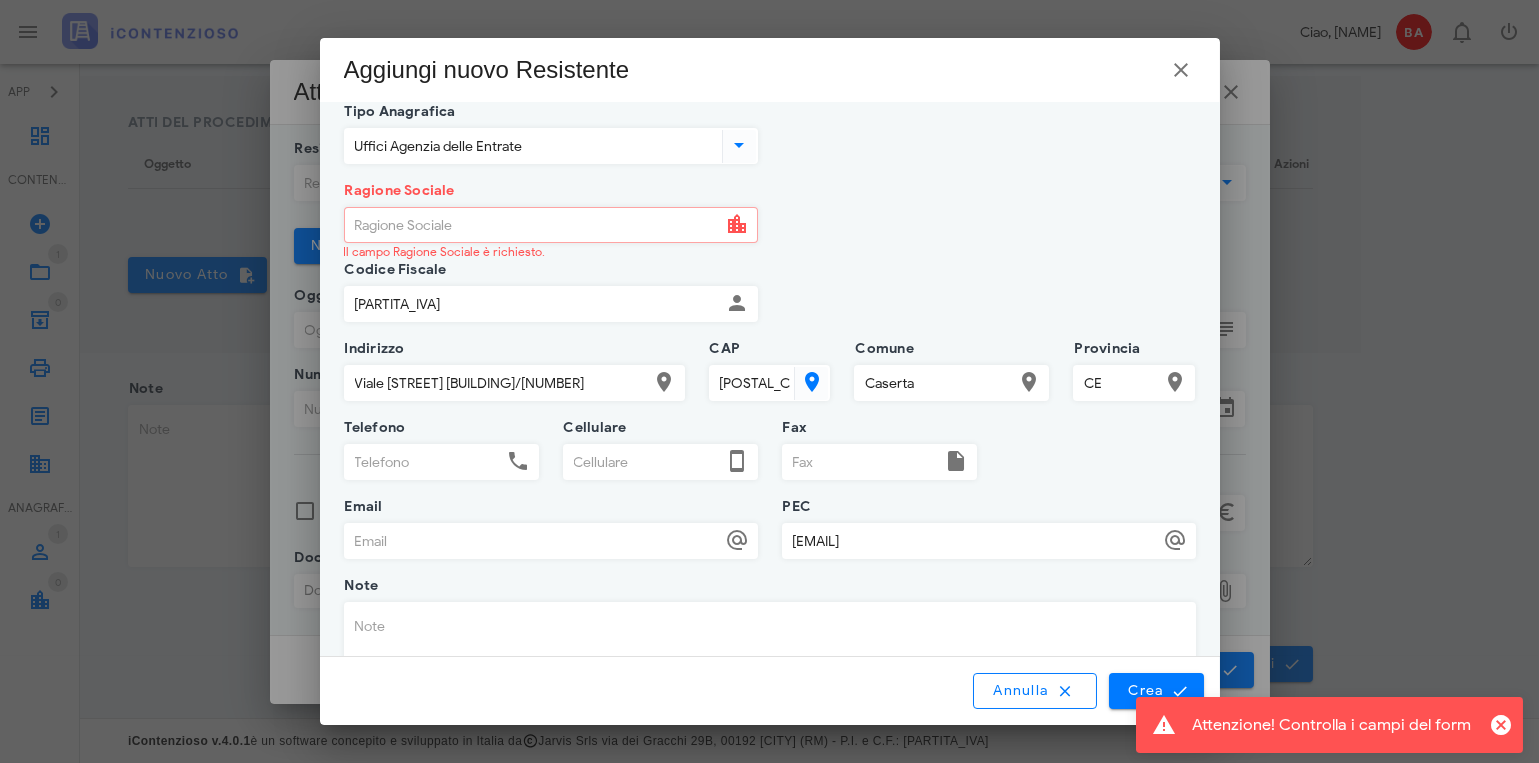 scroll, scrollTop: 0, scrollLeft: 0, axis: both 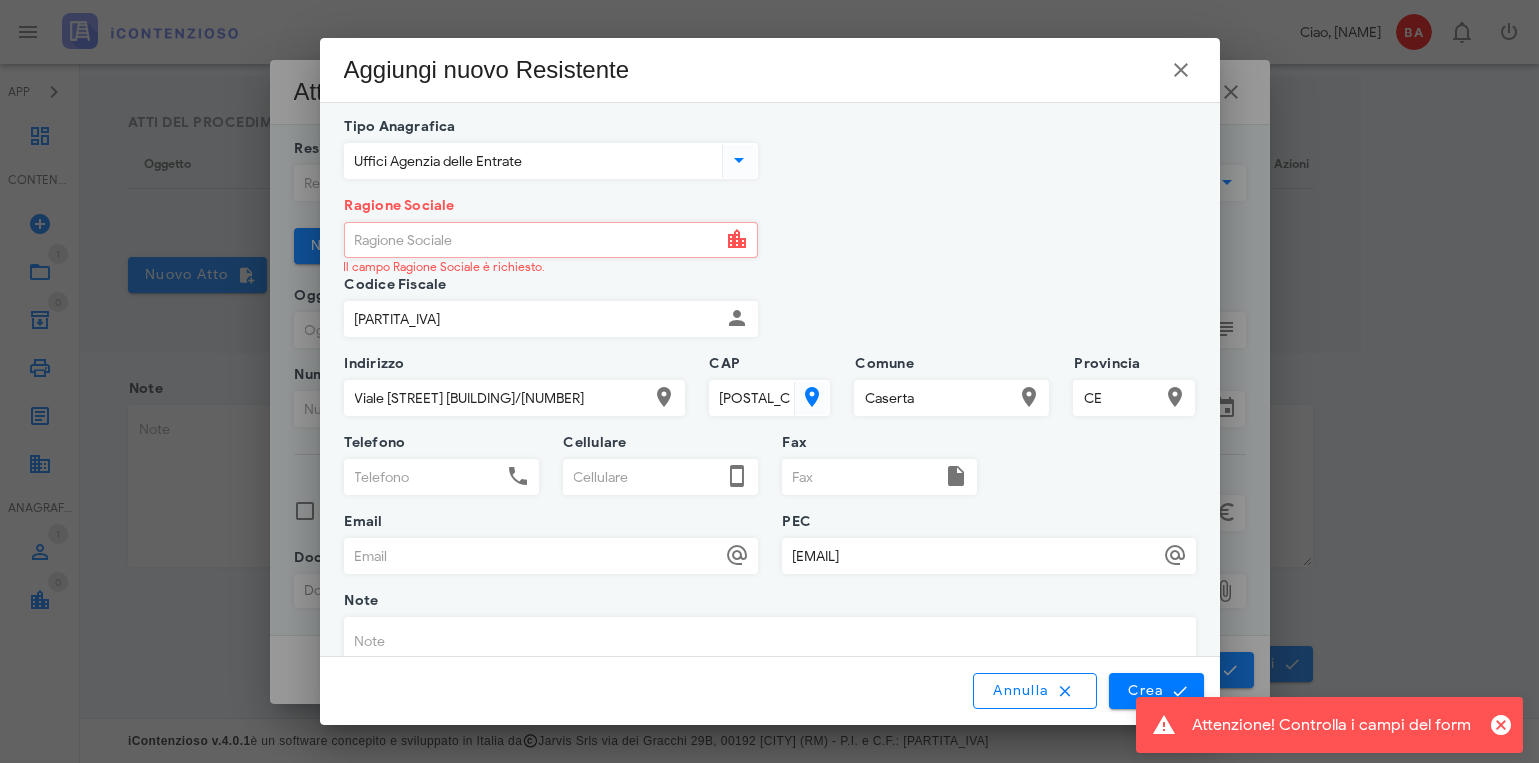 click on "Ragione Sociale" at bounding box center [533, 240] 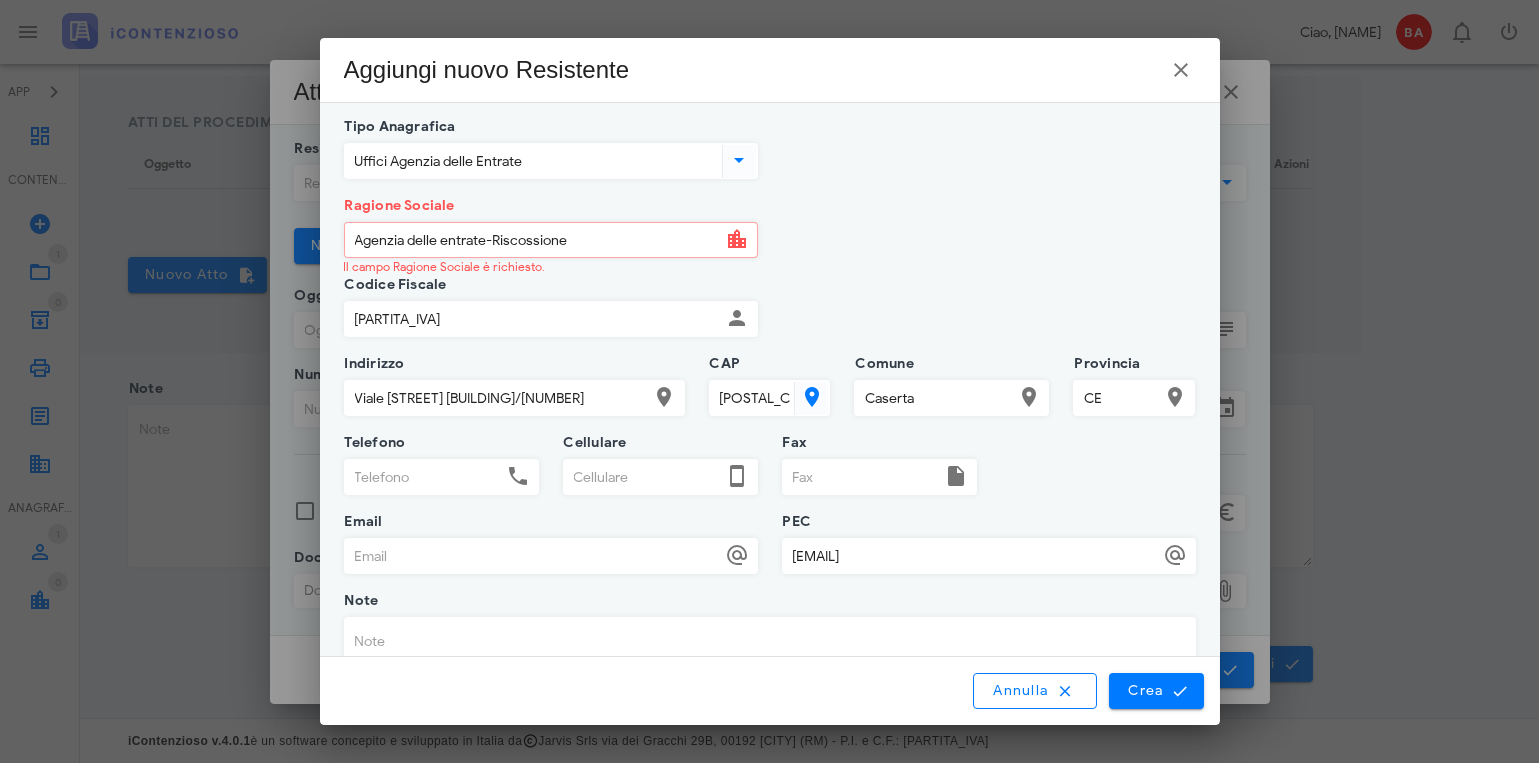 type on "Agenzia delle entrate-Riscossione" 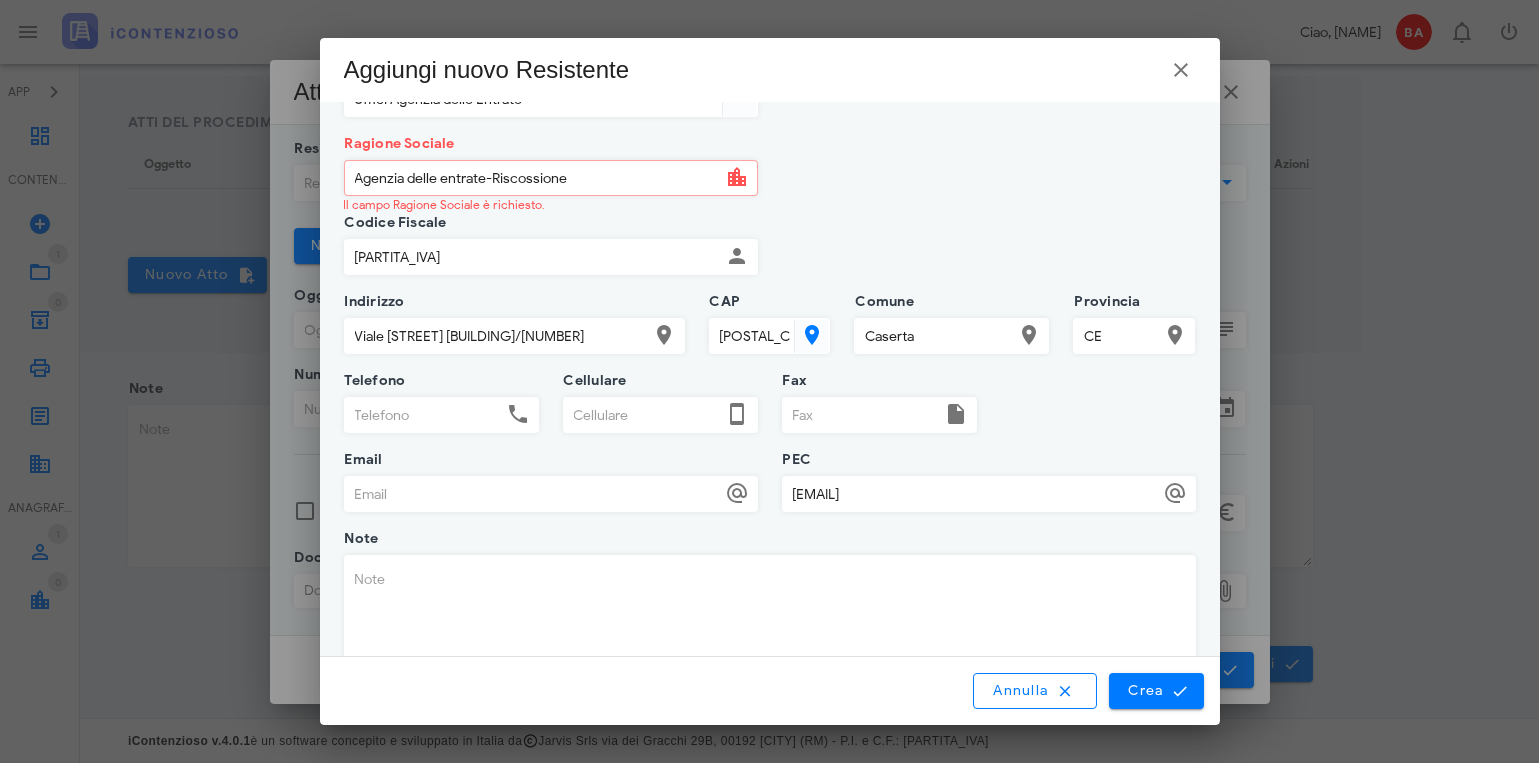 scroll, scrollTop: 147, scrollLeft: 0, axis: vertical 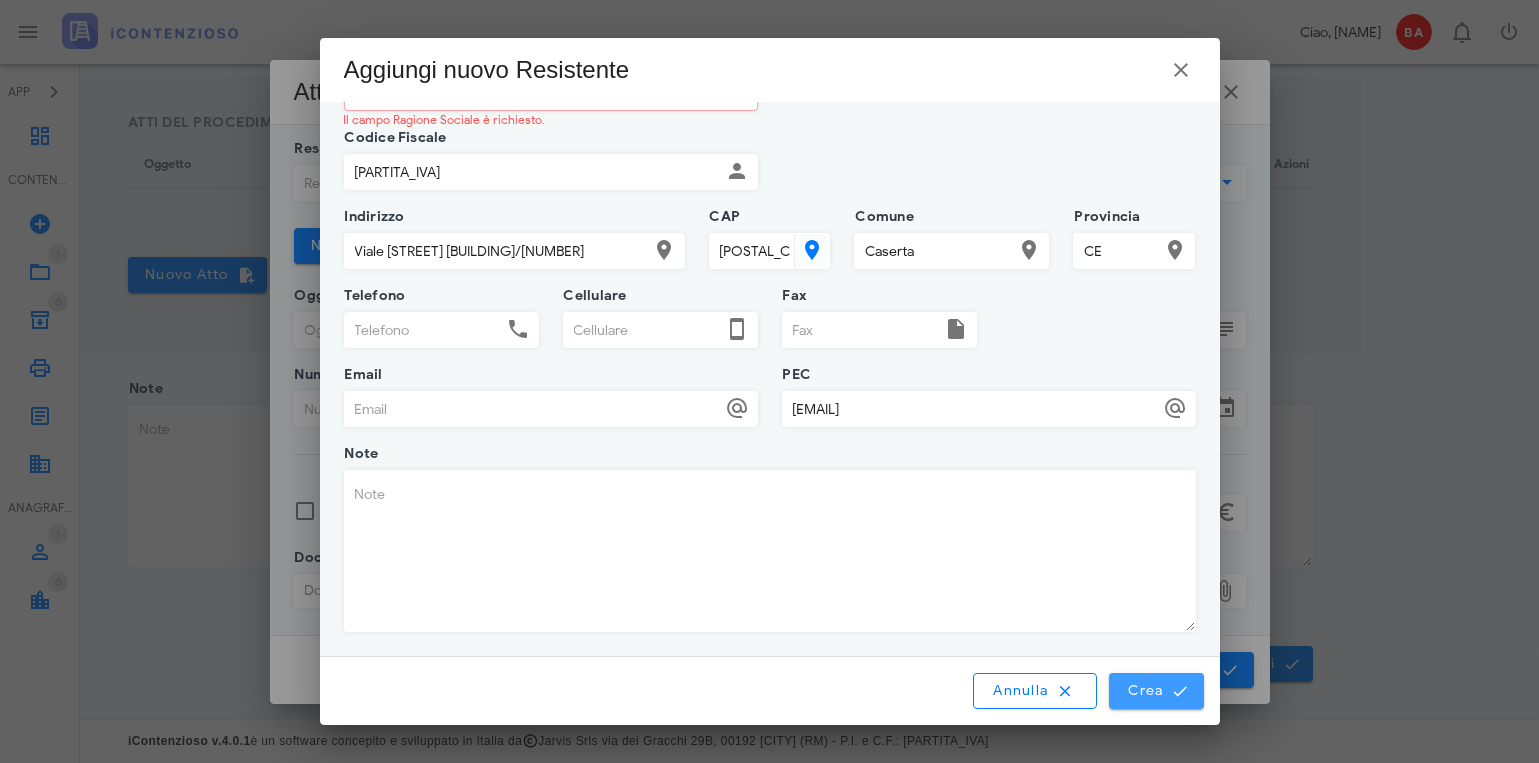 click on "Crea" at bounding box center (1156, 691) 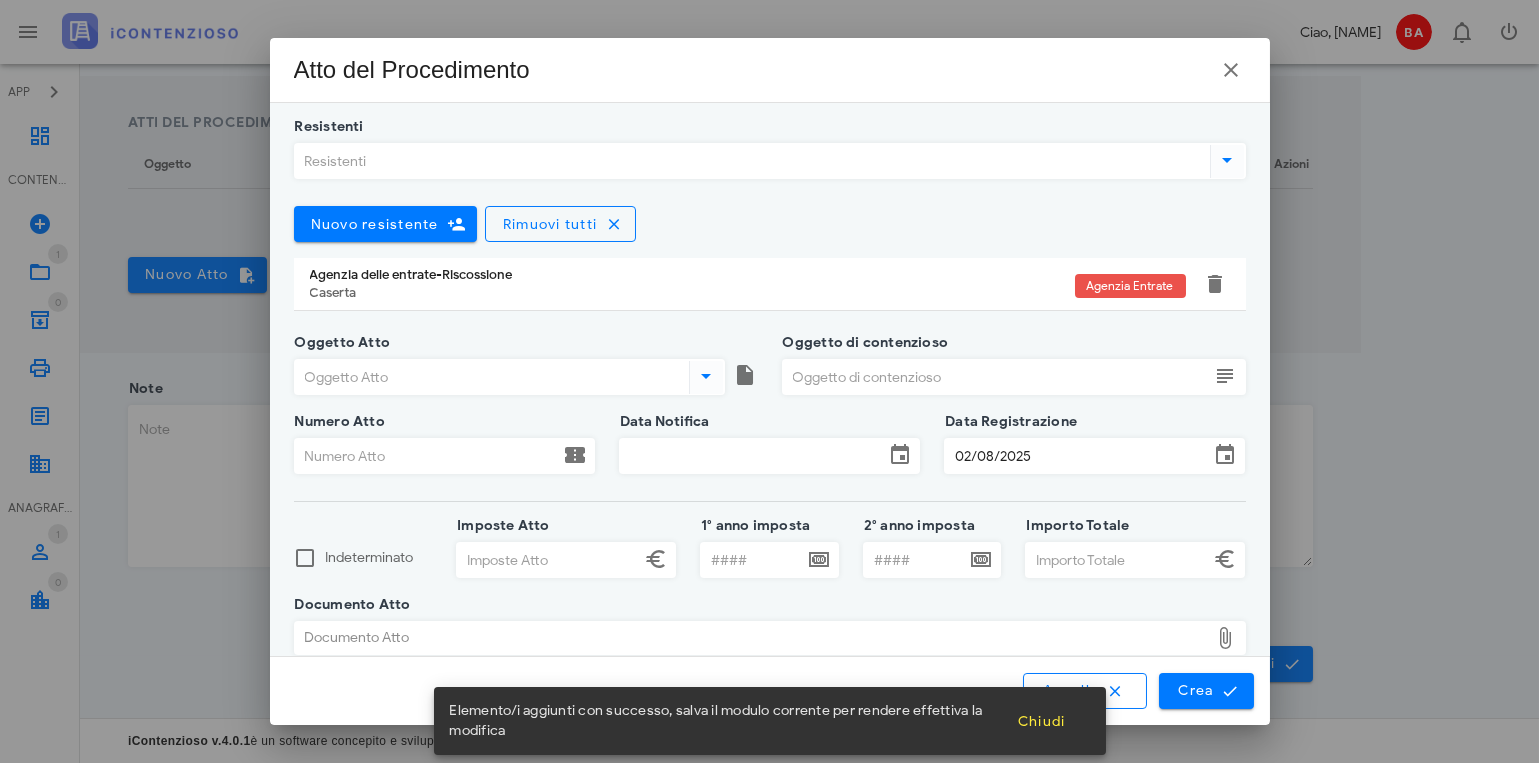 click at bounding box center [706, 376] 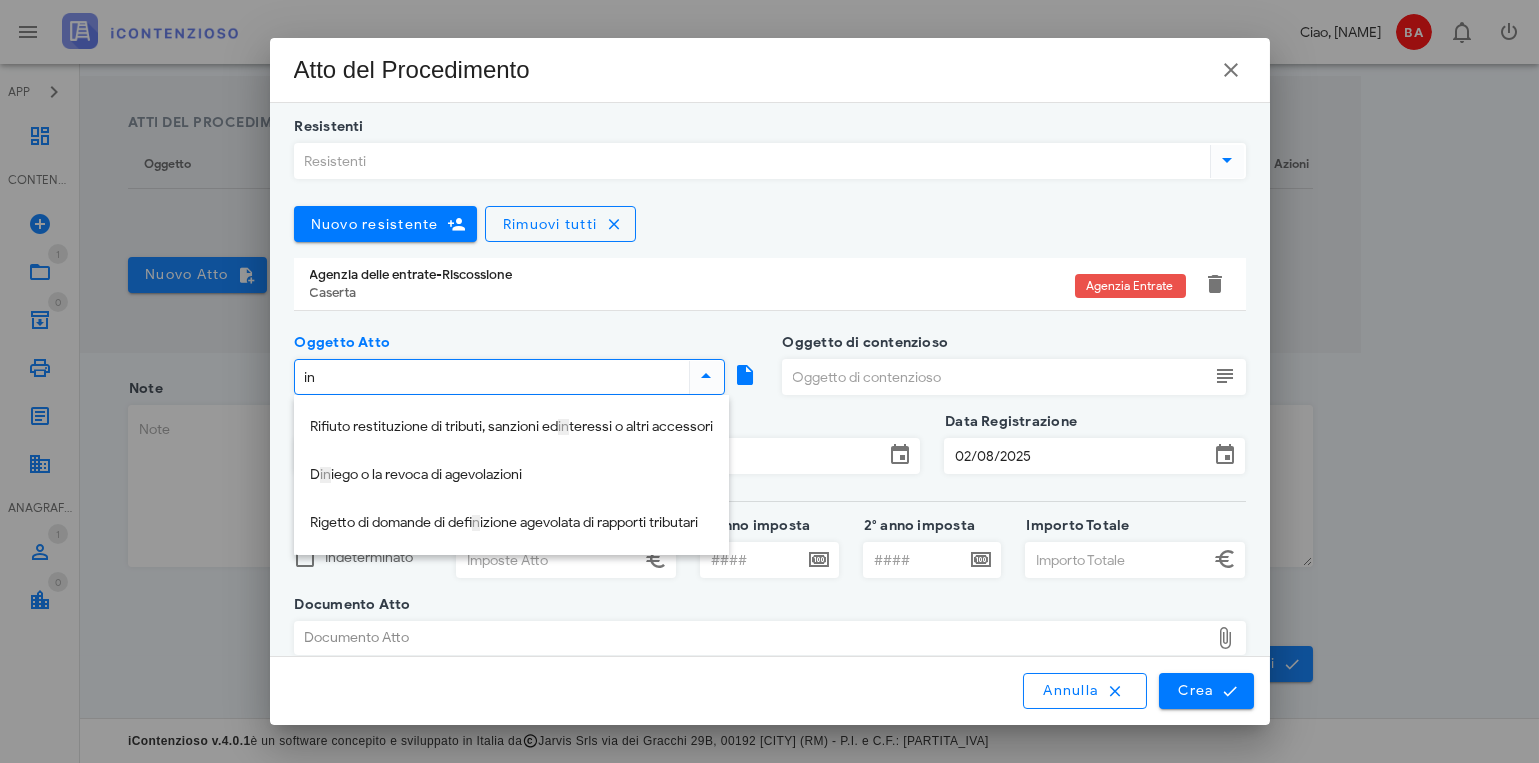 type on "i" 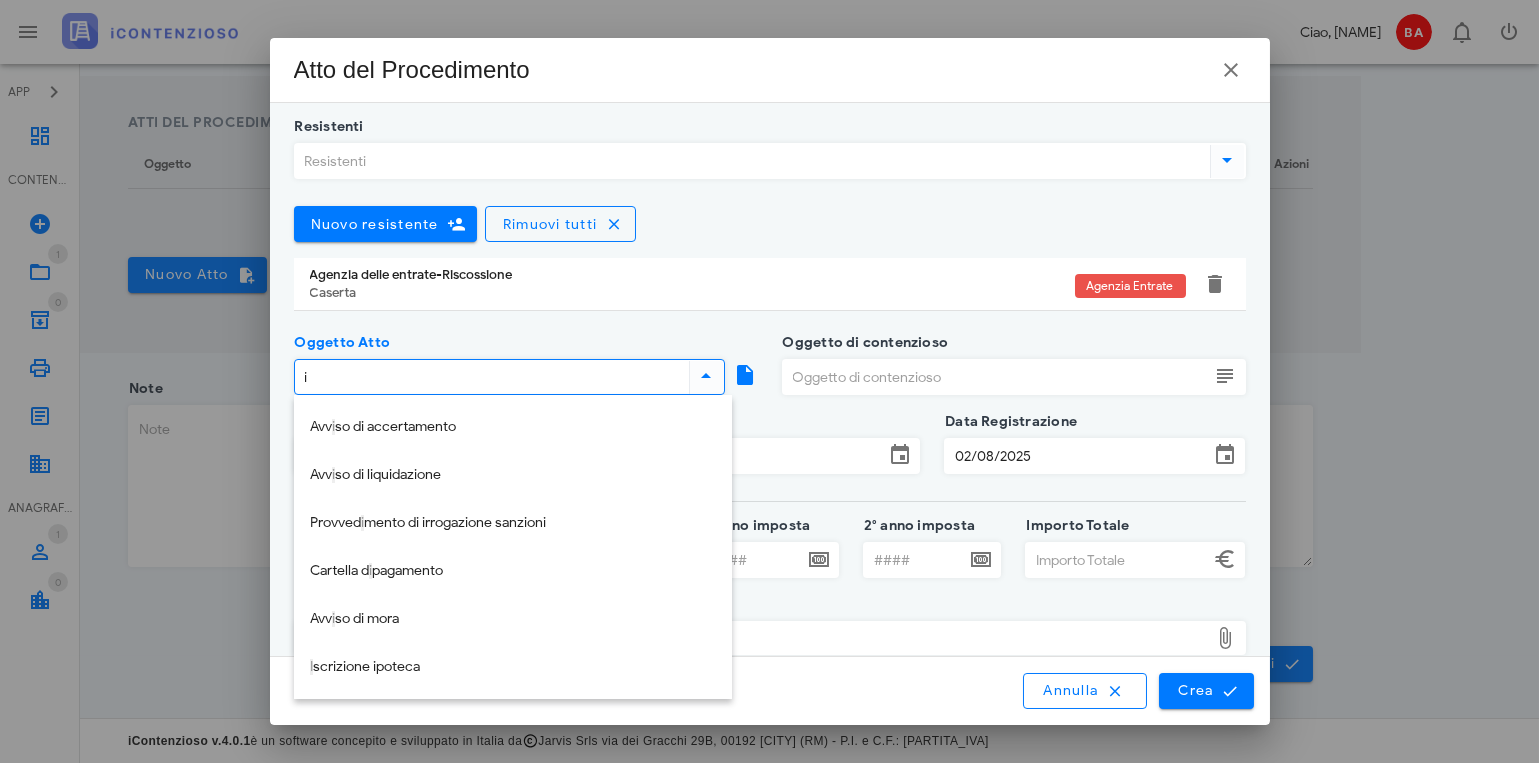 type 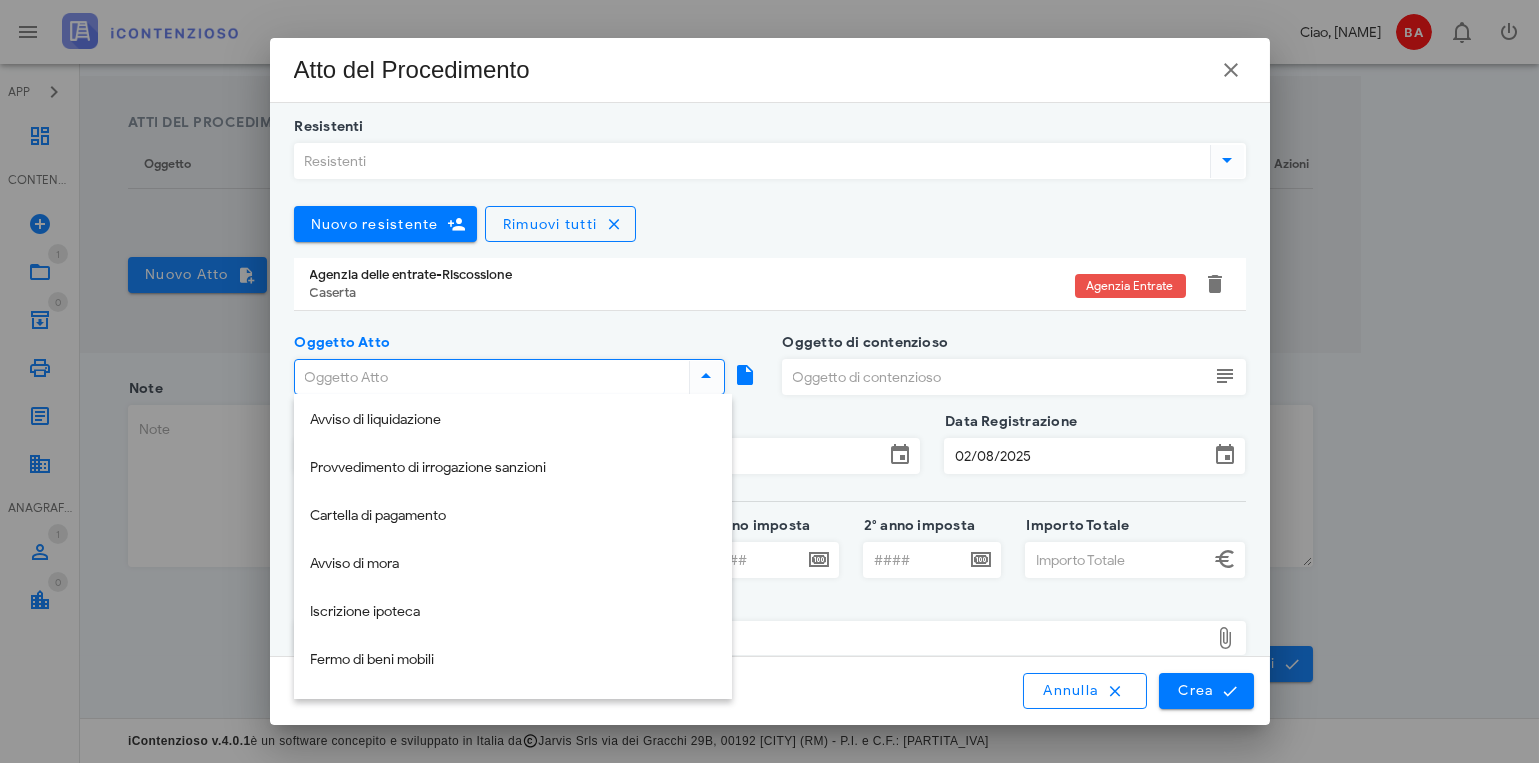 scroll, scrollTop: 52, scrollLeft: 0, axis: vertical 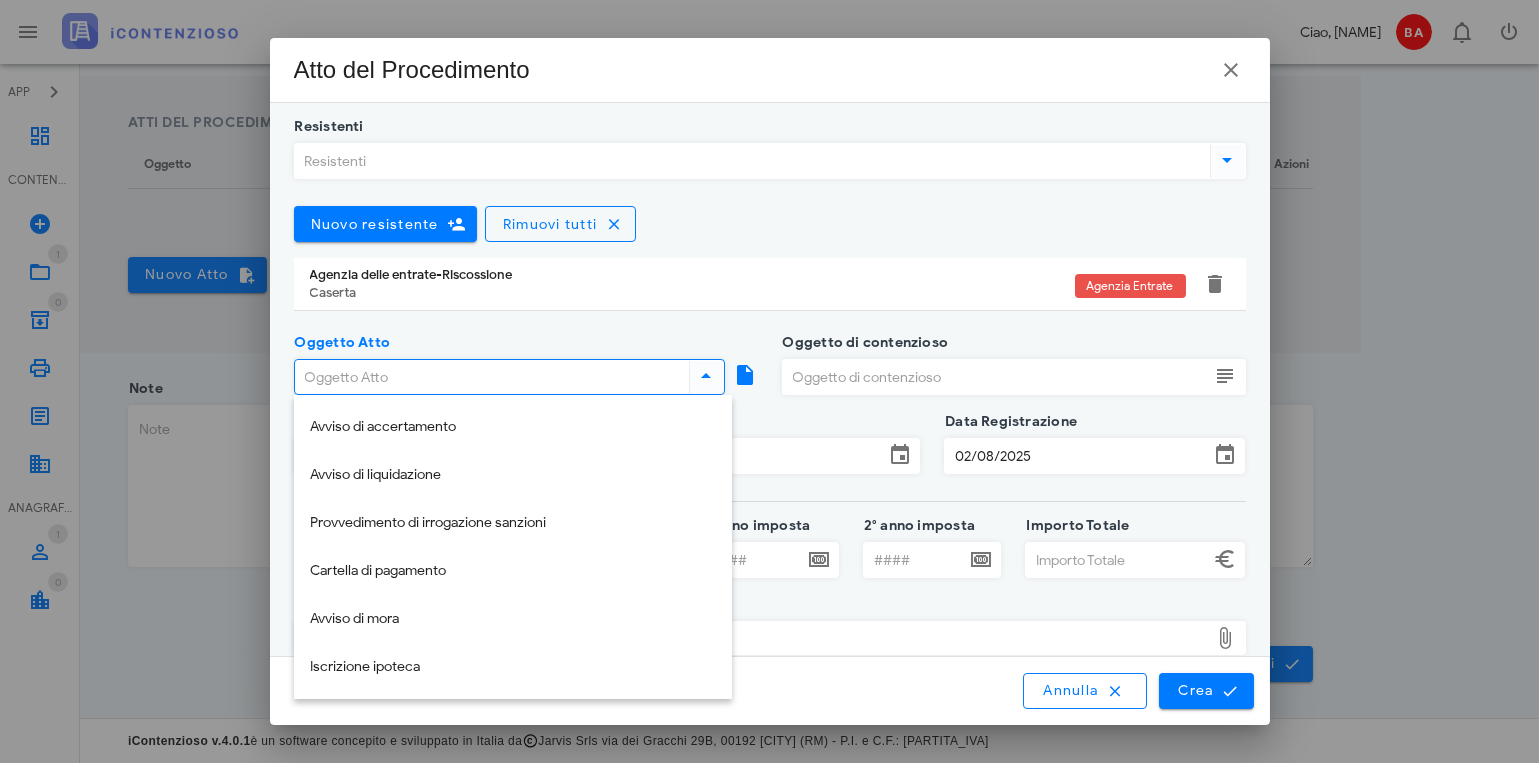 click on "Resistenti Nuovo resistente Rimuovi tutti Agenzia delle entrate-Riscossione Caserta Agenzia Entrate Elemento/i aggiunti con successo, salva il modulo corrente per rendere effettiva la modifica Chiudi" at bounding box center (770, 235) 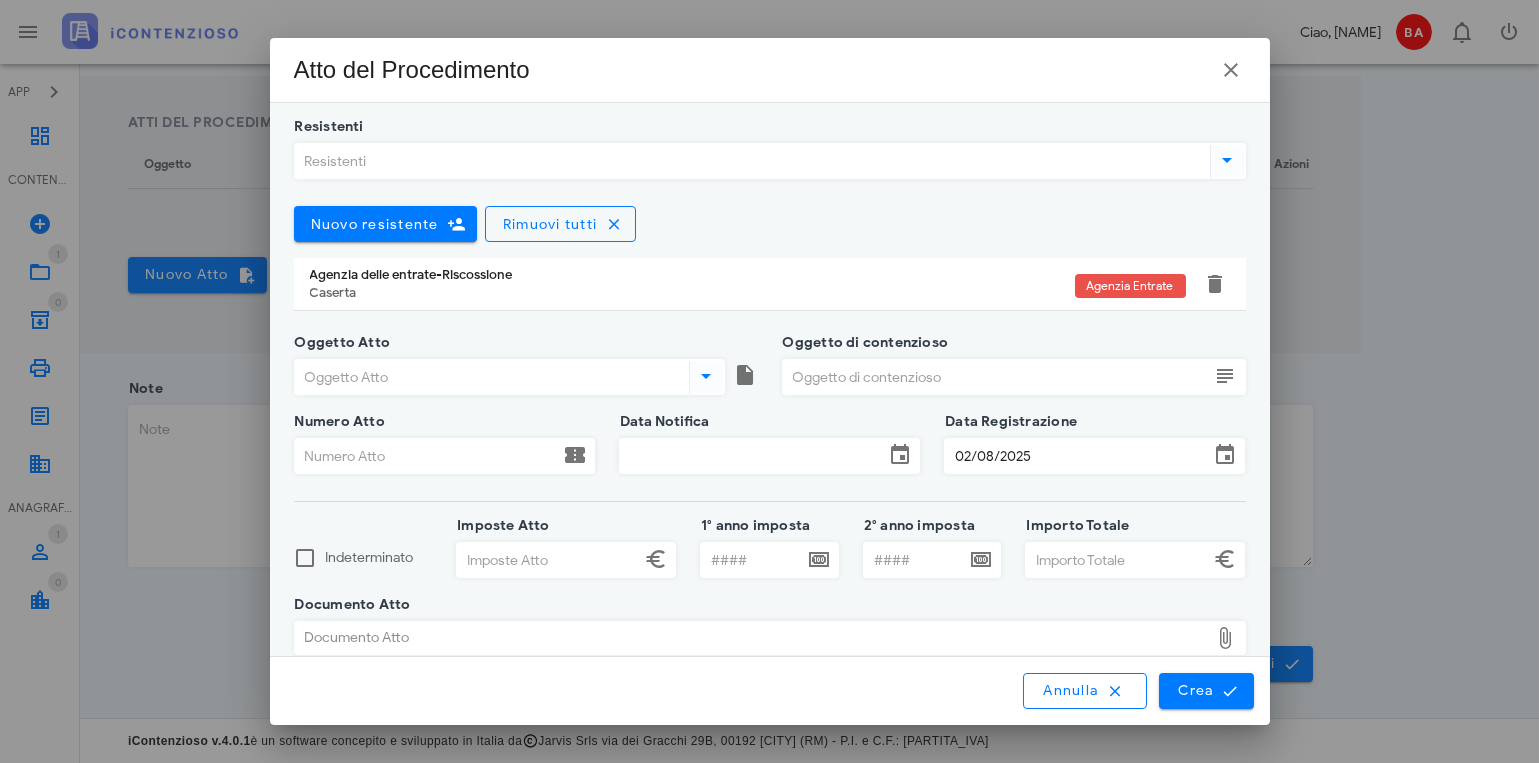 click on "Agenzia delle entrate-Riscossione" at bounding box center (692, 275) 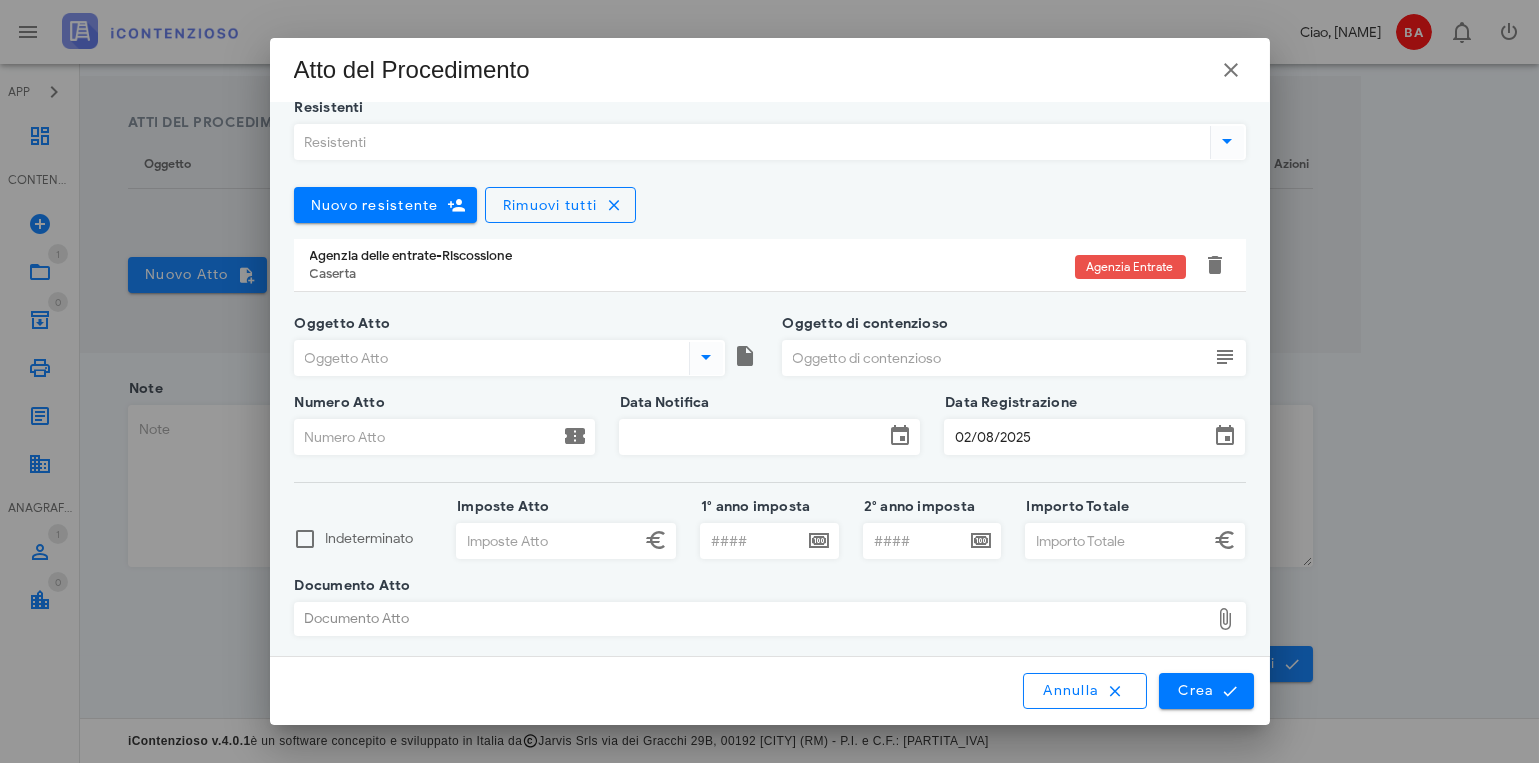 scroll, scrollTop: 23, scrollLeft: 0, axis: vertical 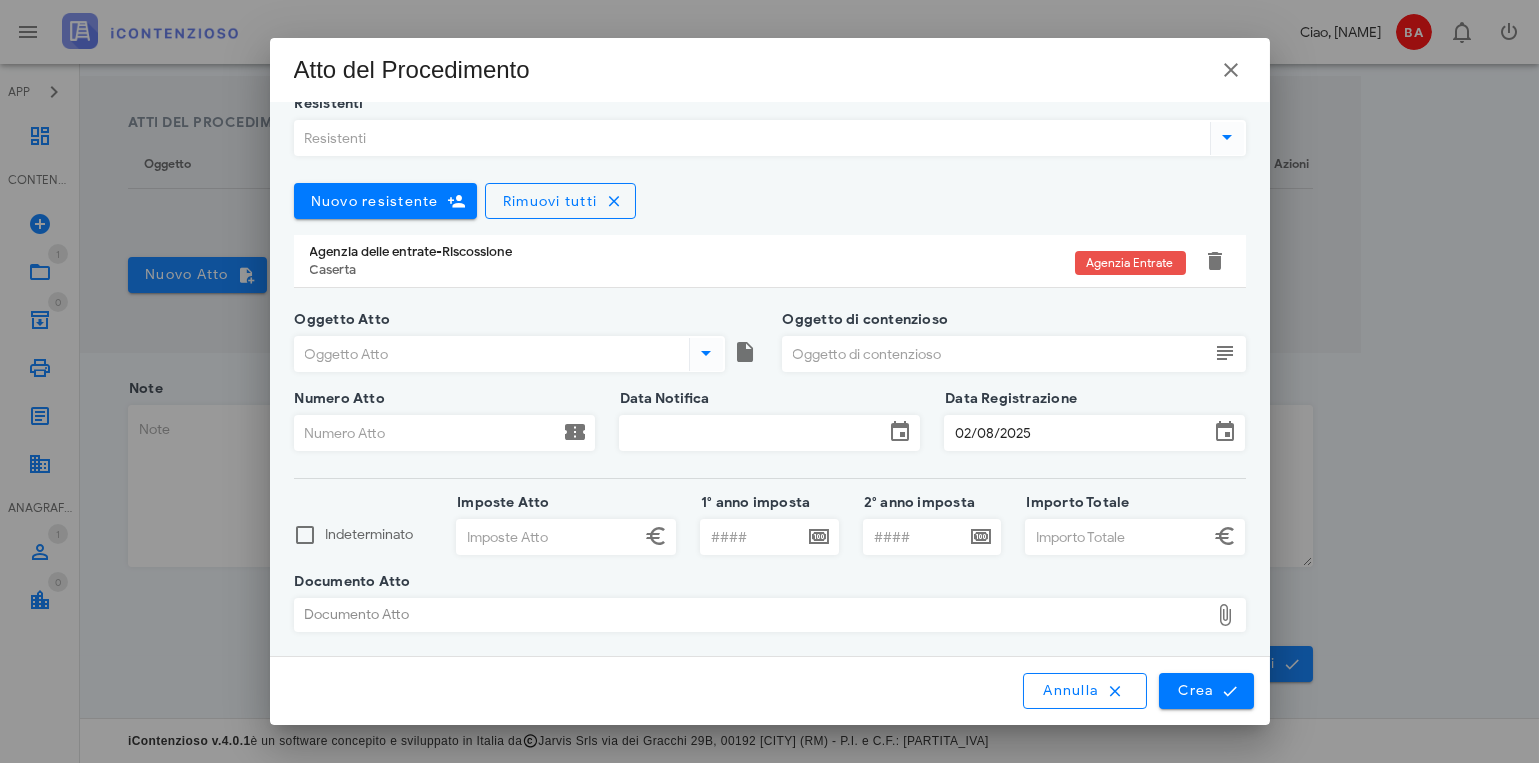 click on "Caserta" at bounding box center (692, 270) 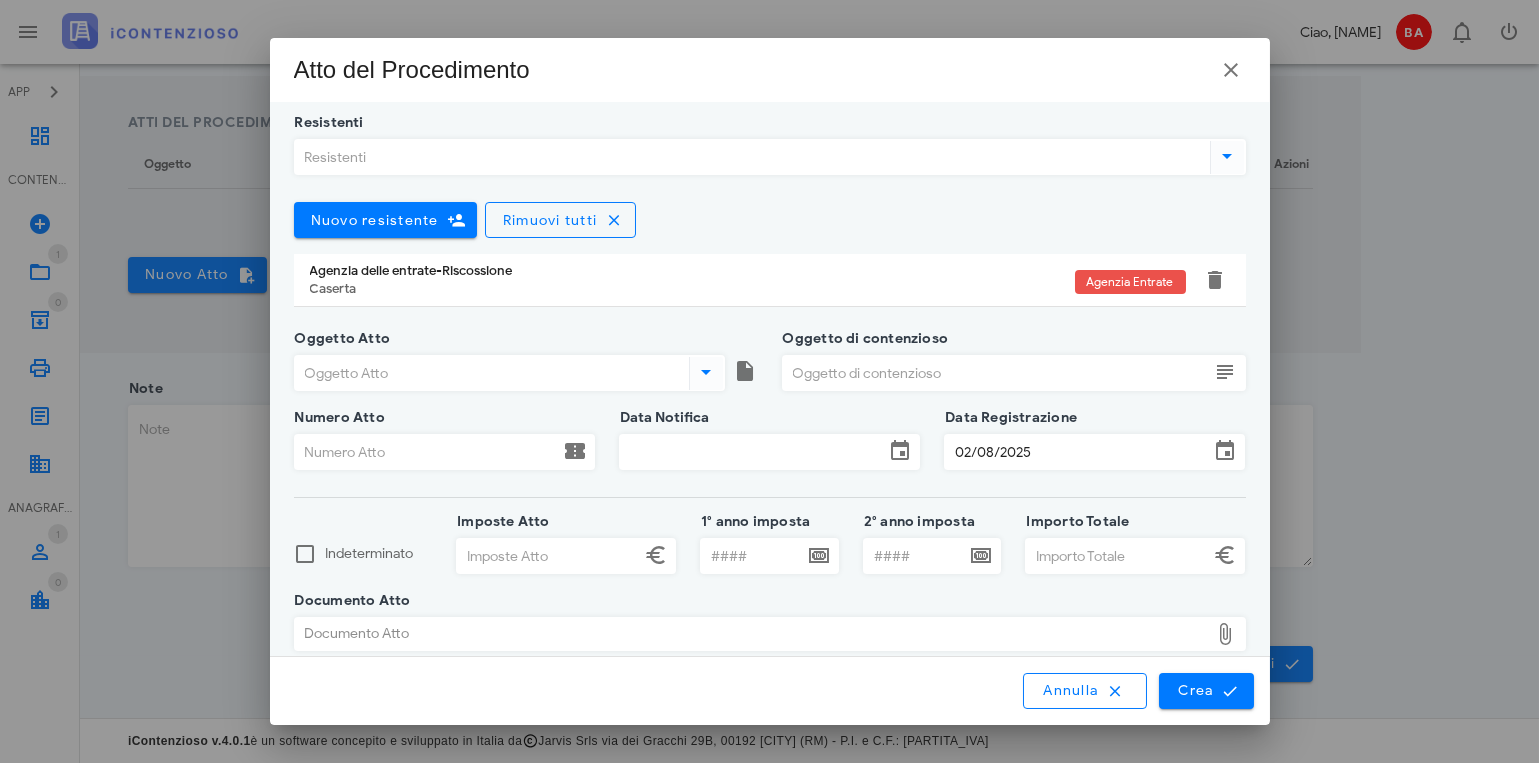 scroll, scrollTop: 0, scrollLeft: 0, axis: both 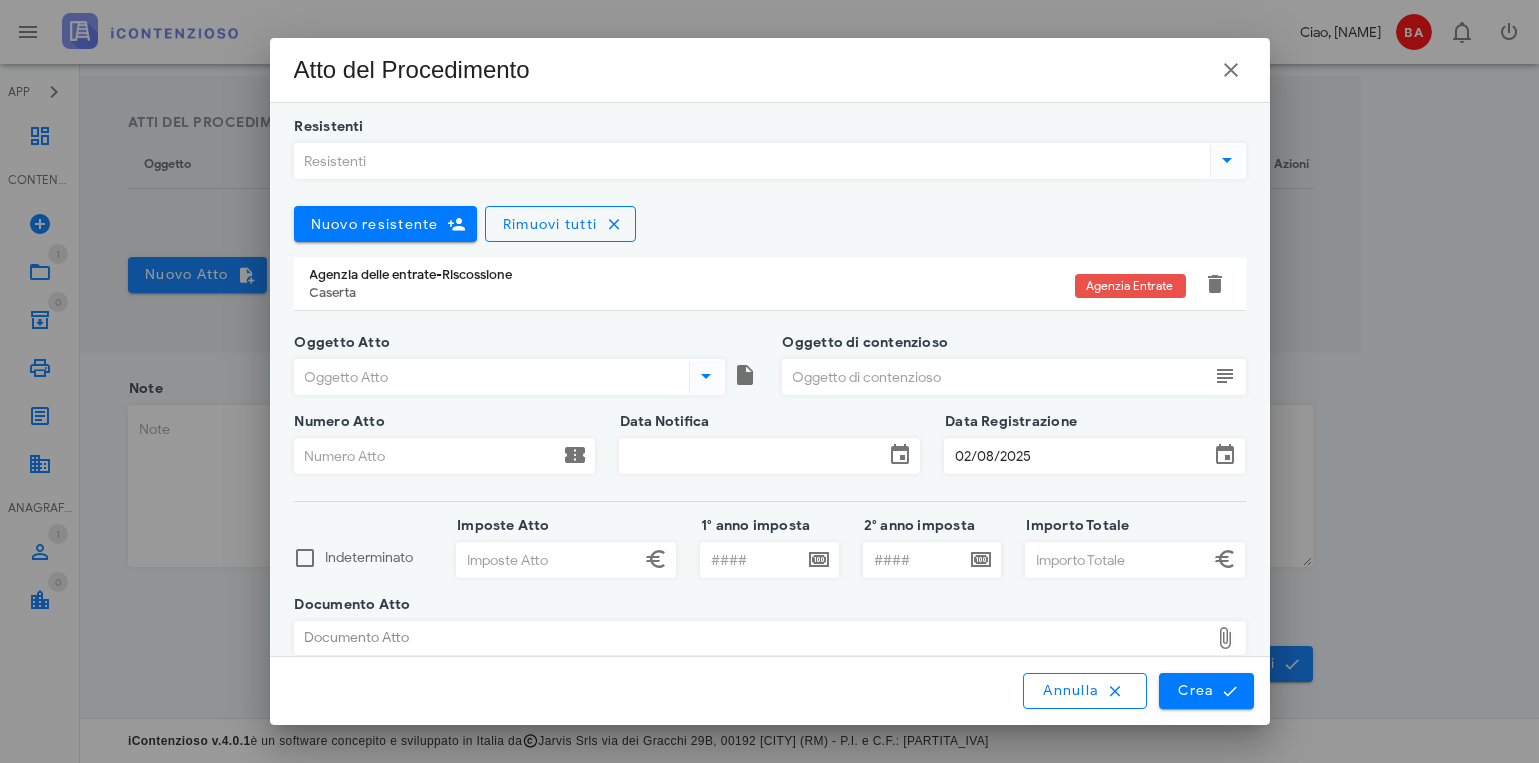 click at bounding box center (1227, 160) 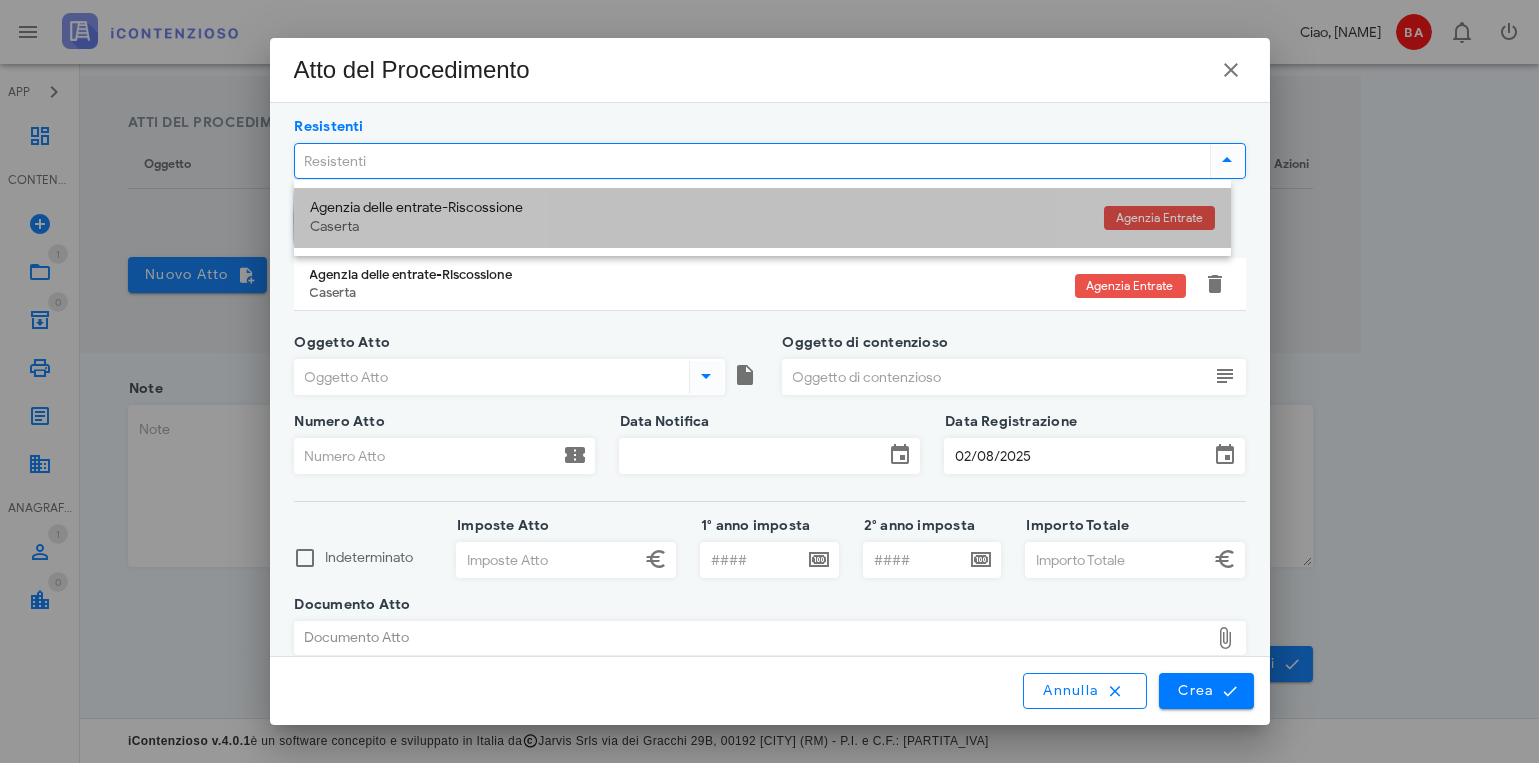 click on "Agenzia delle entrate-Riscossione" at bounding box center (699, 208) 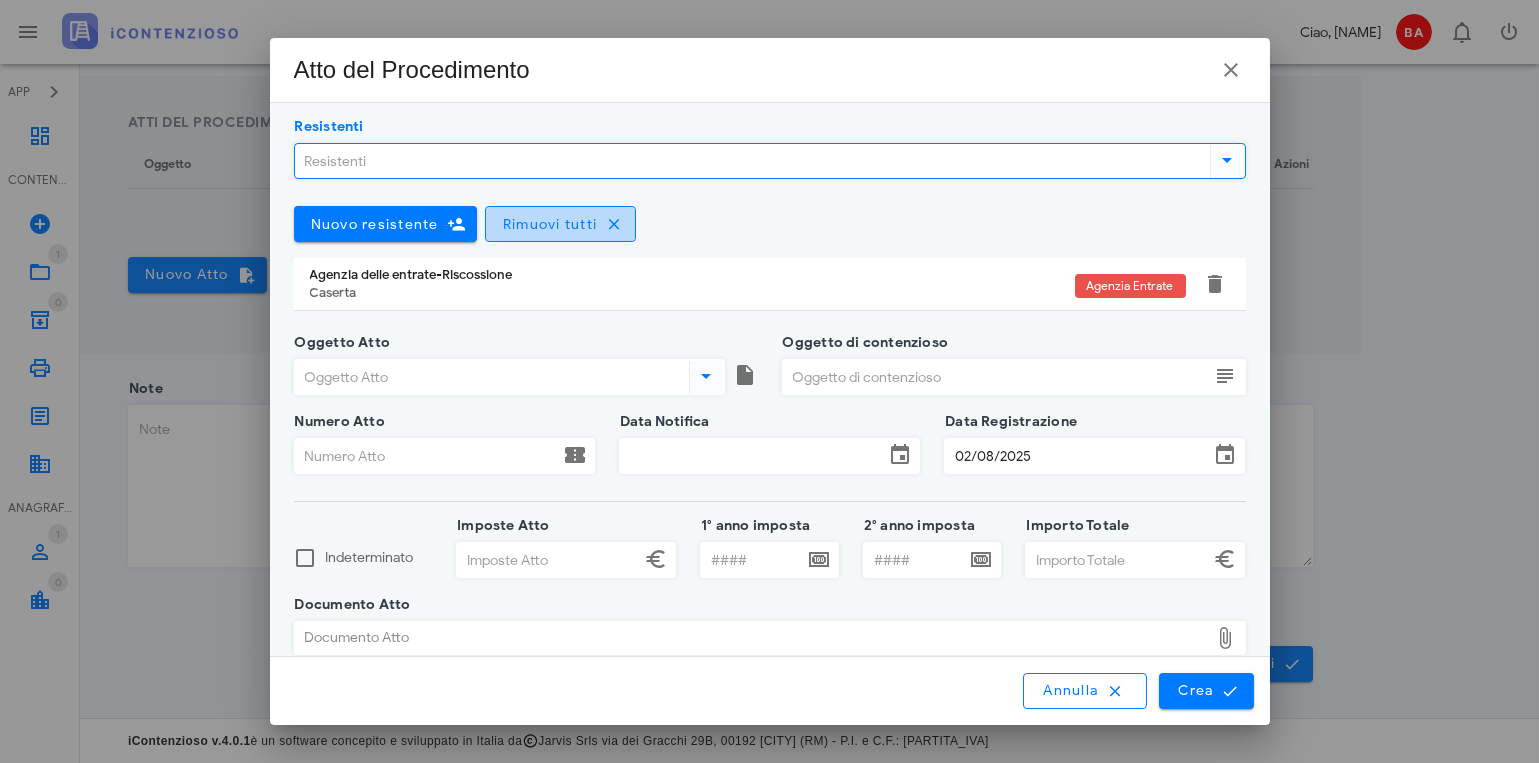click on "Rimuovi tutti" at bounding box center (550, 224) 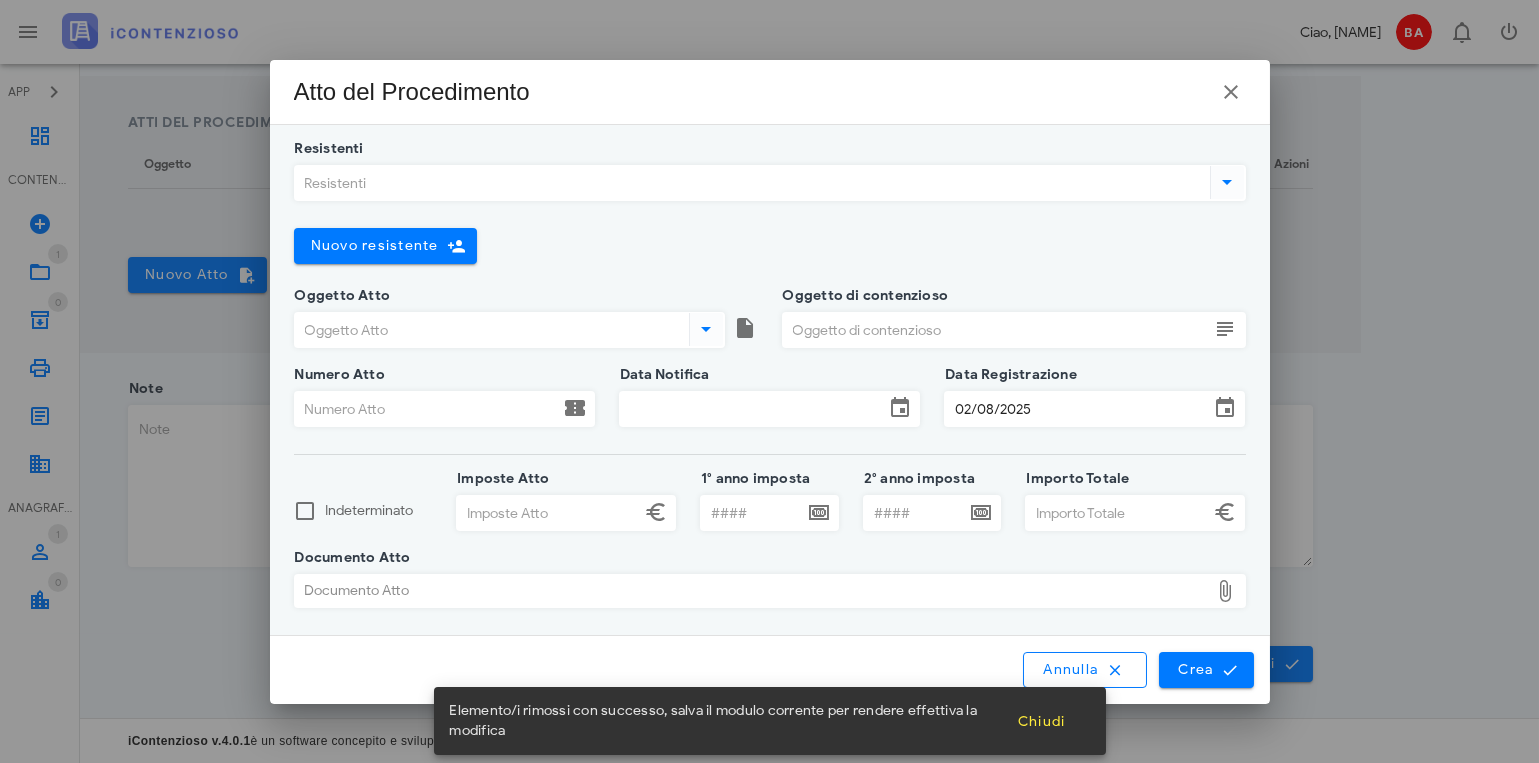 click at bounding box center (1227, 182) 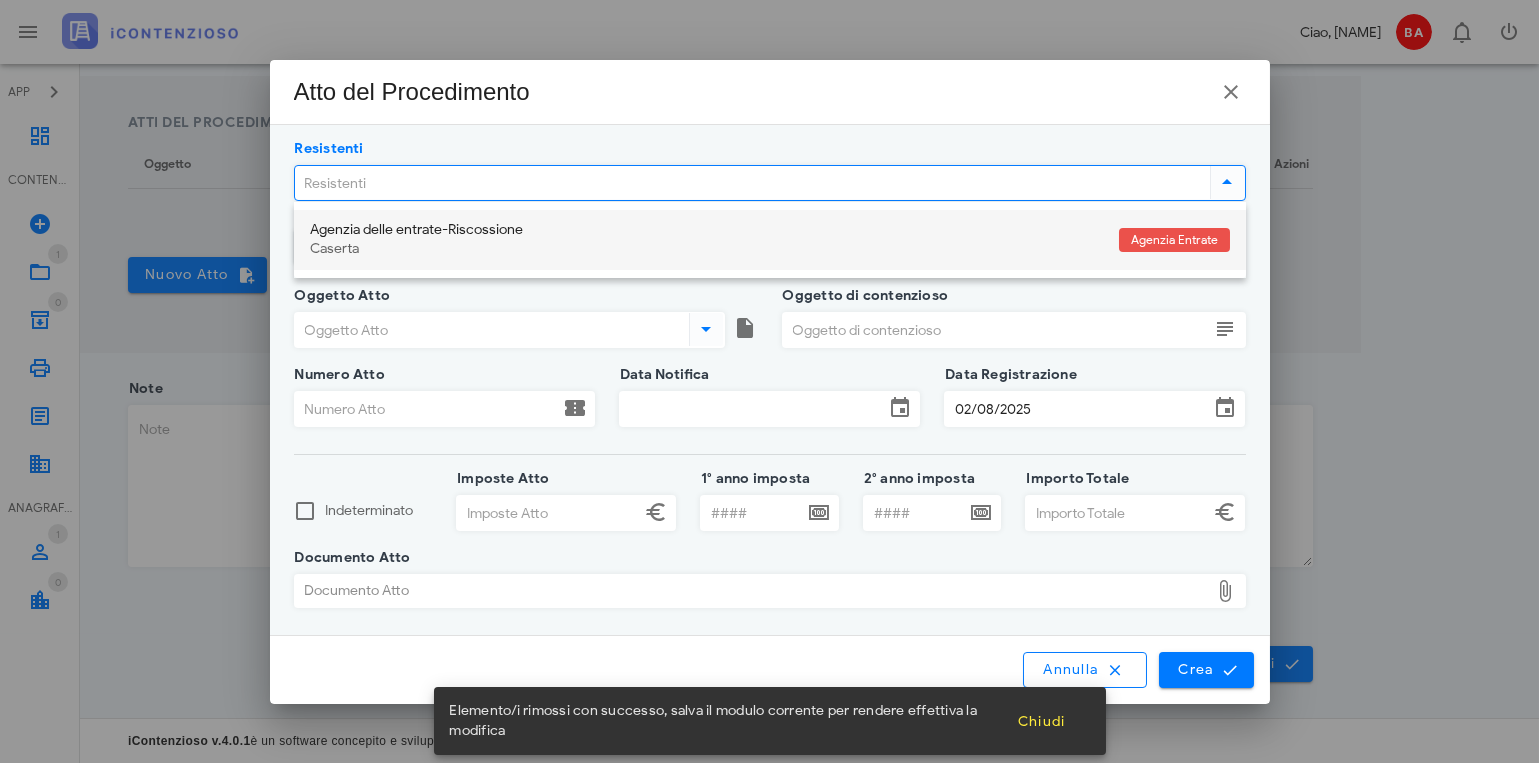 click on "Caserta" at bounding box center [706, 249] 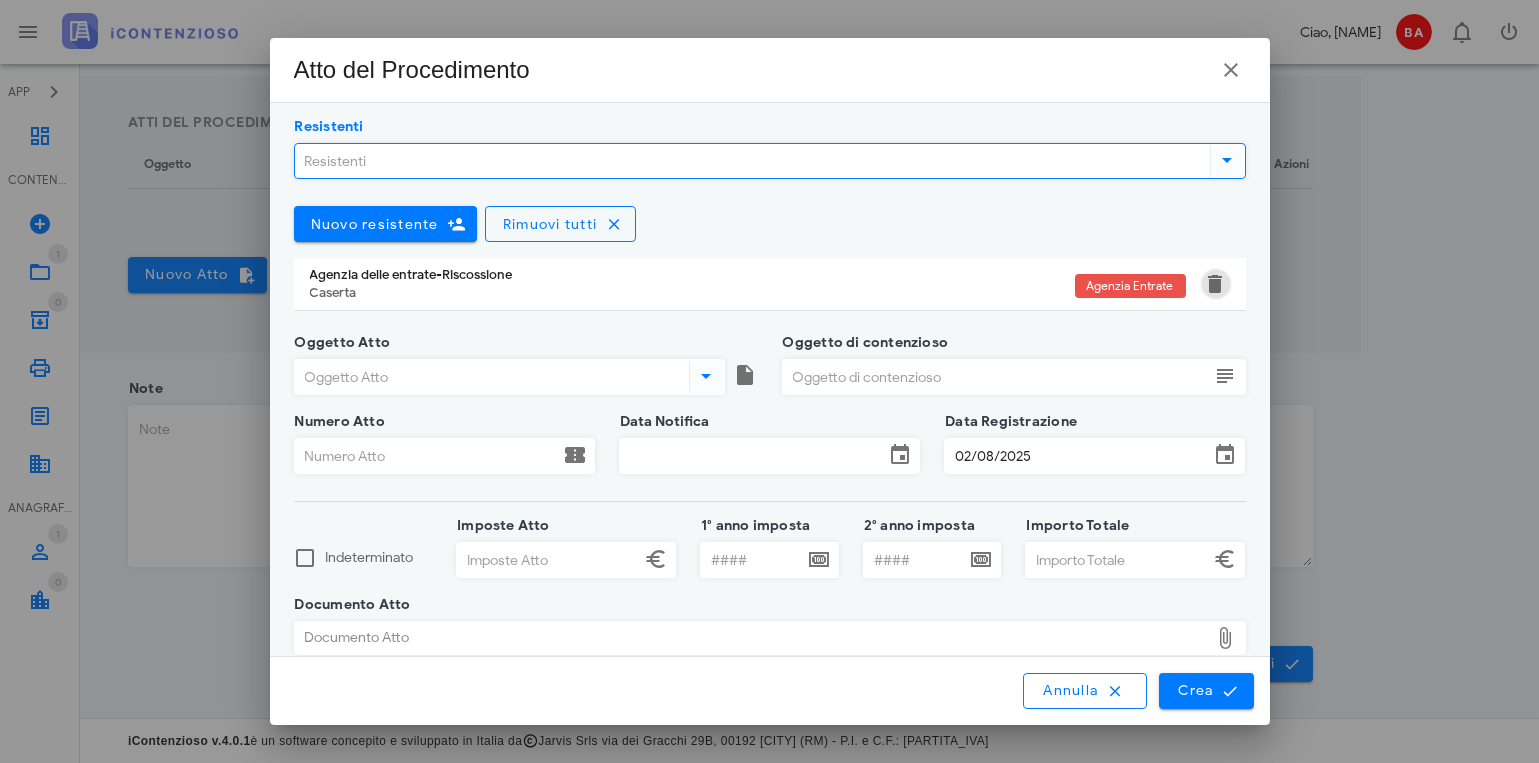 click at bounding box center (1216, 284) 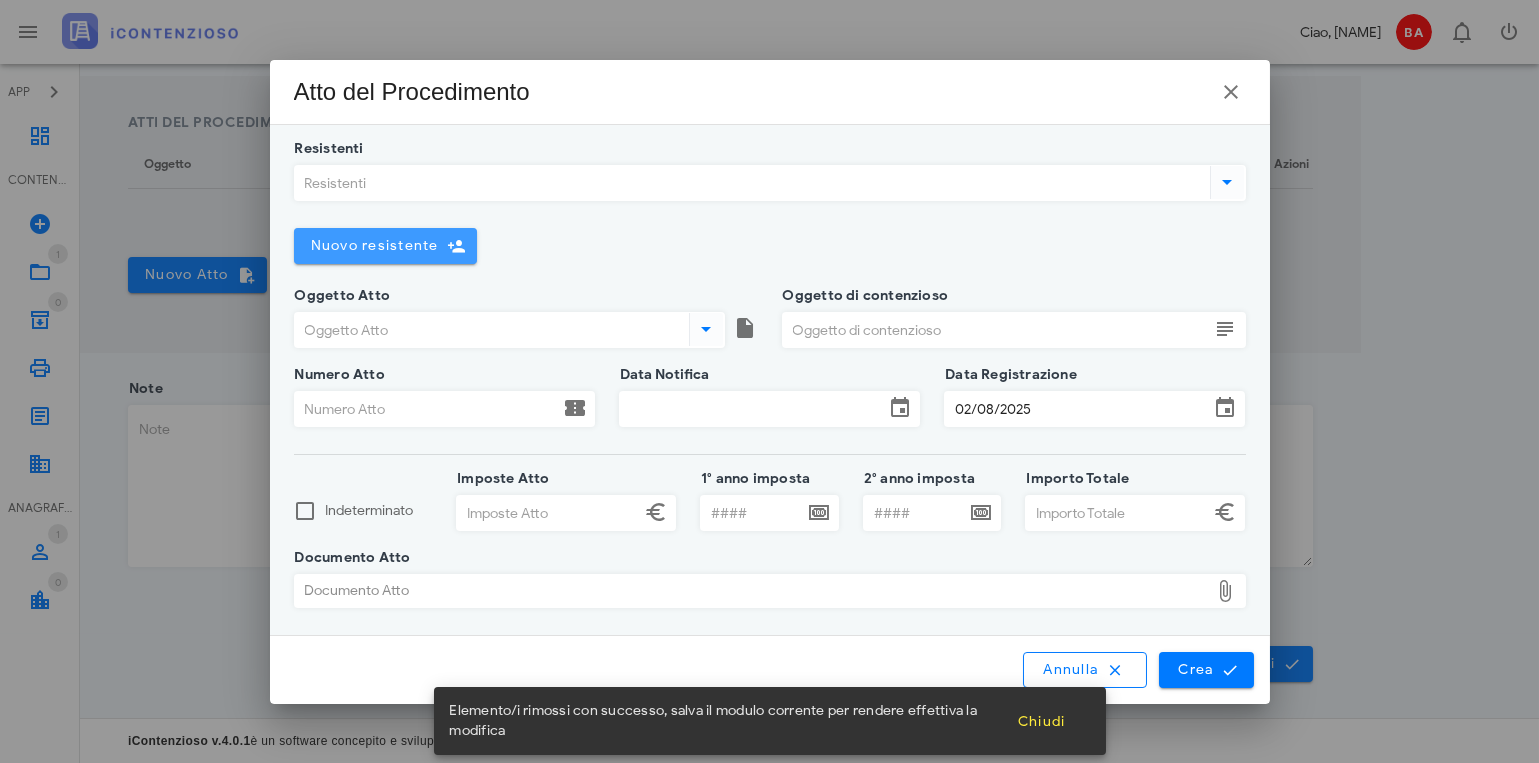 click on "Nuovo resistente" at bounding box center [374, 245] 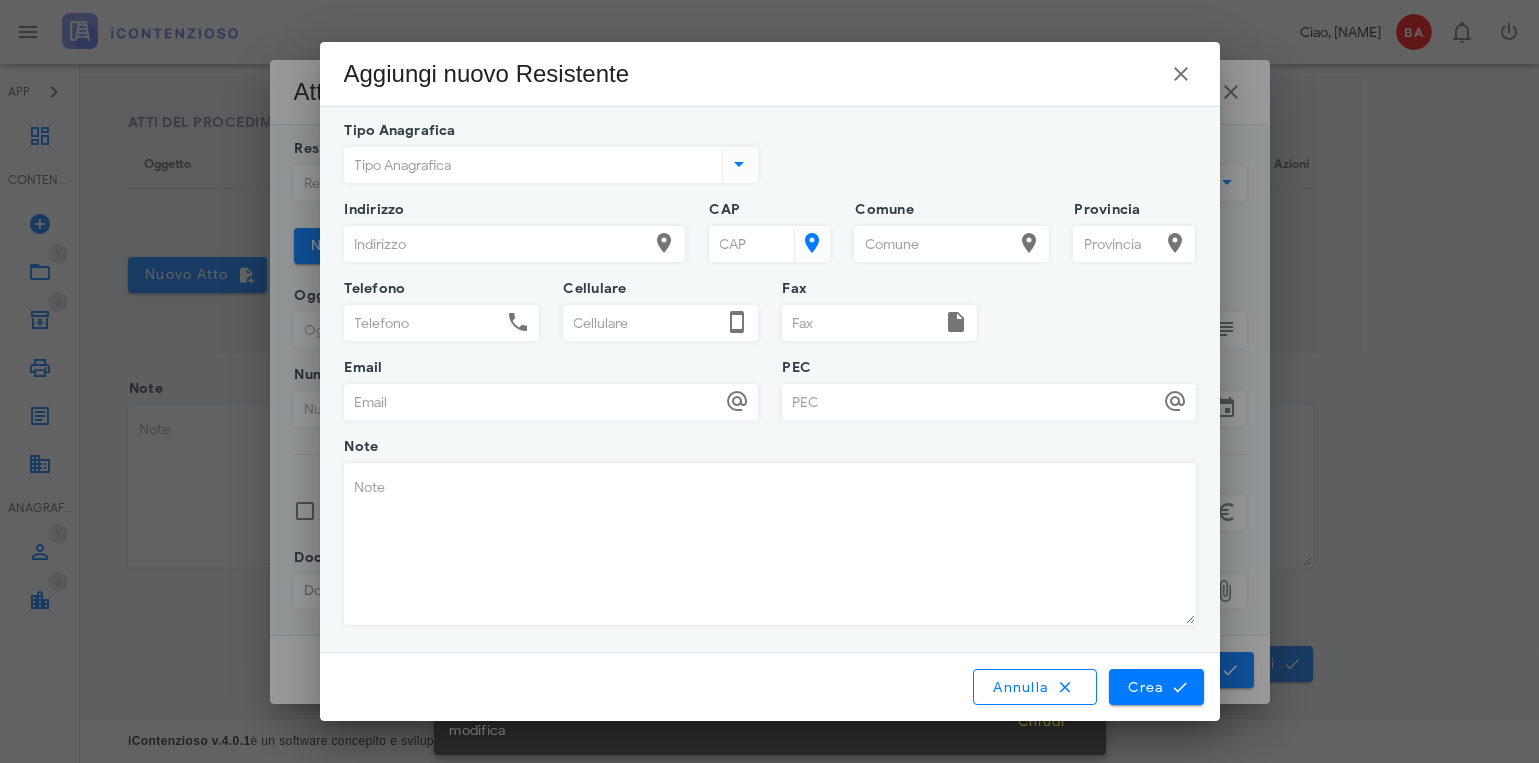 click on "Tipo Anagrafica" at bounding box center (531, 165) 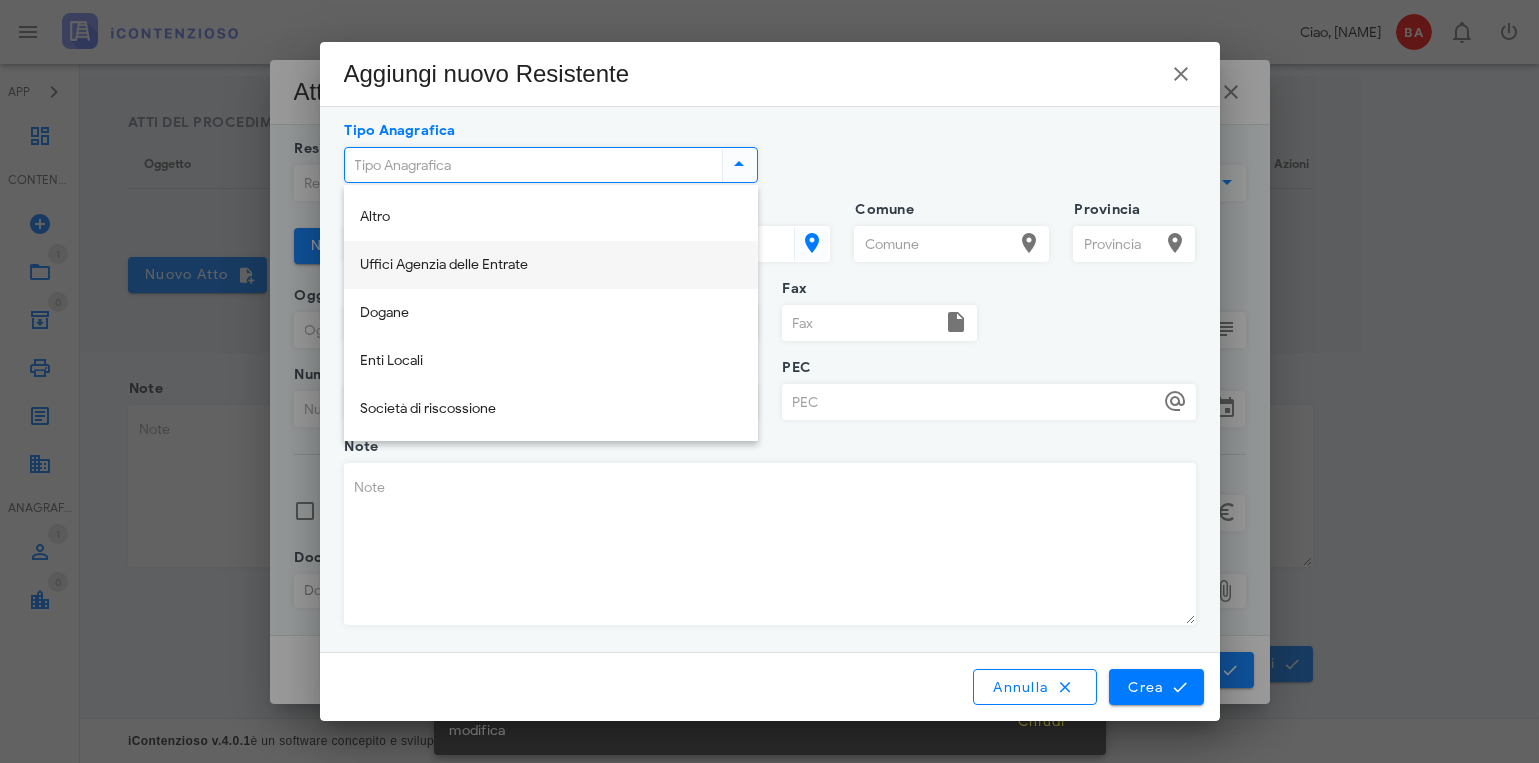 click on "Uffici Agenzia delle Entrate" at bounding box center (551, 265) 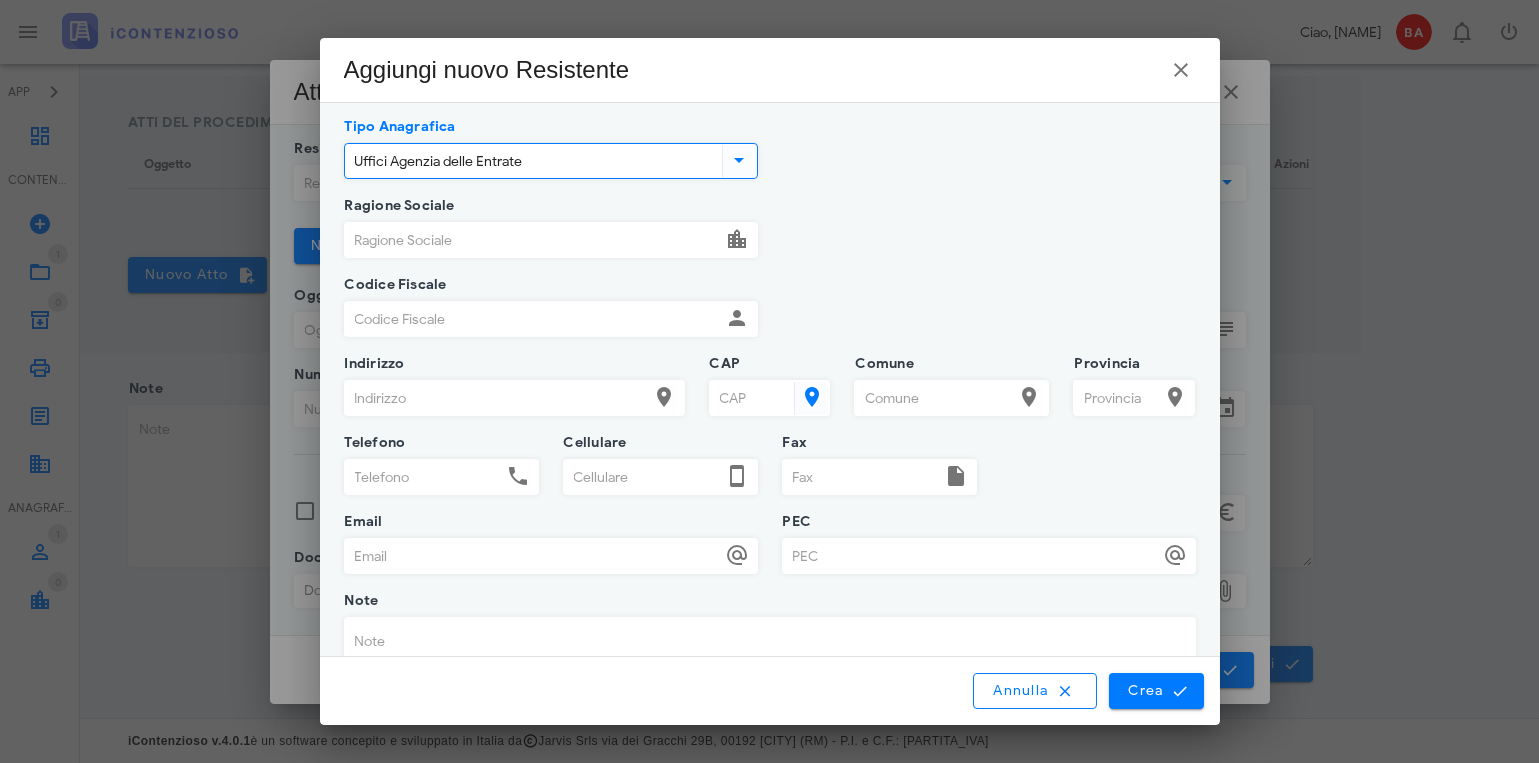 click on "Ragione Sociale" at bounding box center (533, 240) 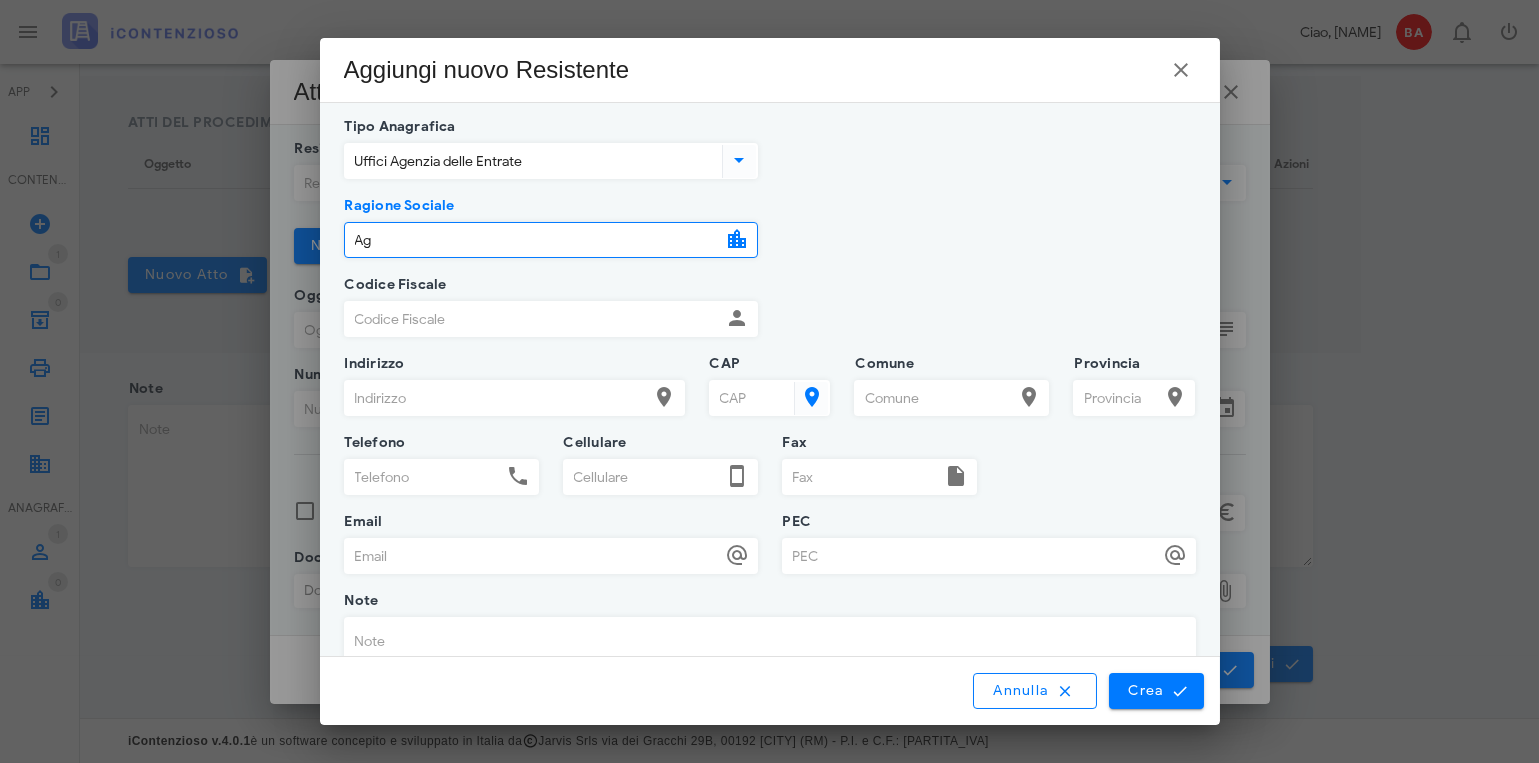 type on "A" 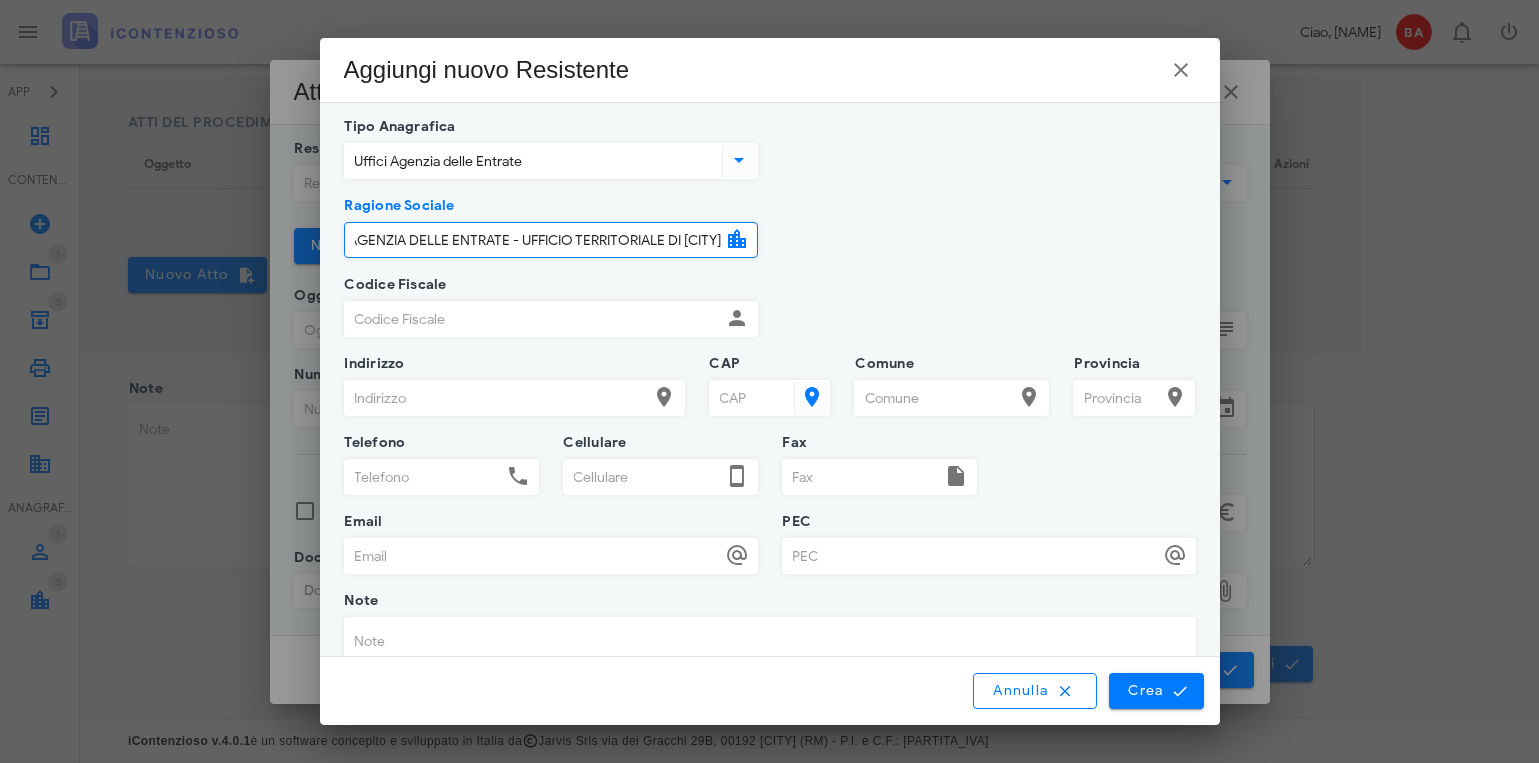 scroll, scrollTop: 0, scrollLeft: 28, axis: horizontal 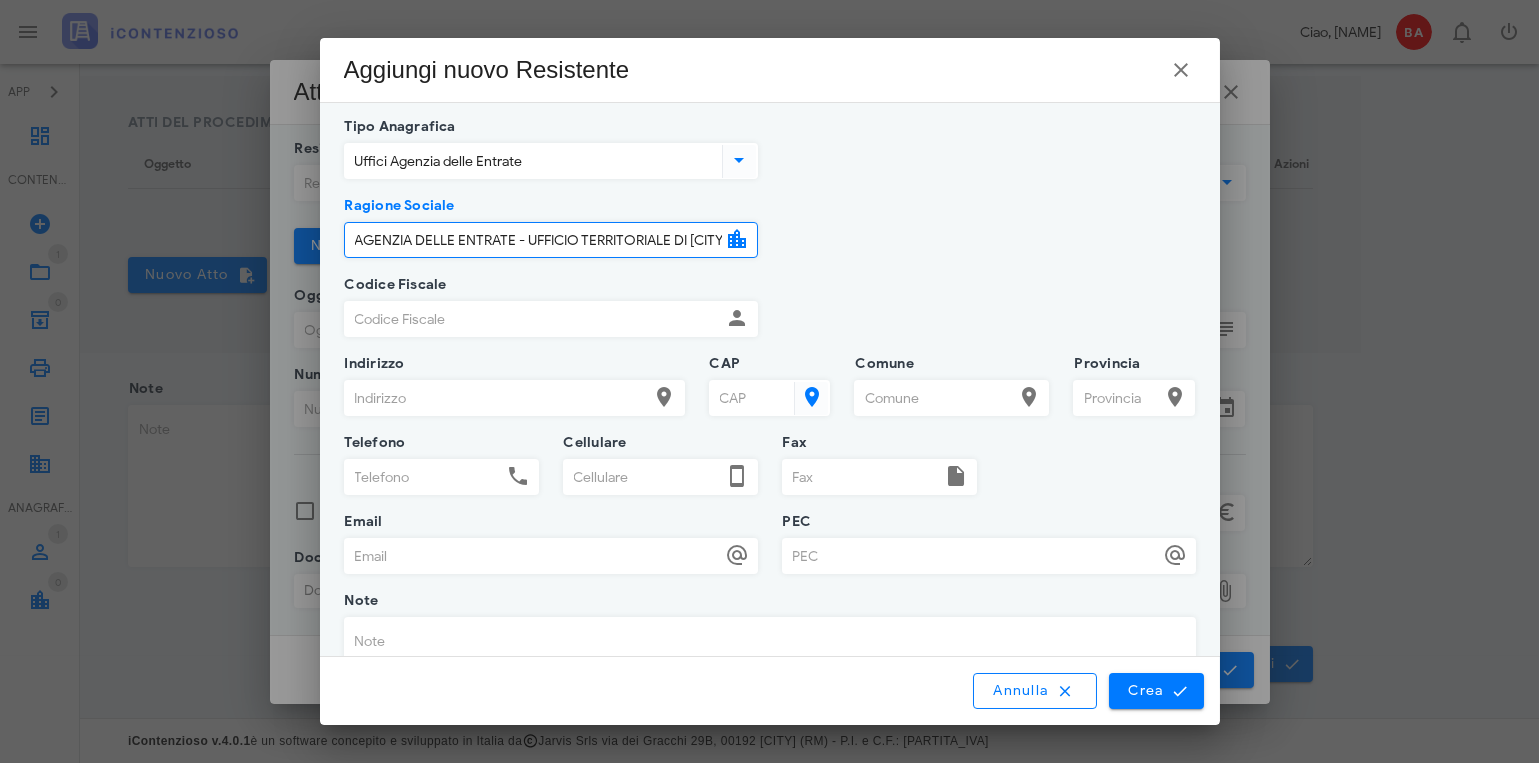 click on "Codice Fiscale" at bounding box center (533, 319) 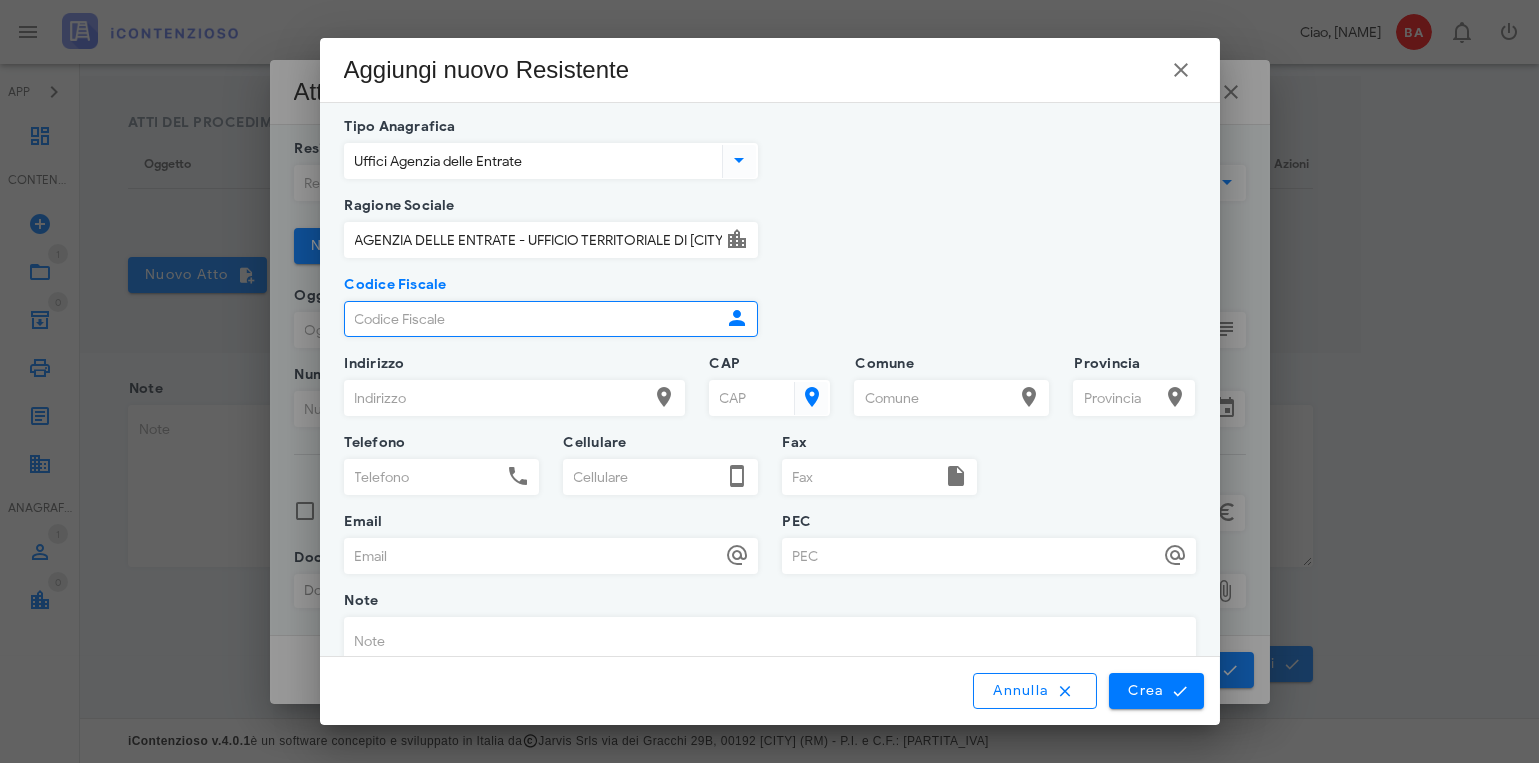 click on "PEC" at bounding box center [971, 556] 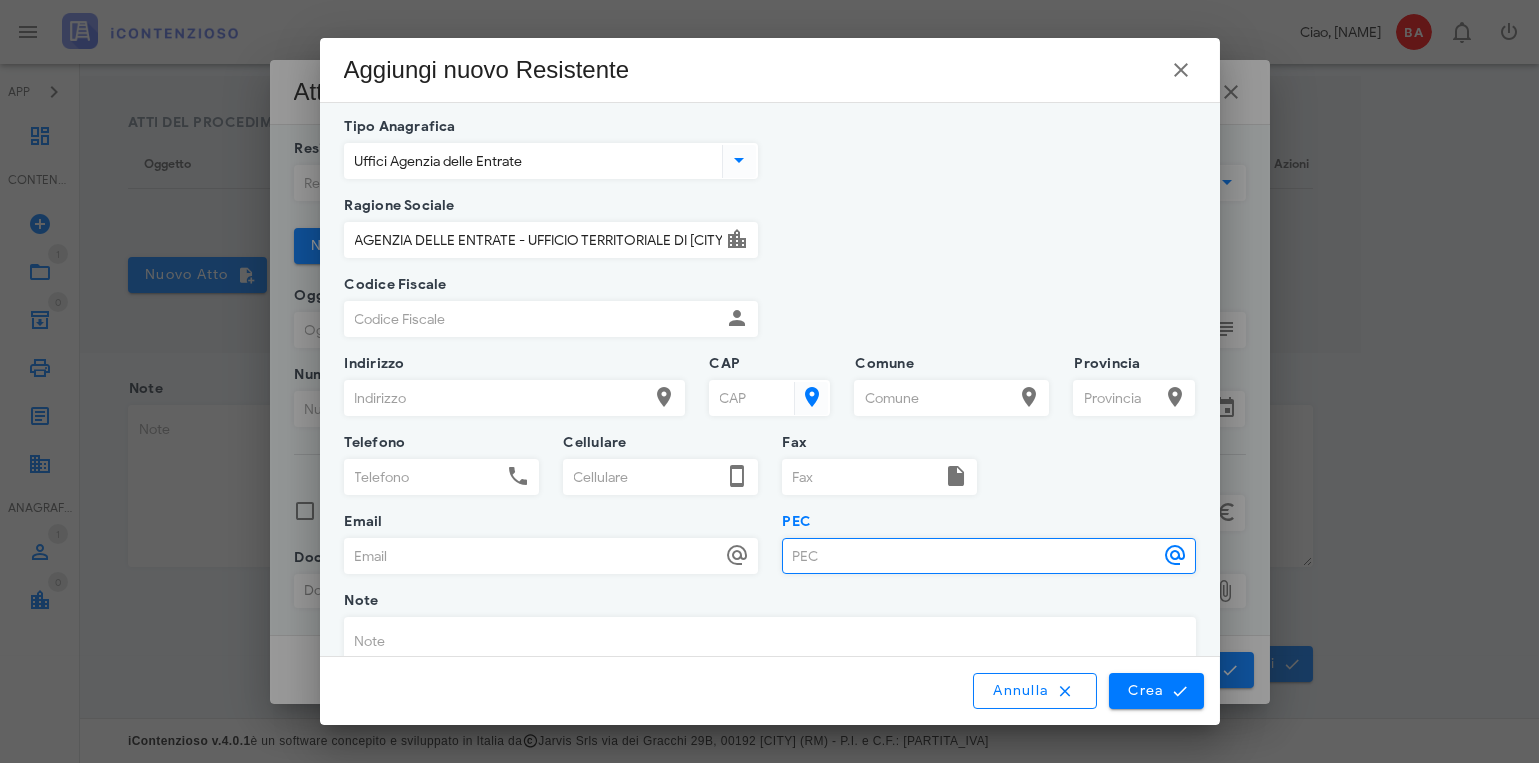 paste on "dp.caserta@[EMAIL_DOMAIN]" 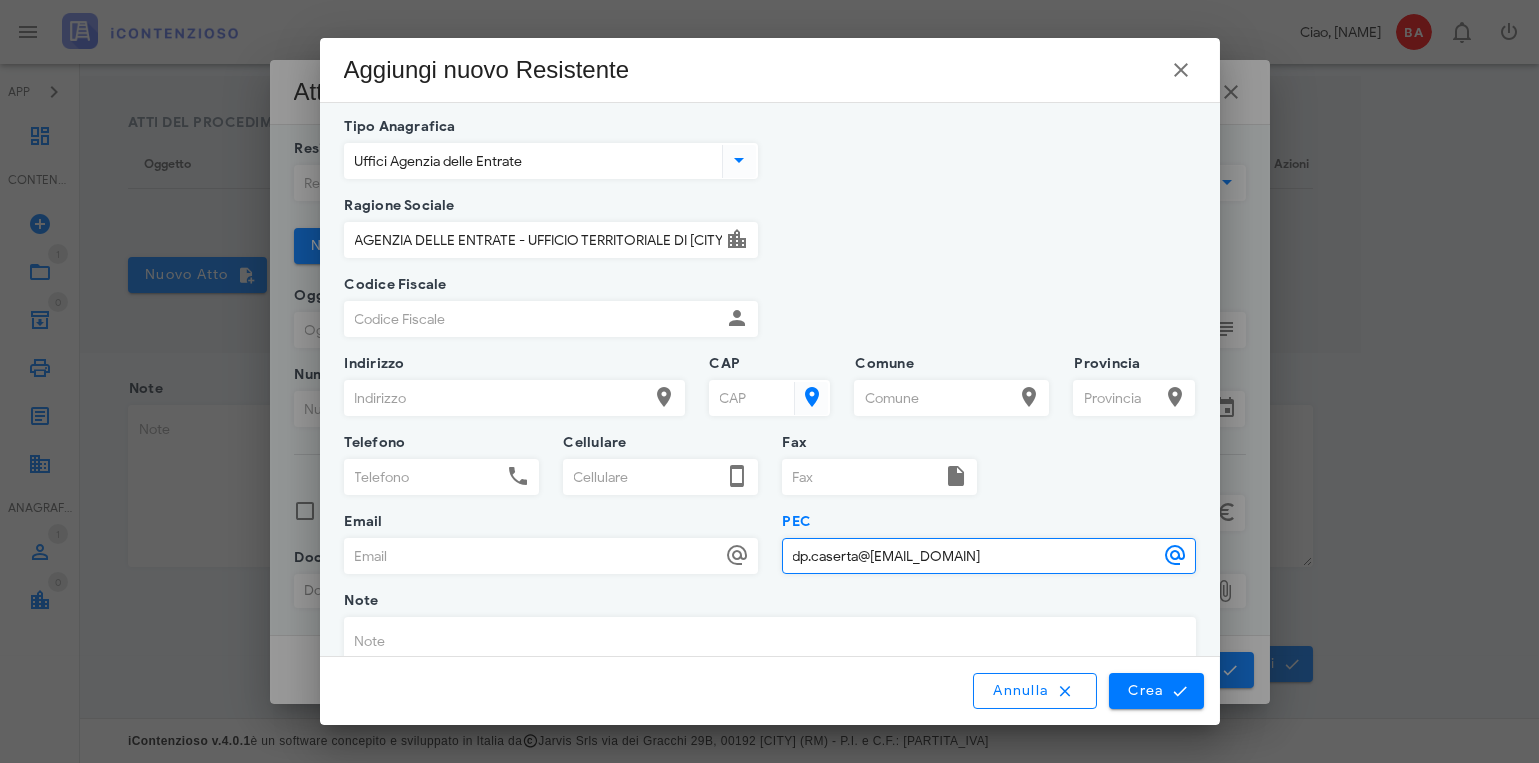 type on "dp.caserta@[EMAIL_DOMAIN]" 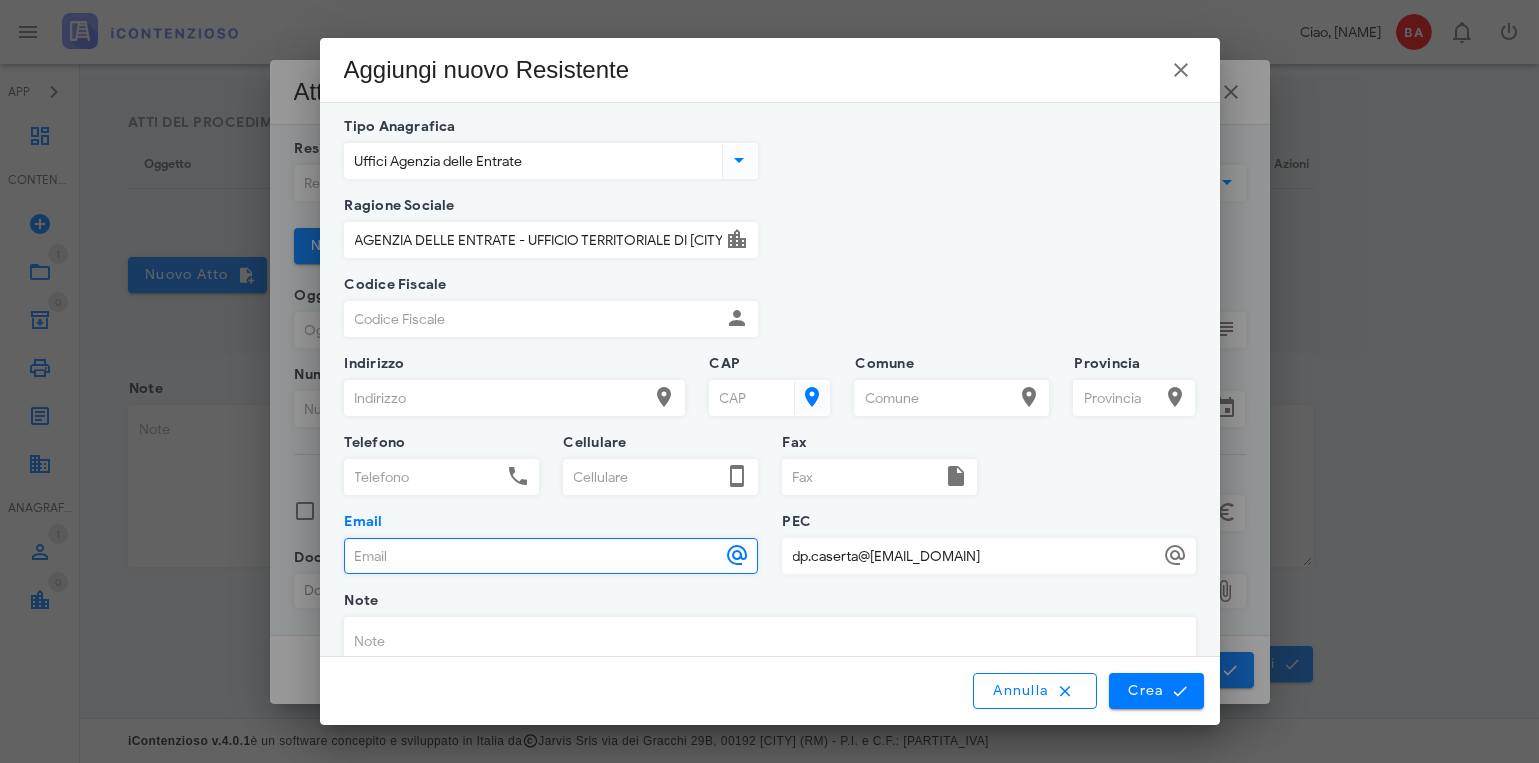 paste on "[EMAIL]" 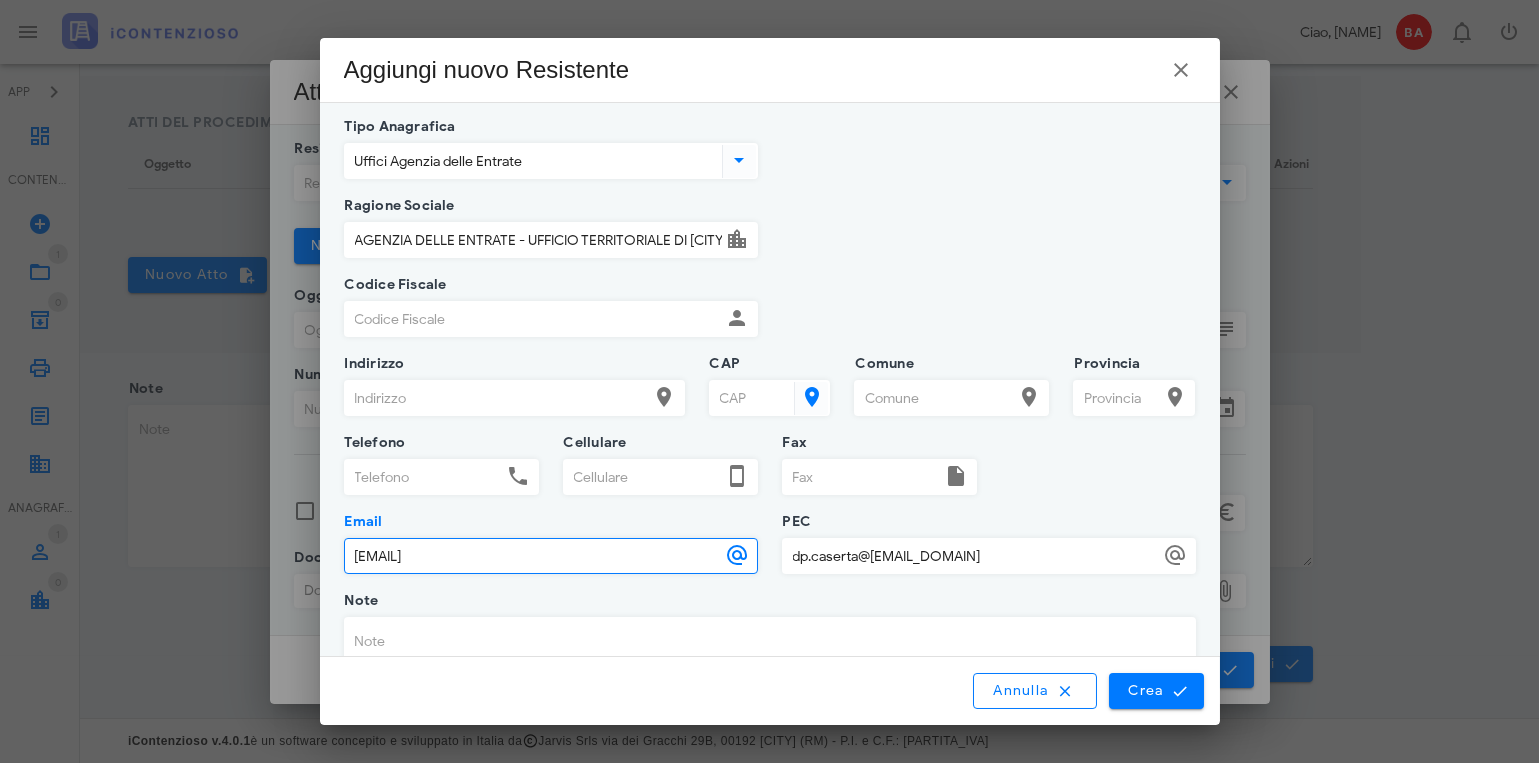 type on "[EMAIL]" 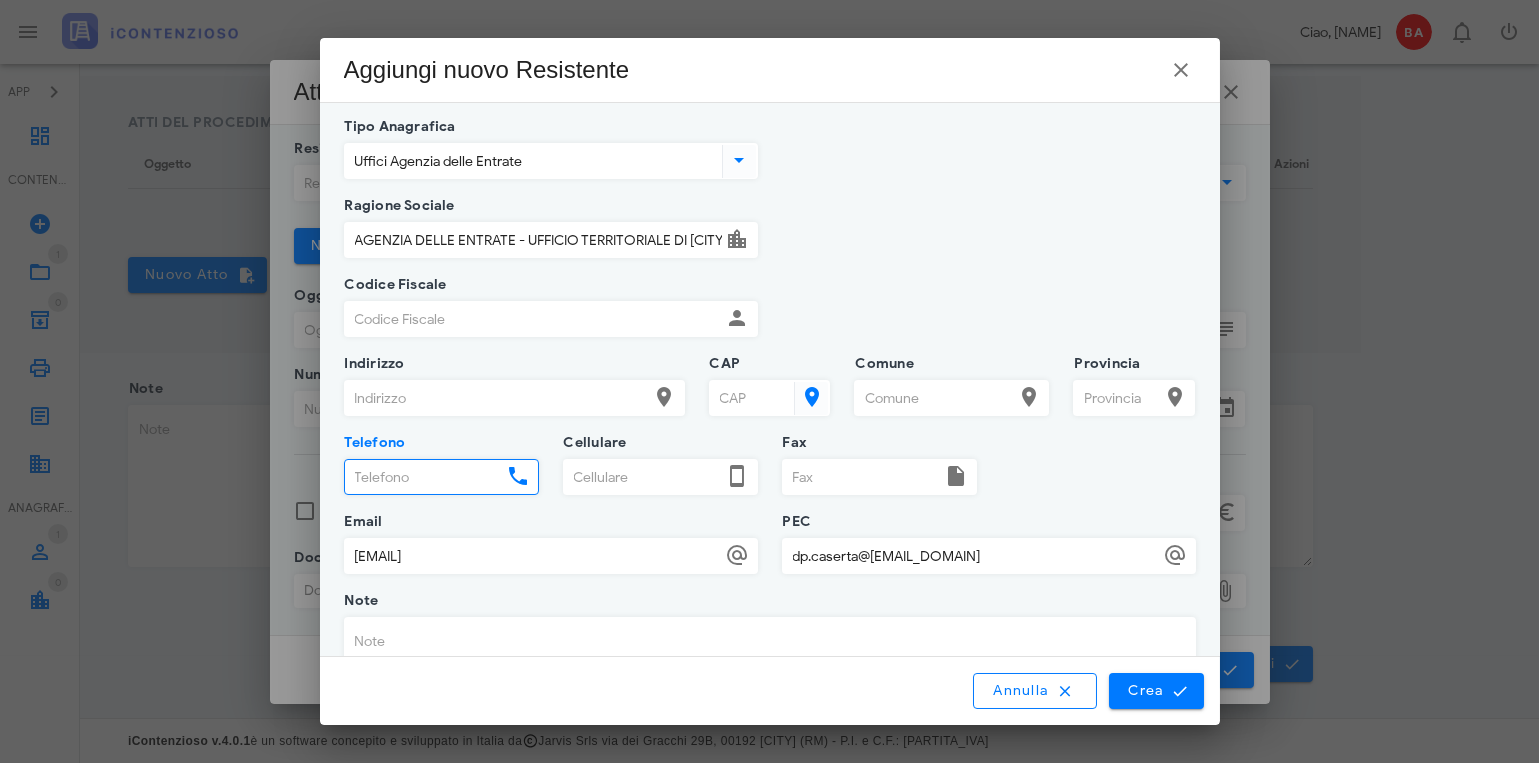 paste on "[PHONE]" 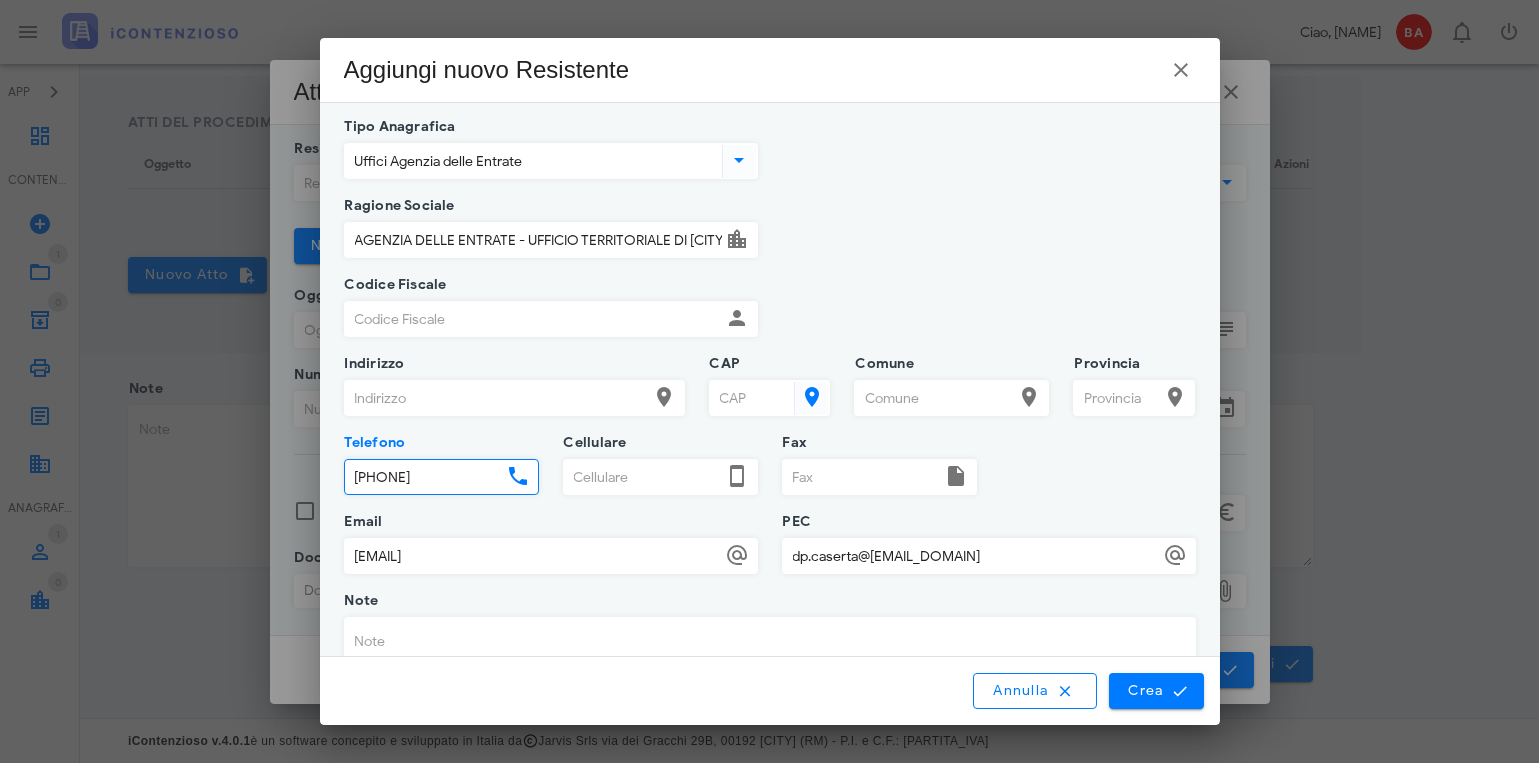 type on "[PHONE]" 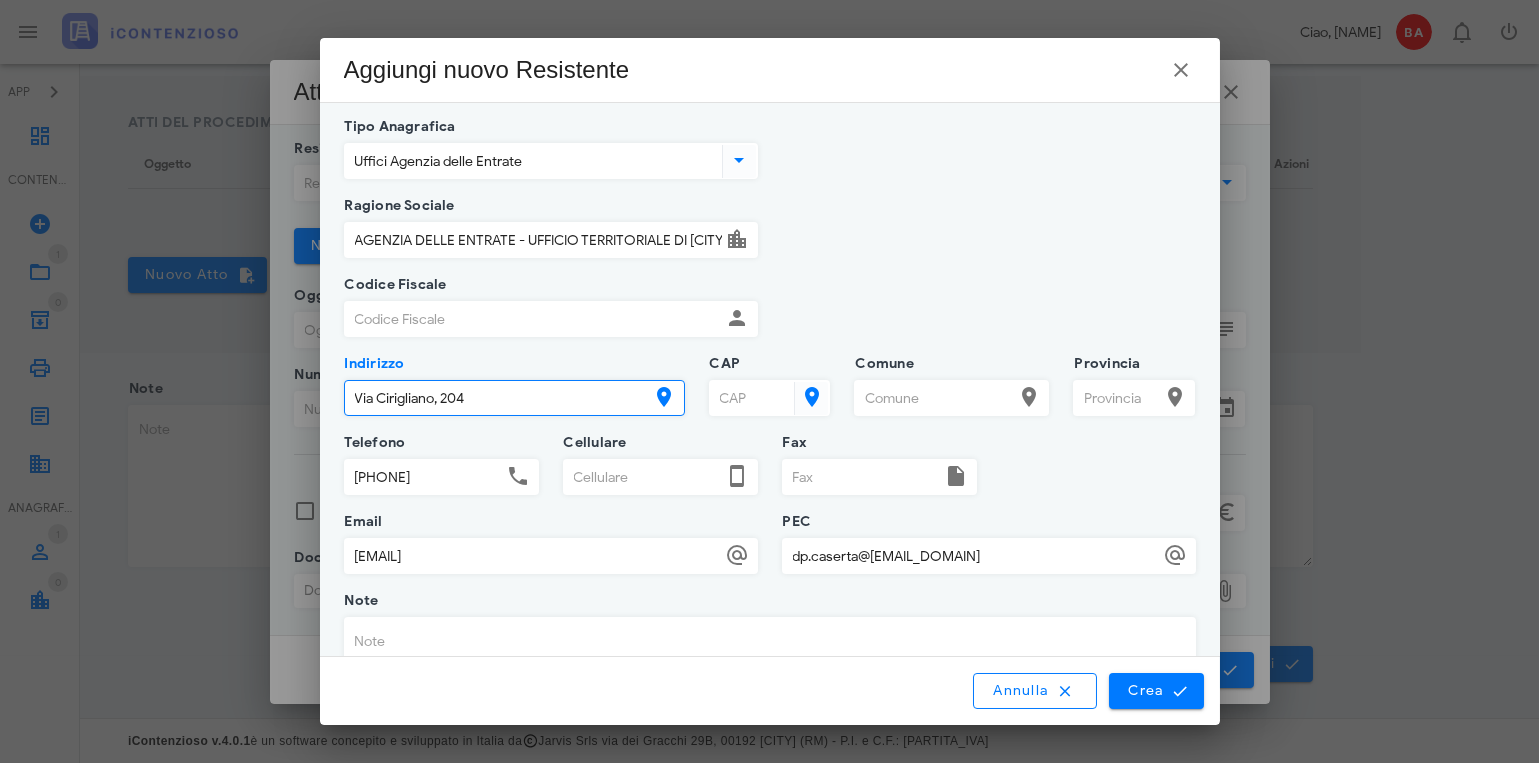 type on "Via Cirigliano, 204" 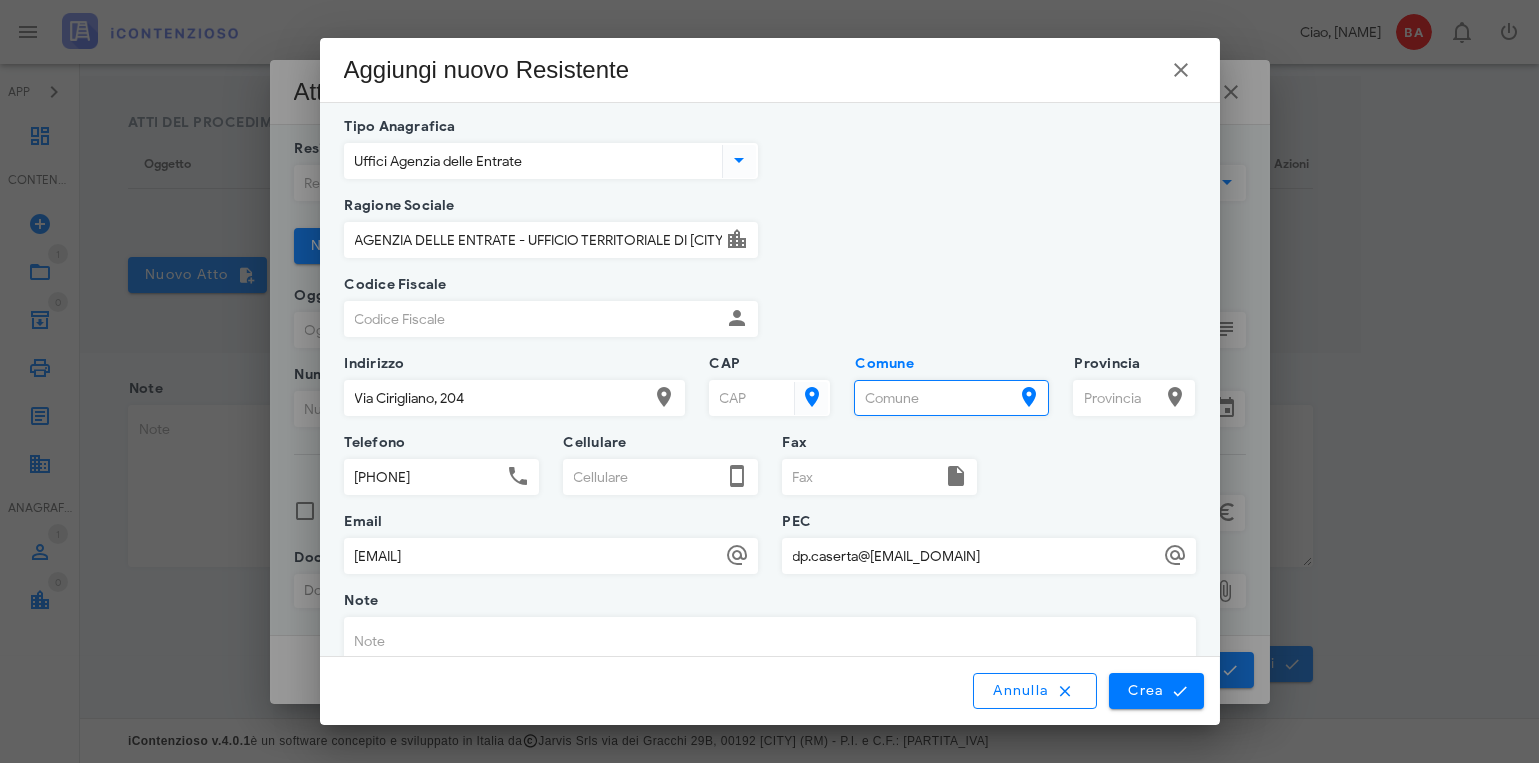 click on "Comune" at bounding box center (934, 398) 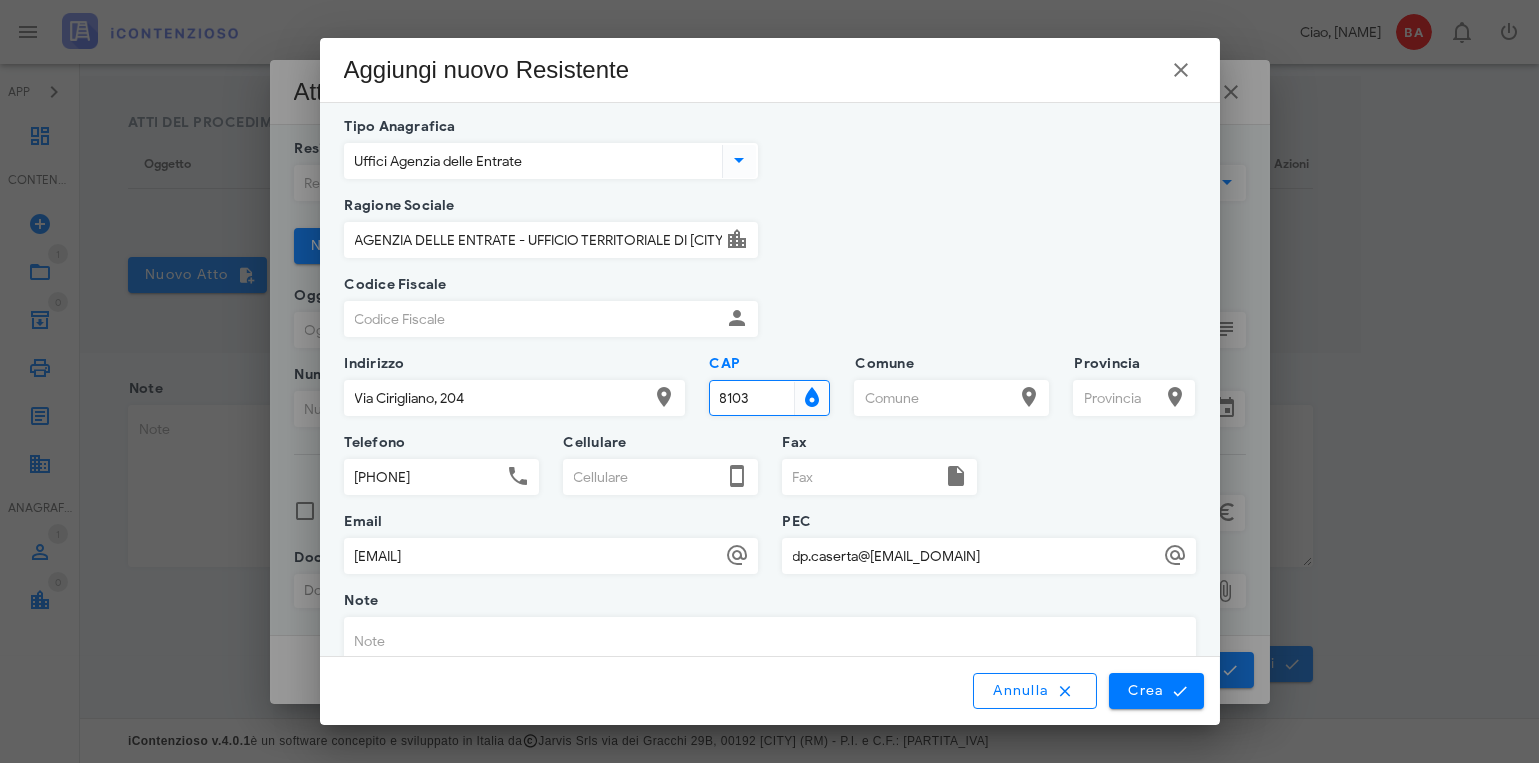 type on "81031" 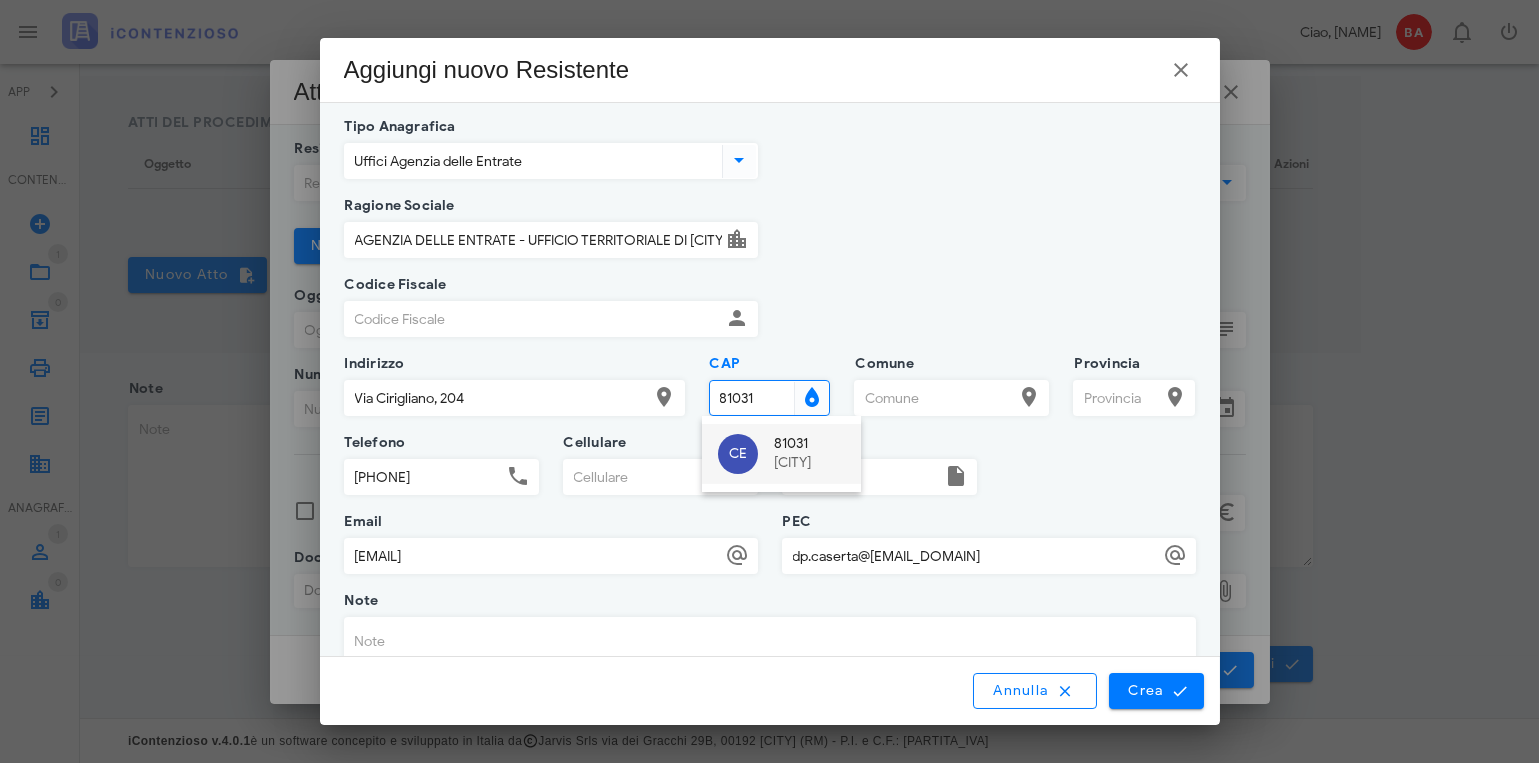 click on "81031" at bounding box center (809, 444) 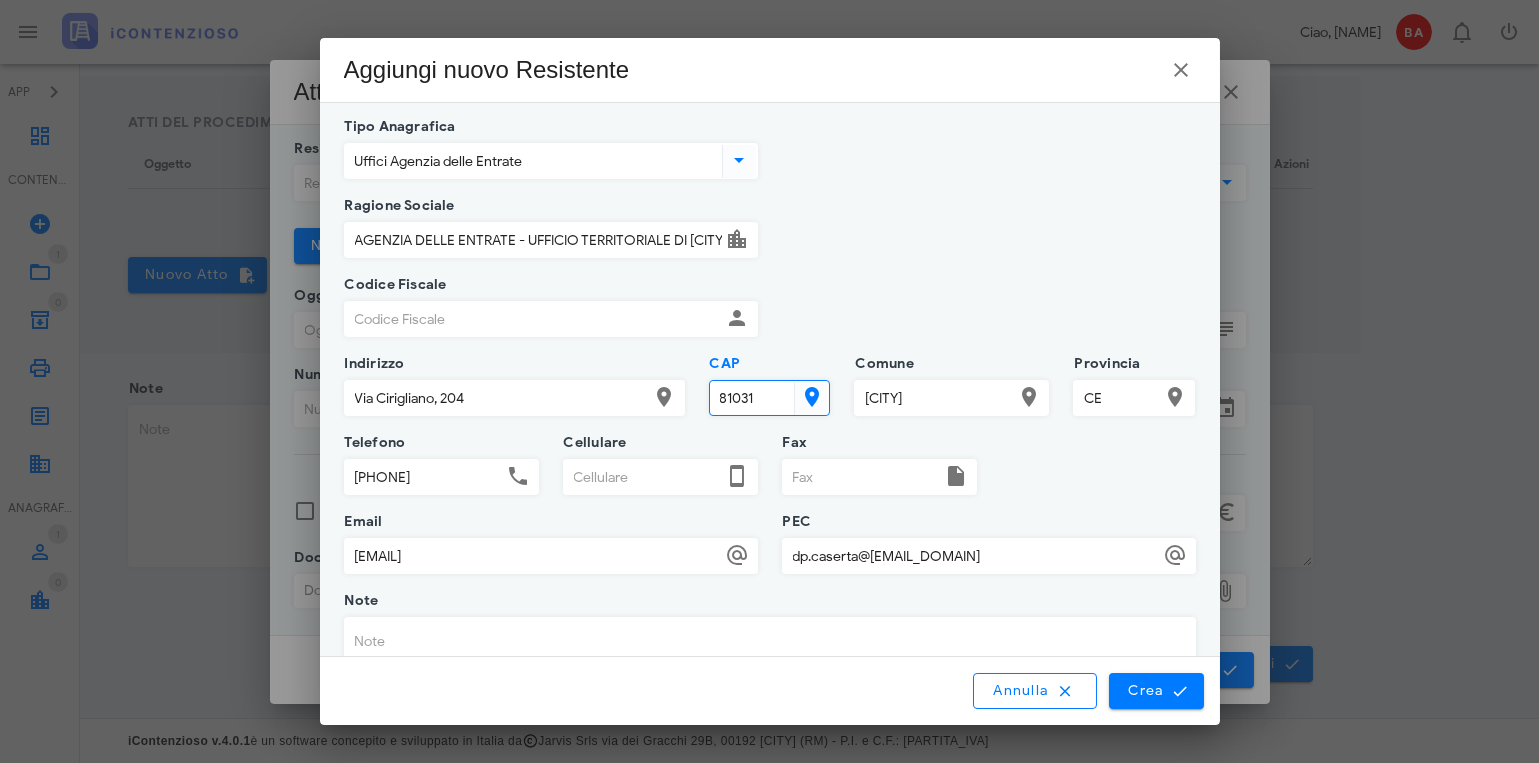 type on "81031" 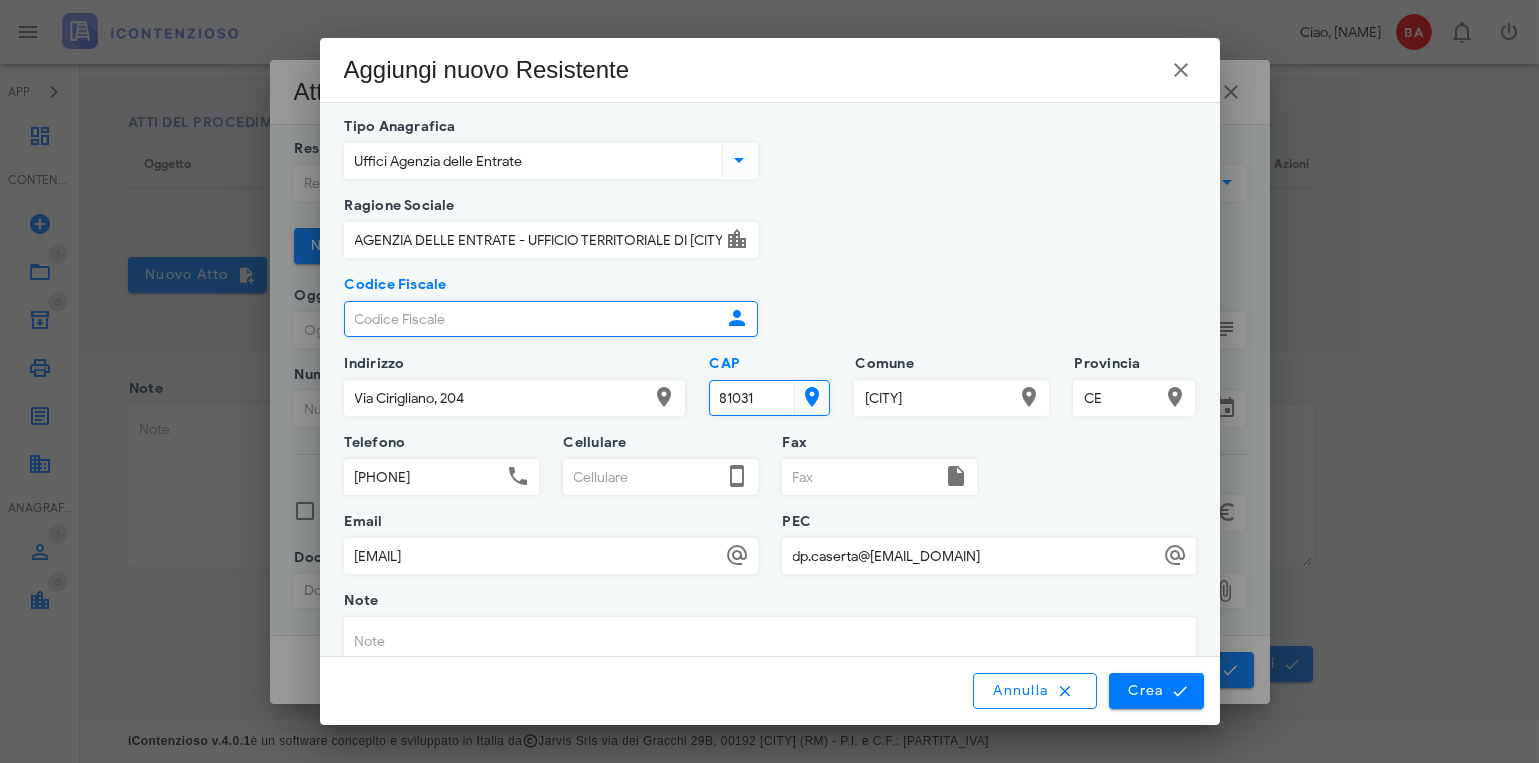 click on "Codice Fiscale" at bounding box center [533, 319] 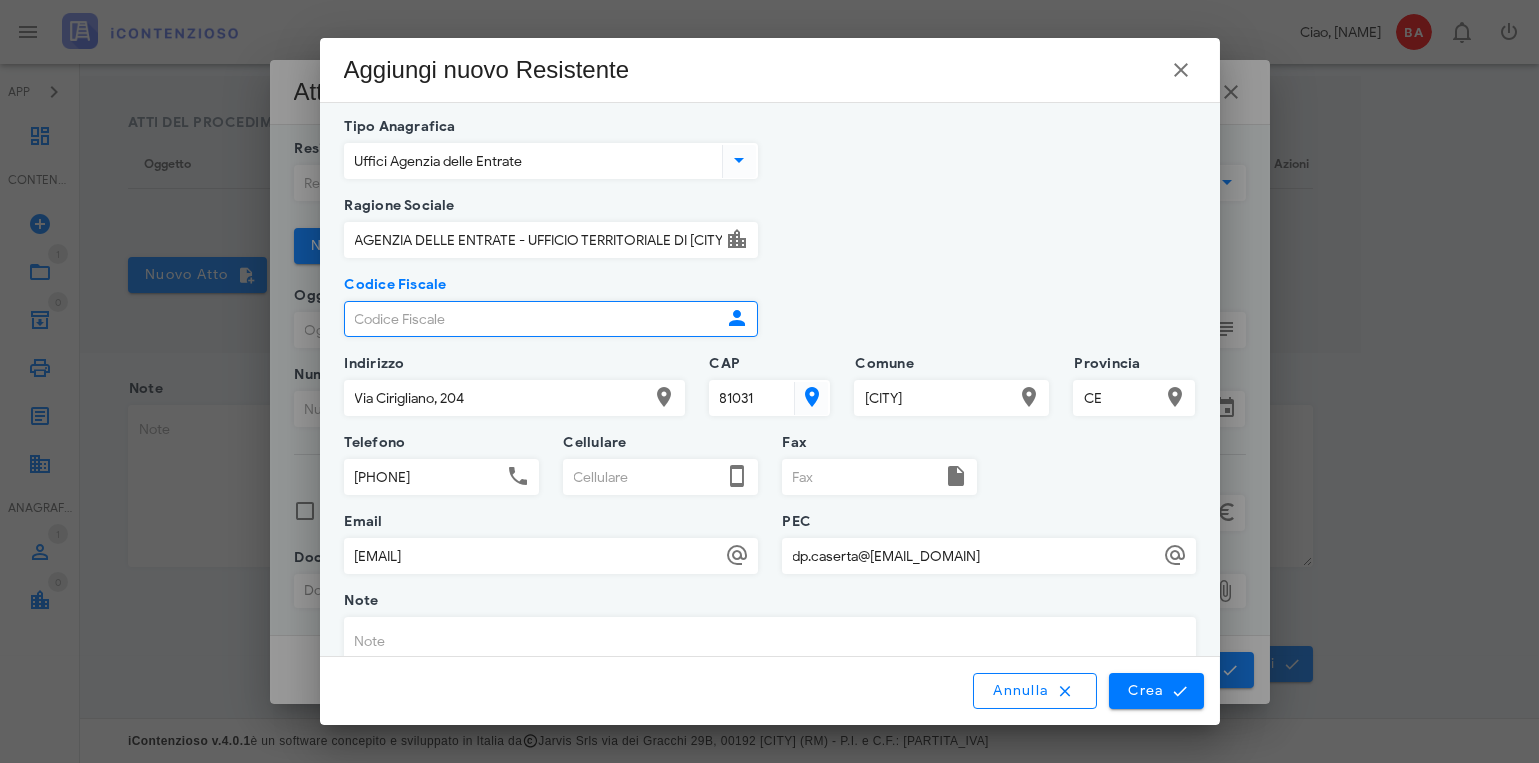 paste on "[NUMBER]" 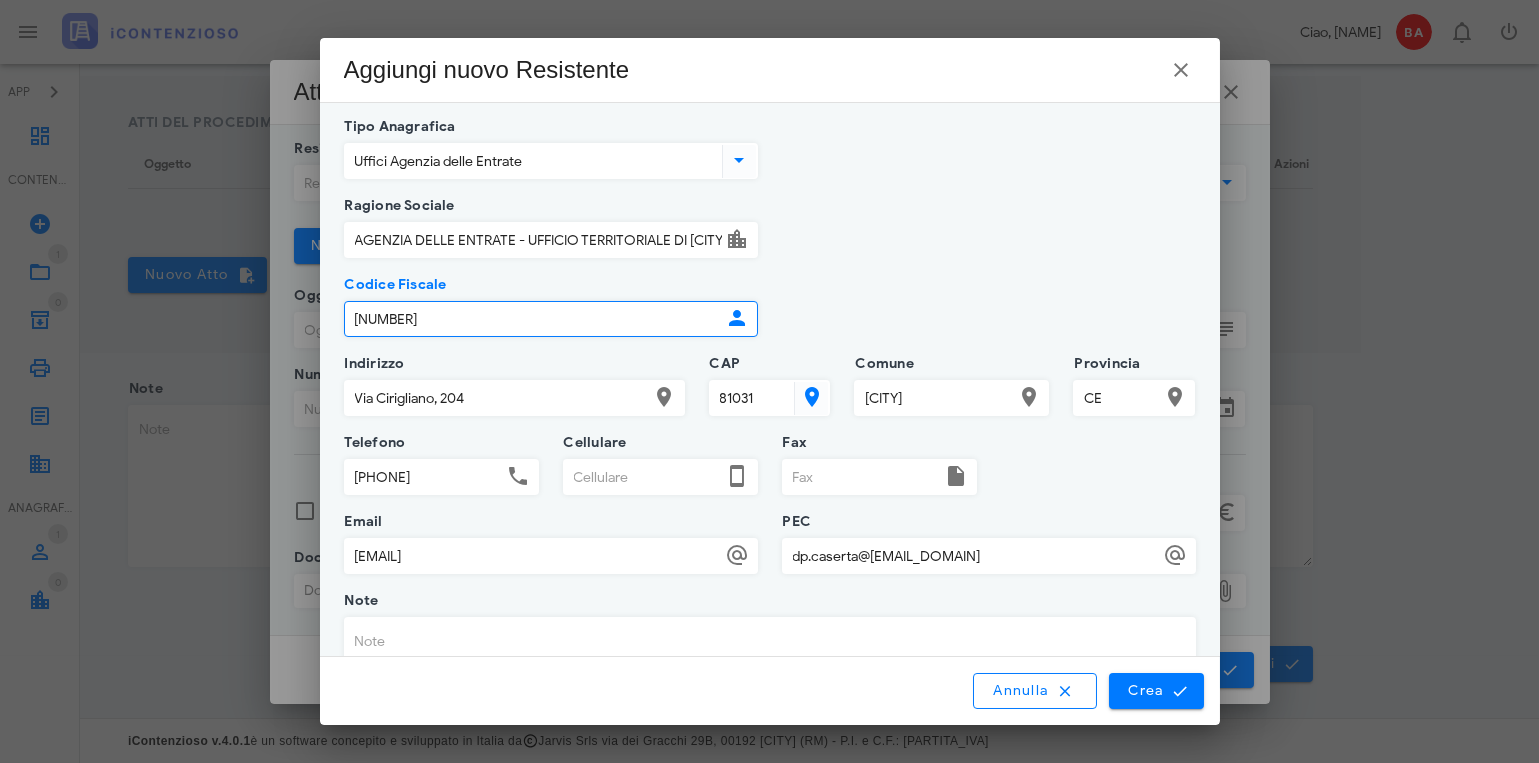 type on "[NUMBER]" 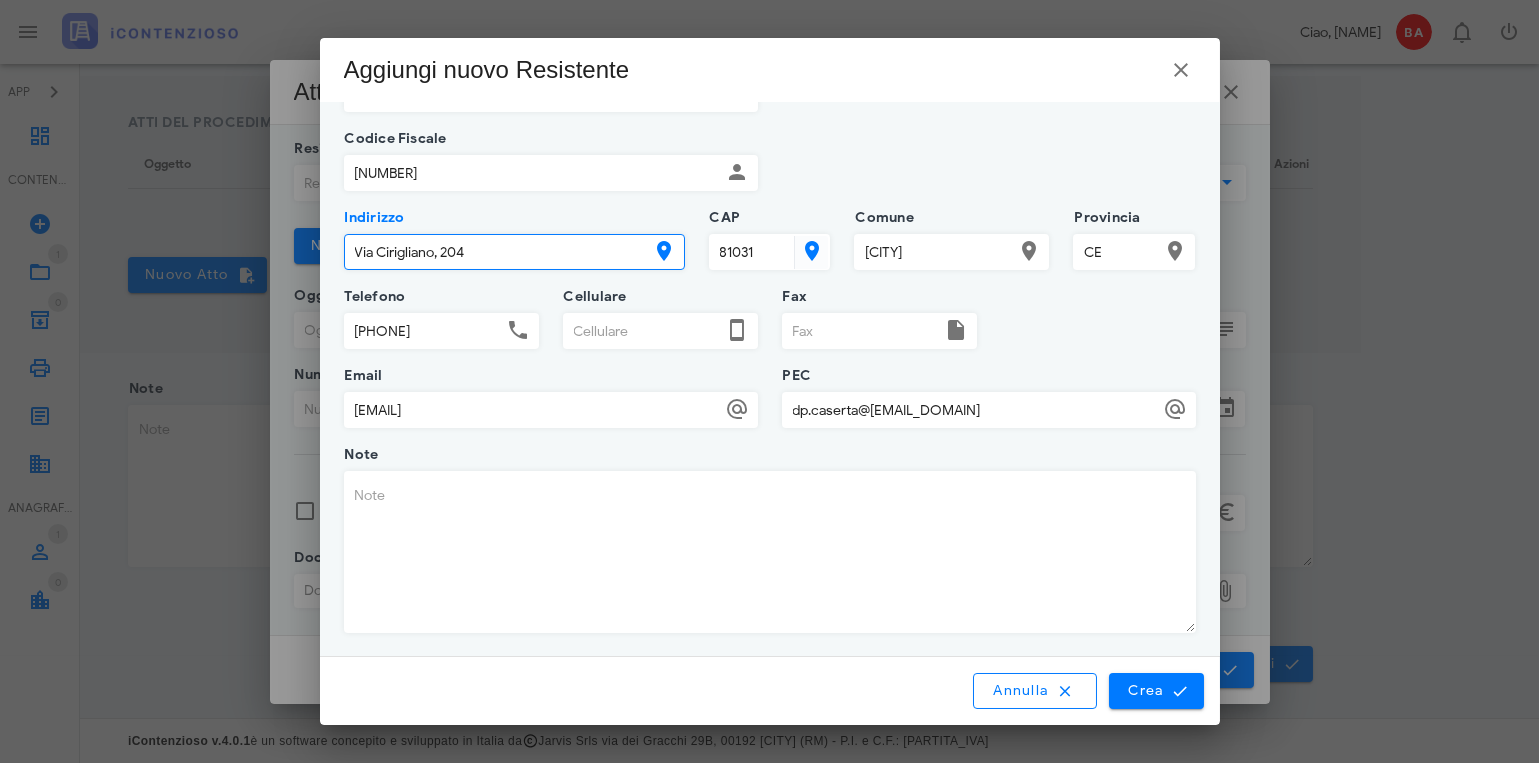 scroll, scrollTop: 147, scrollLeft: 0, axis: vertical 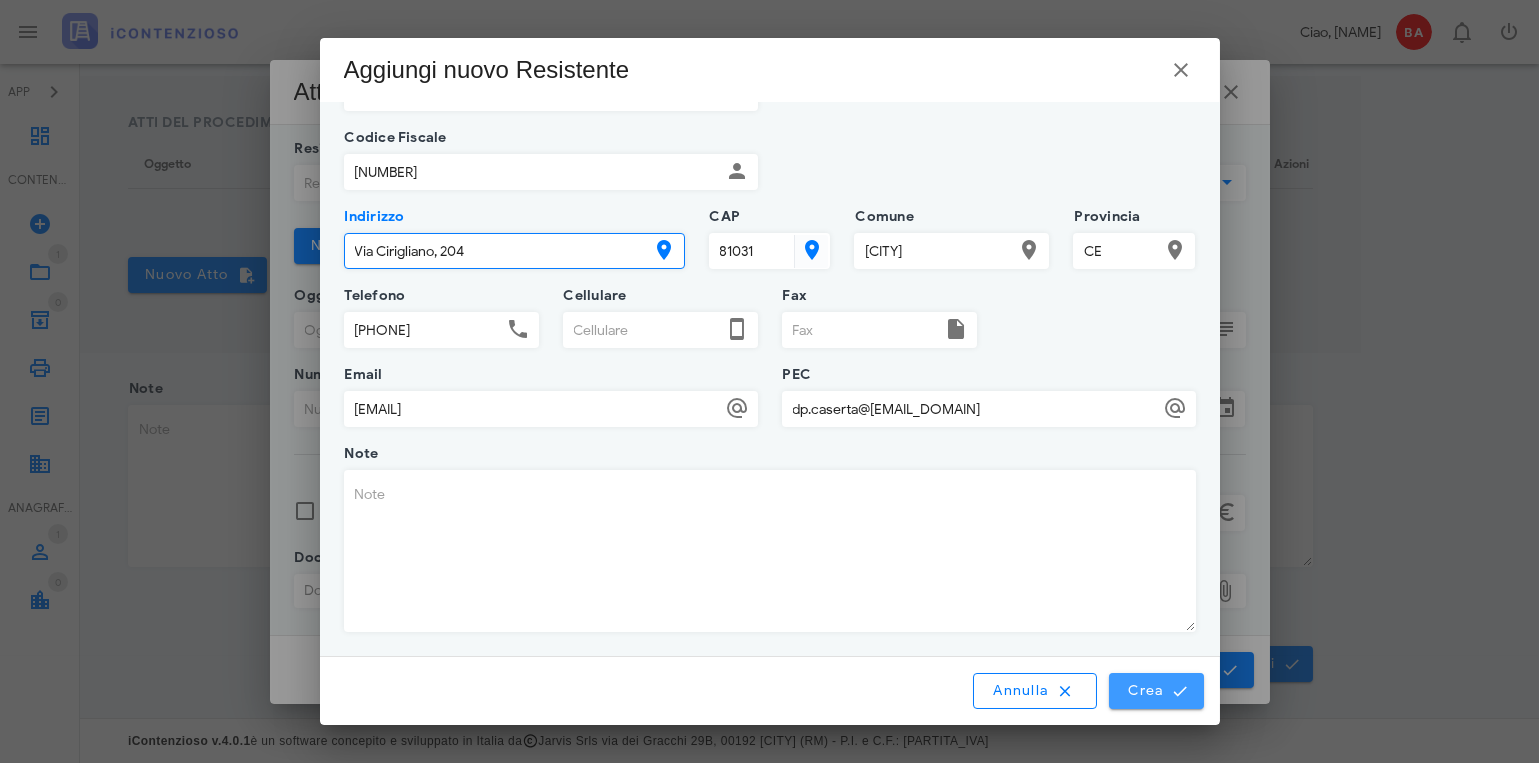 click on "Crea" at bounding box center (1156, 691) 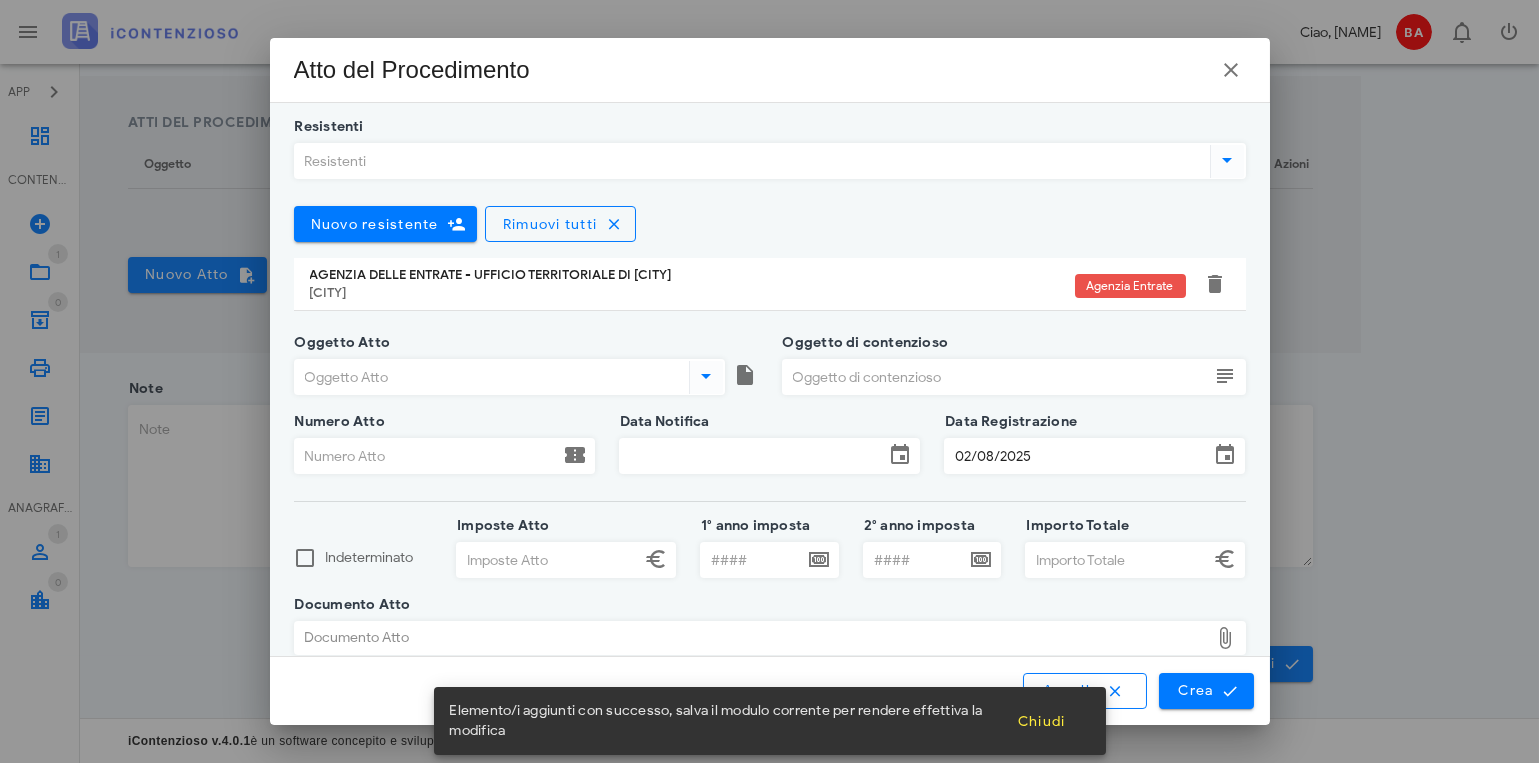 click on "Oggetto Atto" at bounding box center [490, 377] 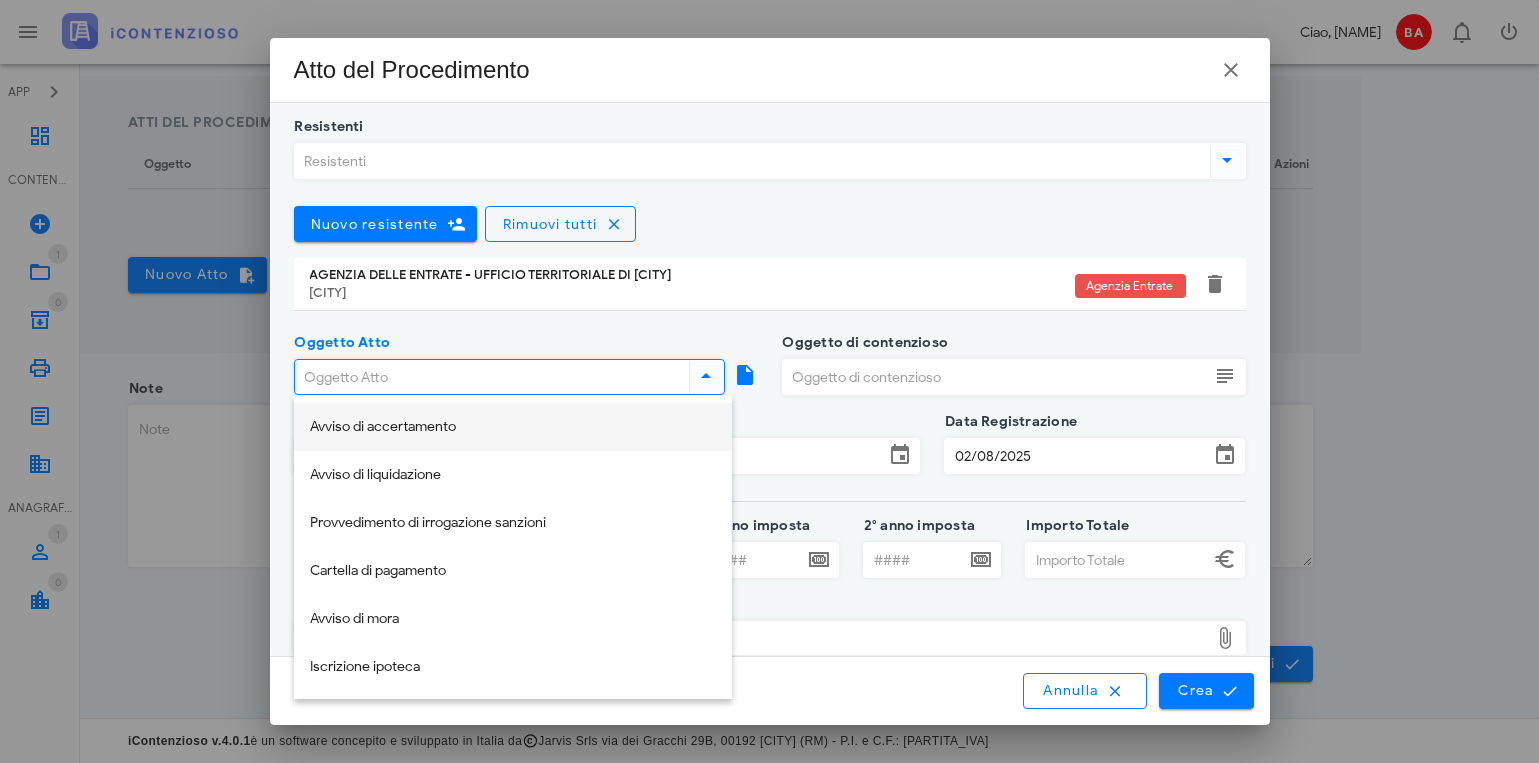 click on "Avviso di accertamento" at bounding box center [513, 427] 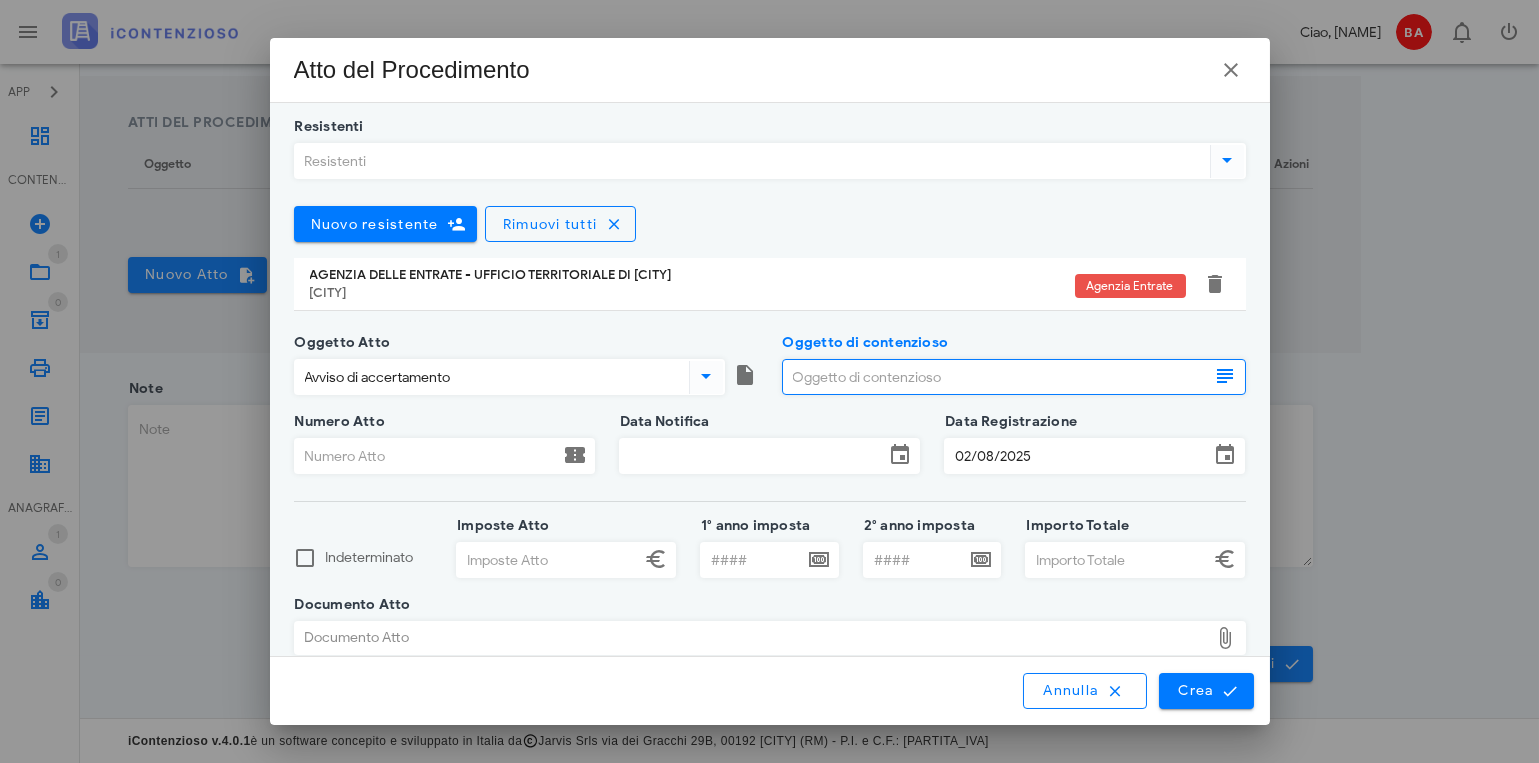 click at bounding box center (1226, 376) 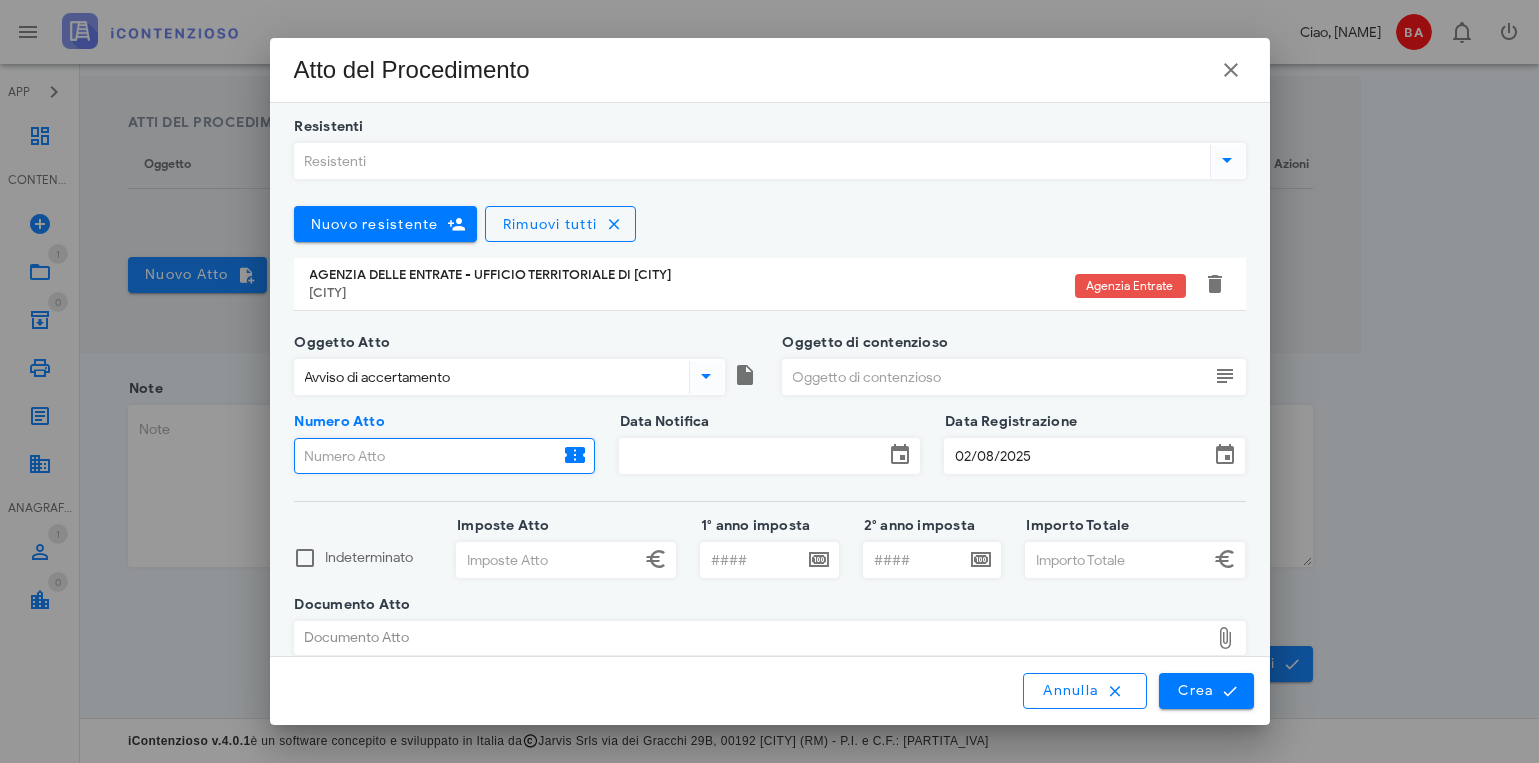 click on "Numero Atto" at bounding box center [427, 456] 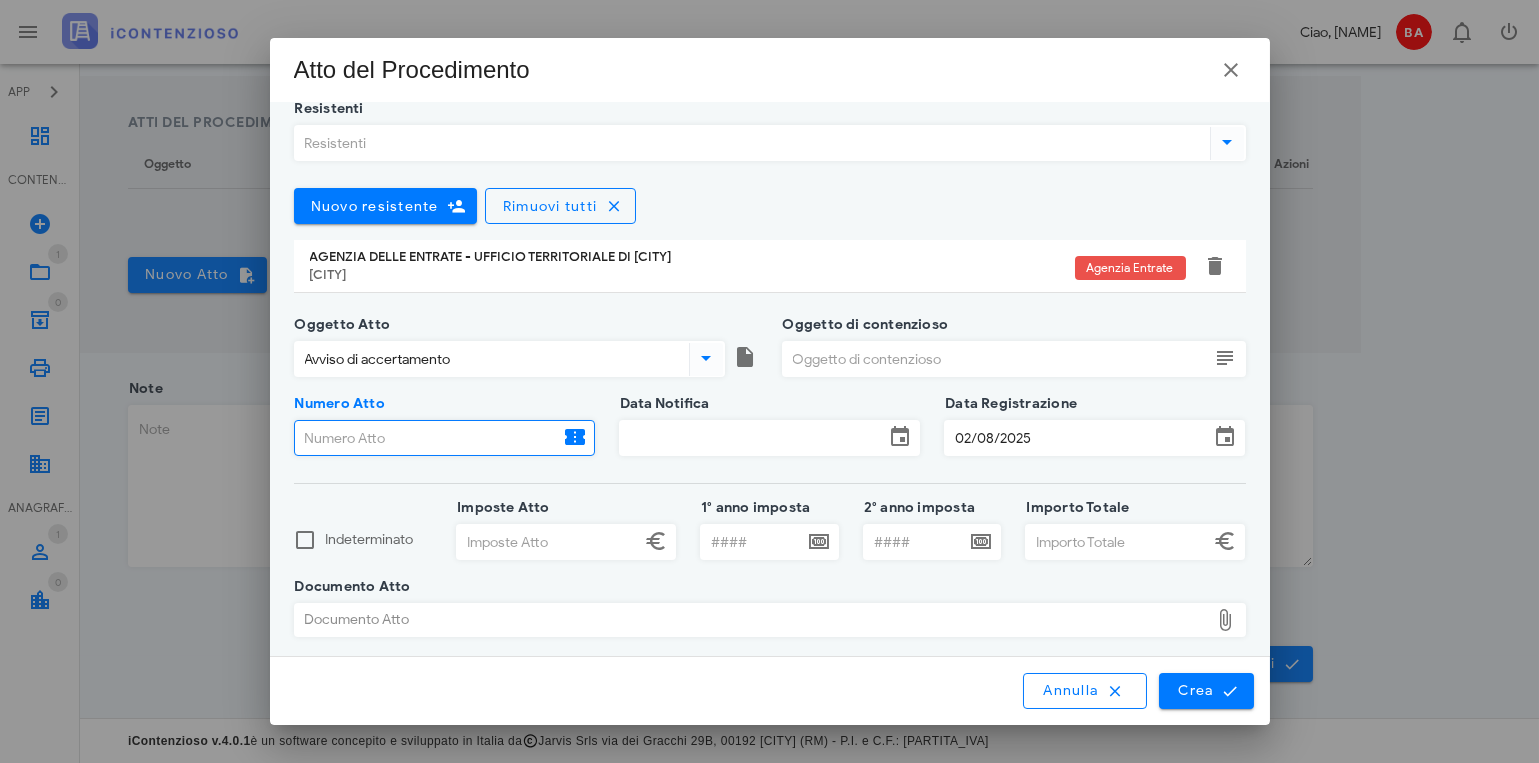 scroll, scrollTop: 23, scrollLeft: 0, axis: vertical 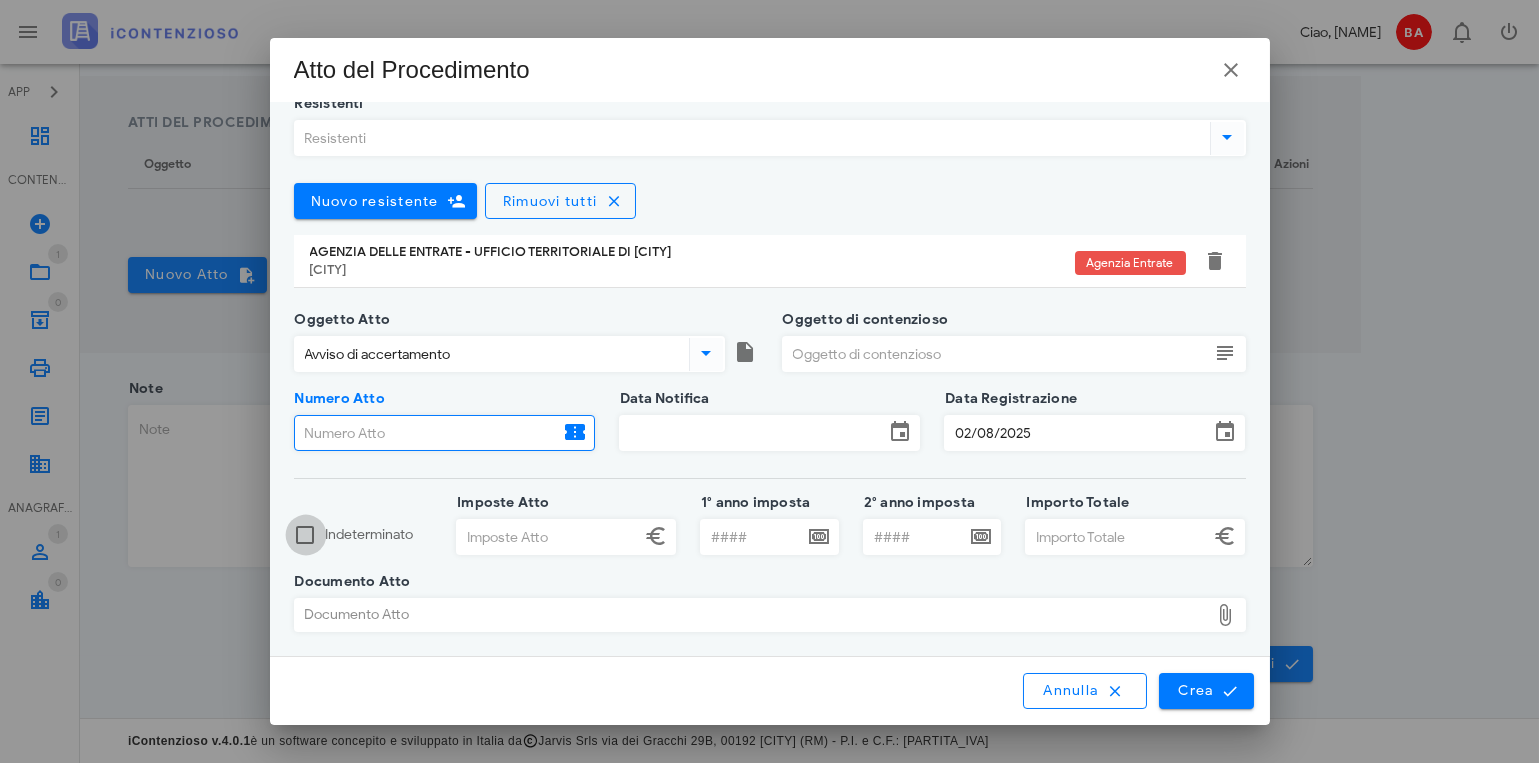 click at bounding box center (306, 535) 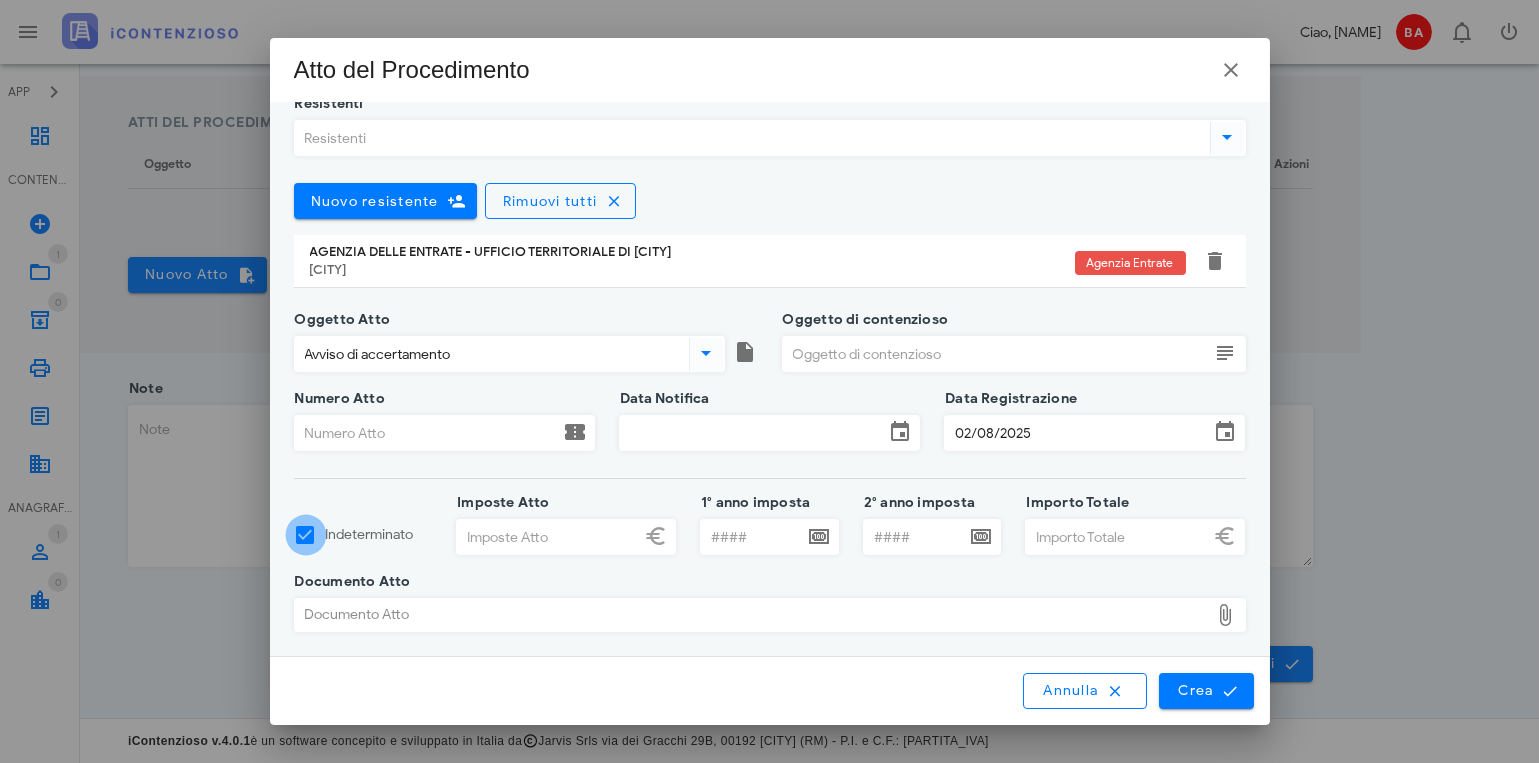 click at bounding box center (306, 535) 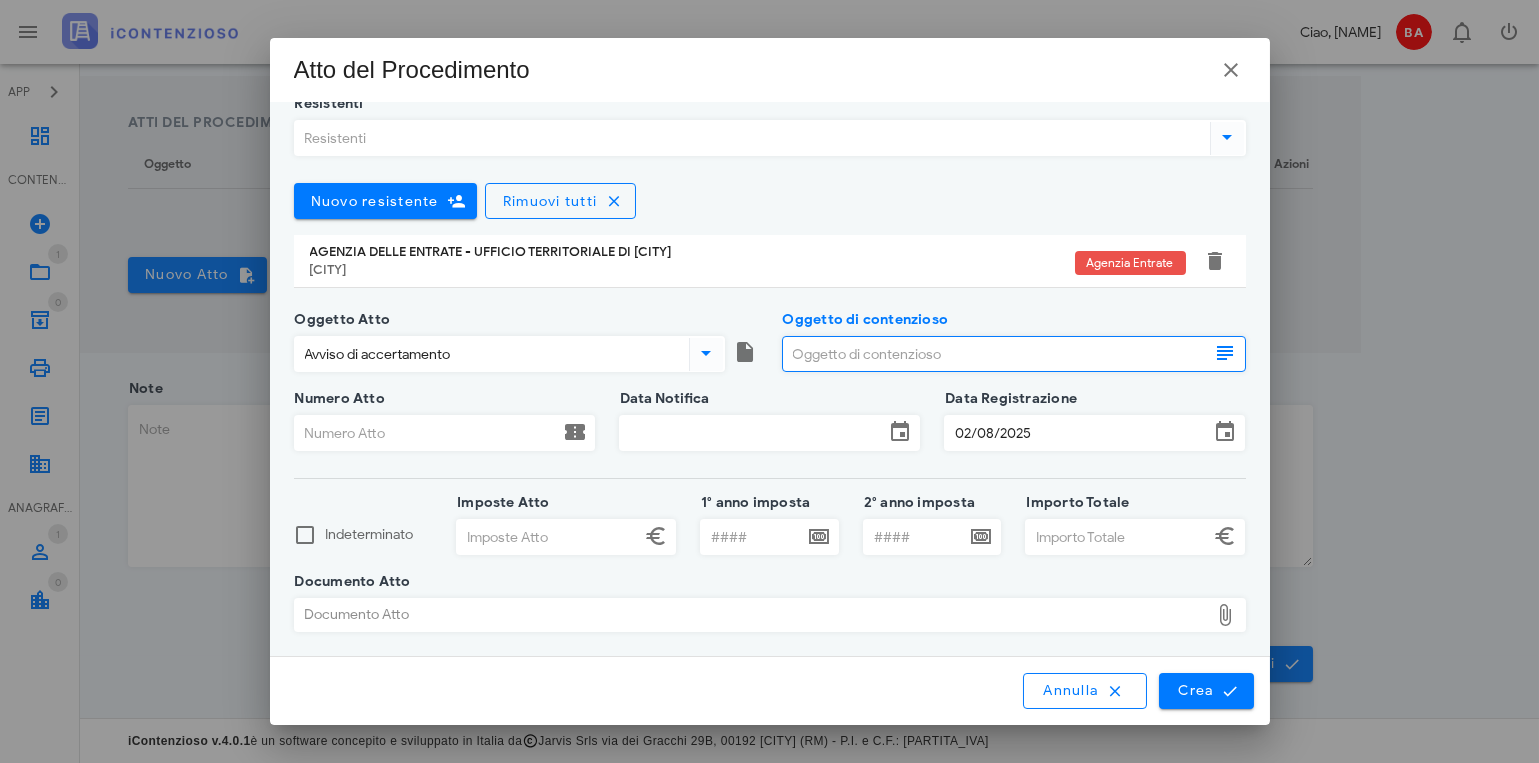 click on "Oggetto di contenzioso" at bounding box center (996, 354) 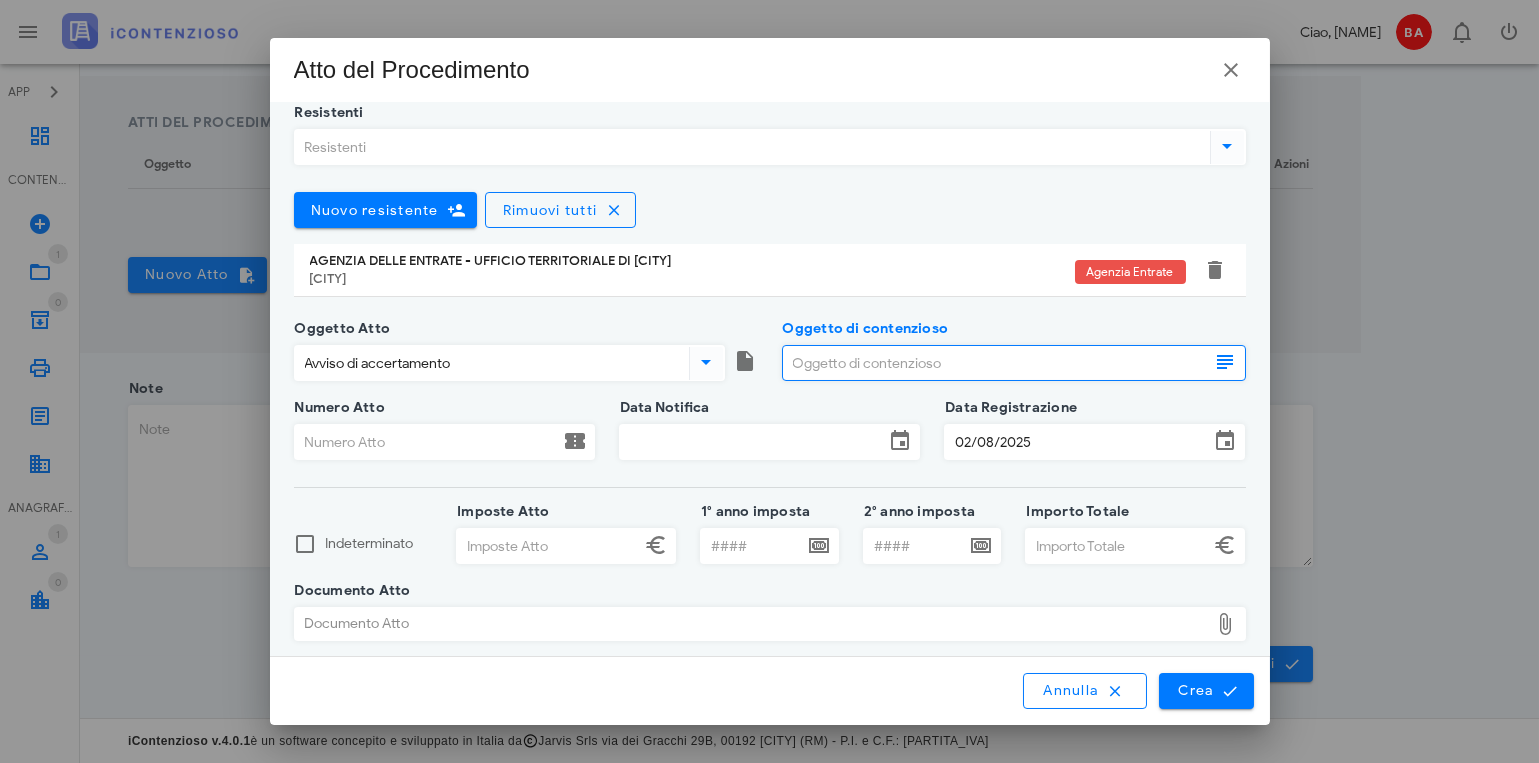 scroll, scrollTop: 23, scrollLeft: 0, axis: vertical 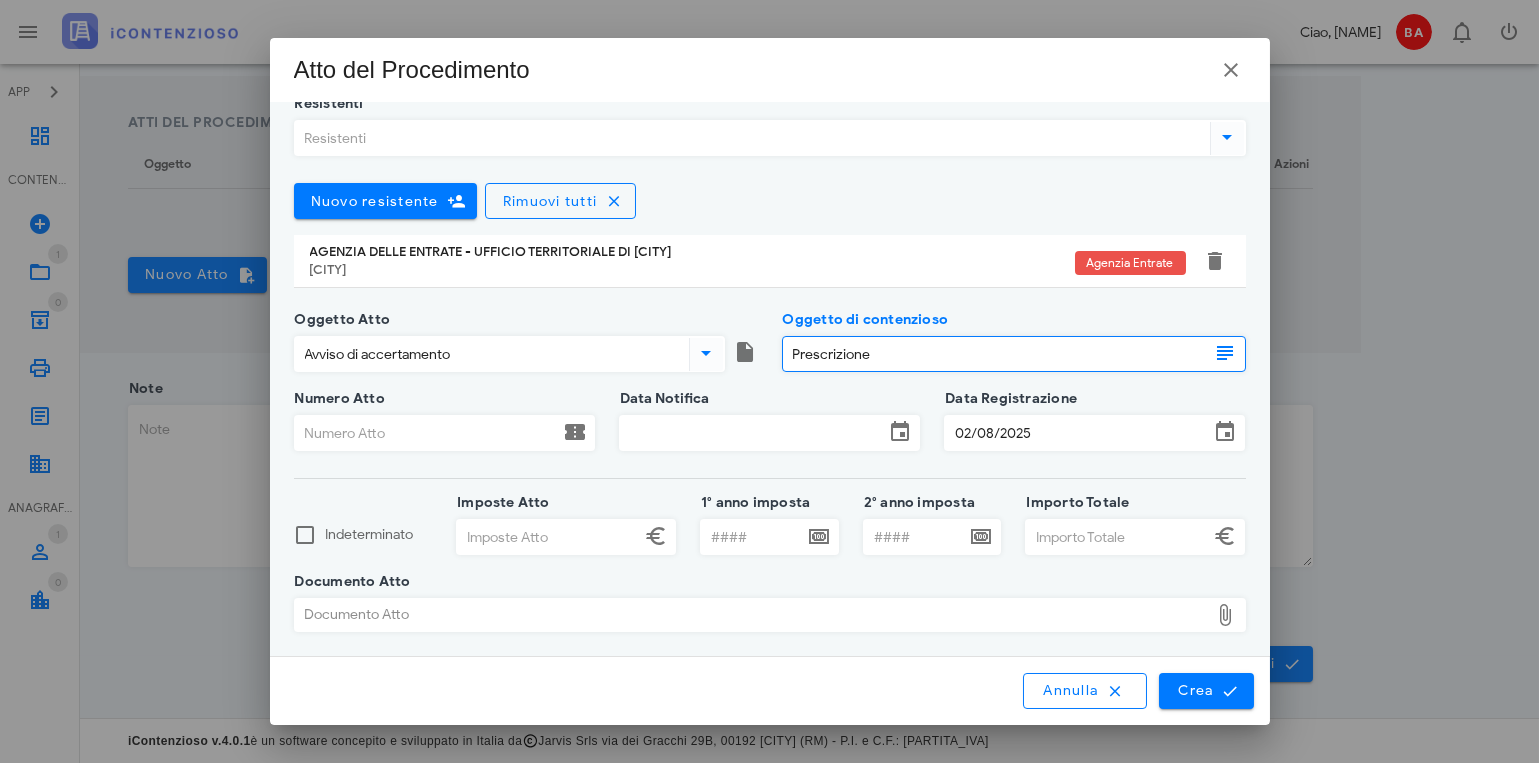 type on "Prescrizione" 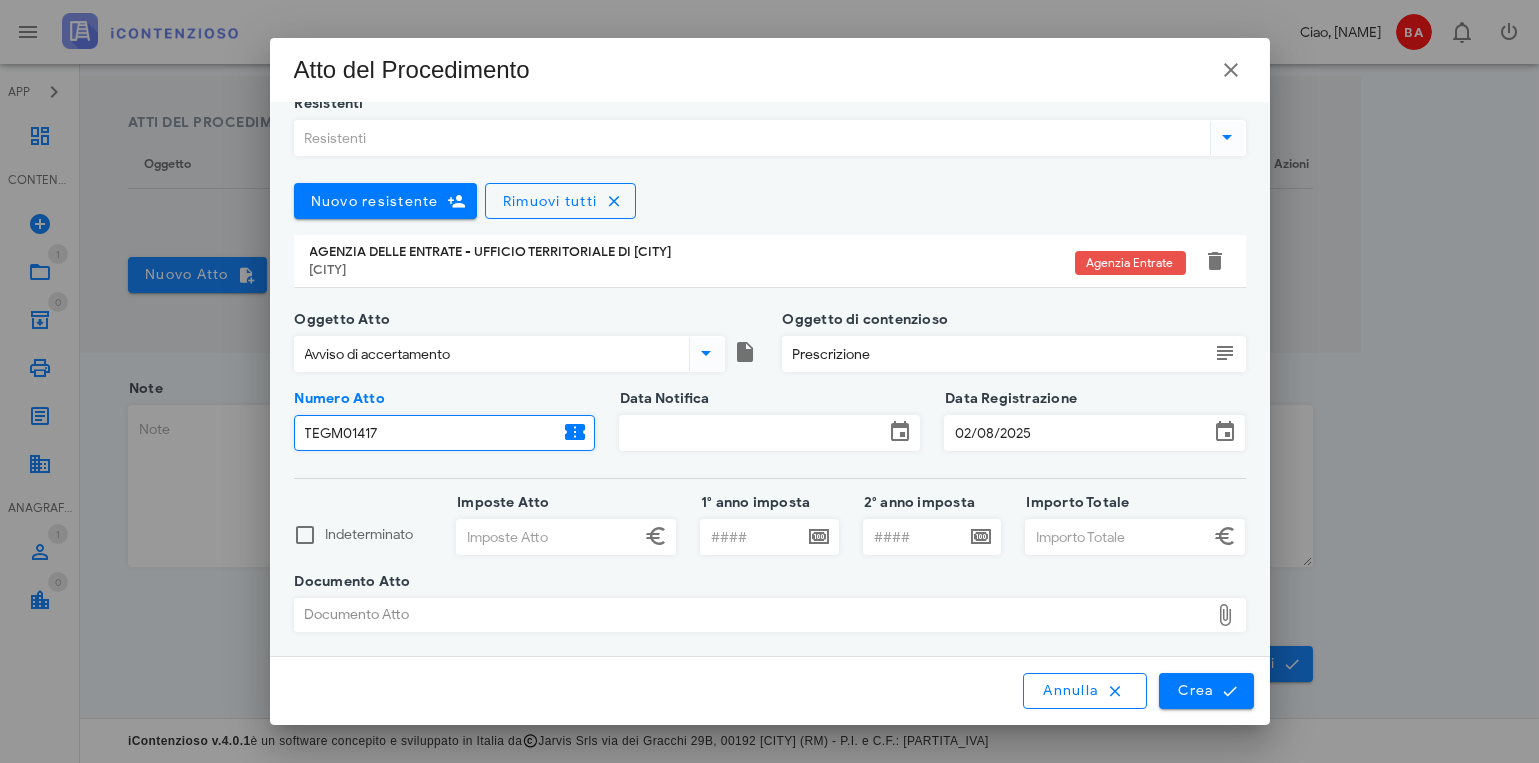 type on "TEGM01417" 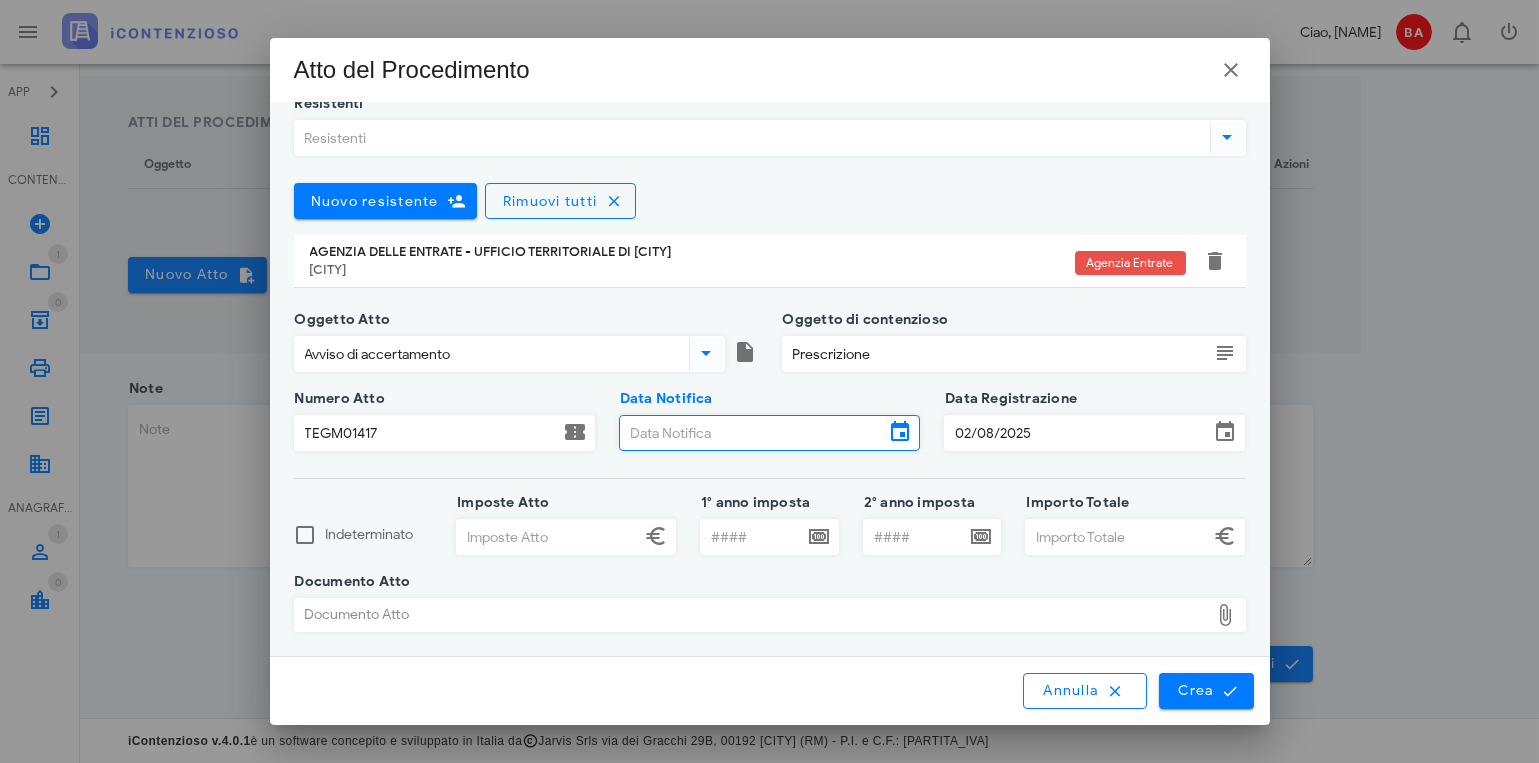 click on "Data Notifica" at bounding box center [752, 433] 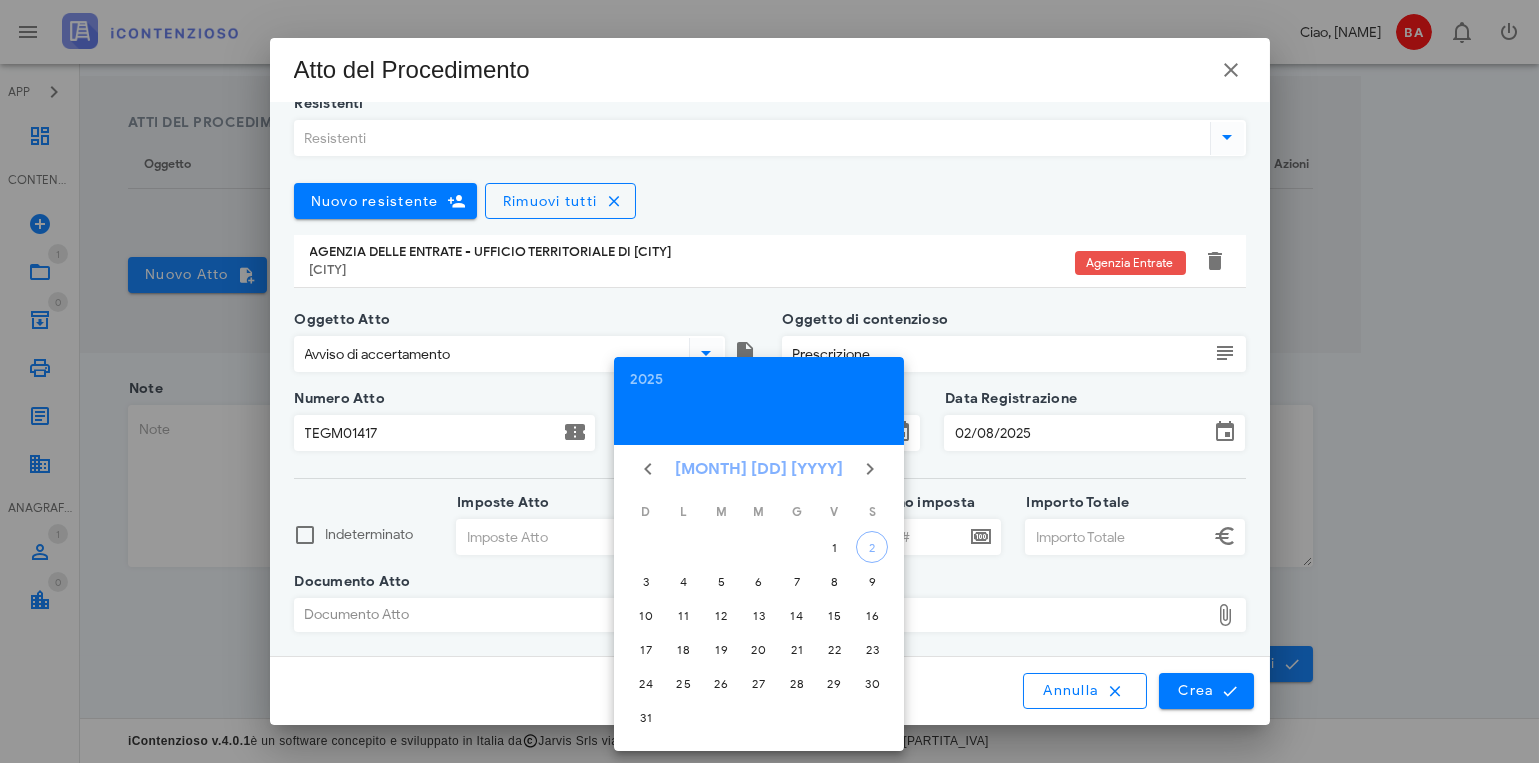 click on "[MONTH] [DD] [YYYY]" at bounding box center [759, 469] 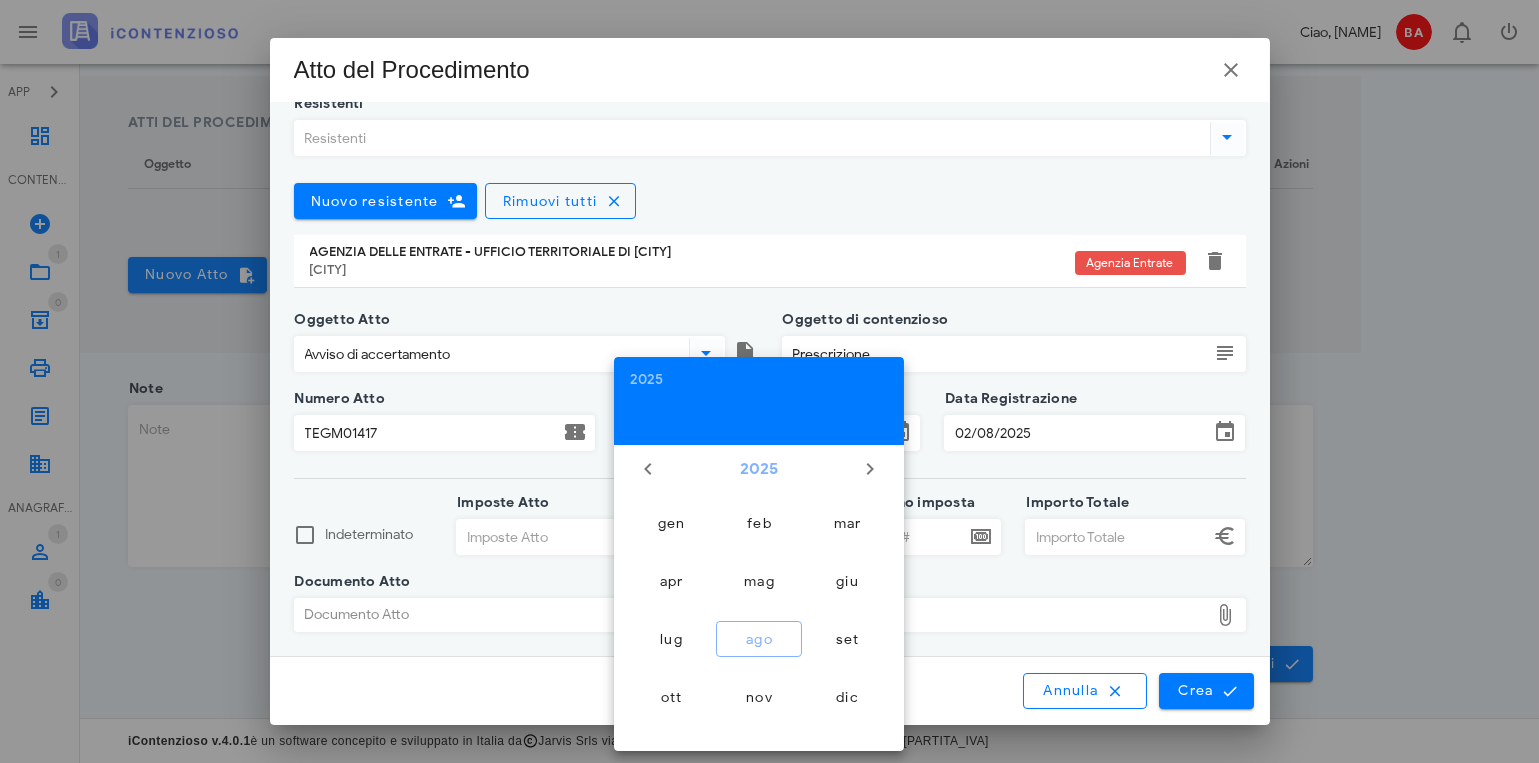 click on "2025" at bounding box center [759, 469] 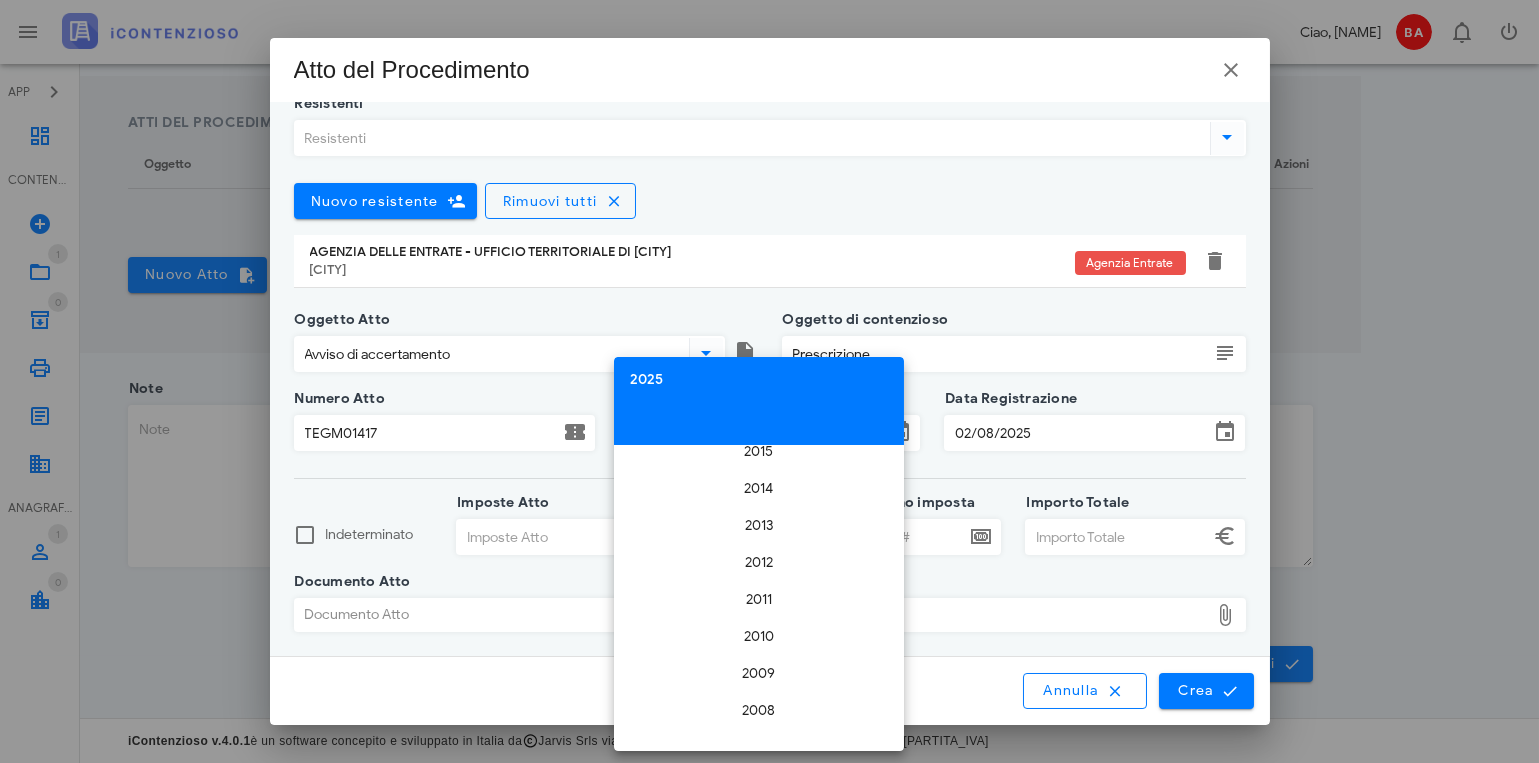 scroll, scrollTop: 4104, scrollLeft: 0, axis: vertical 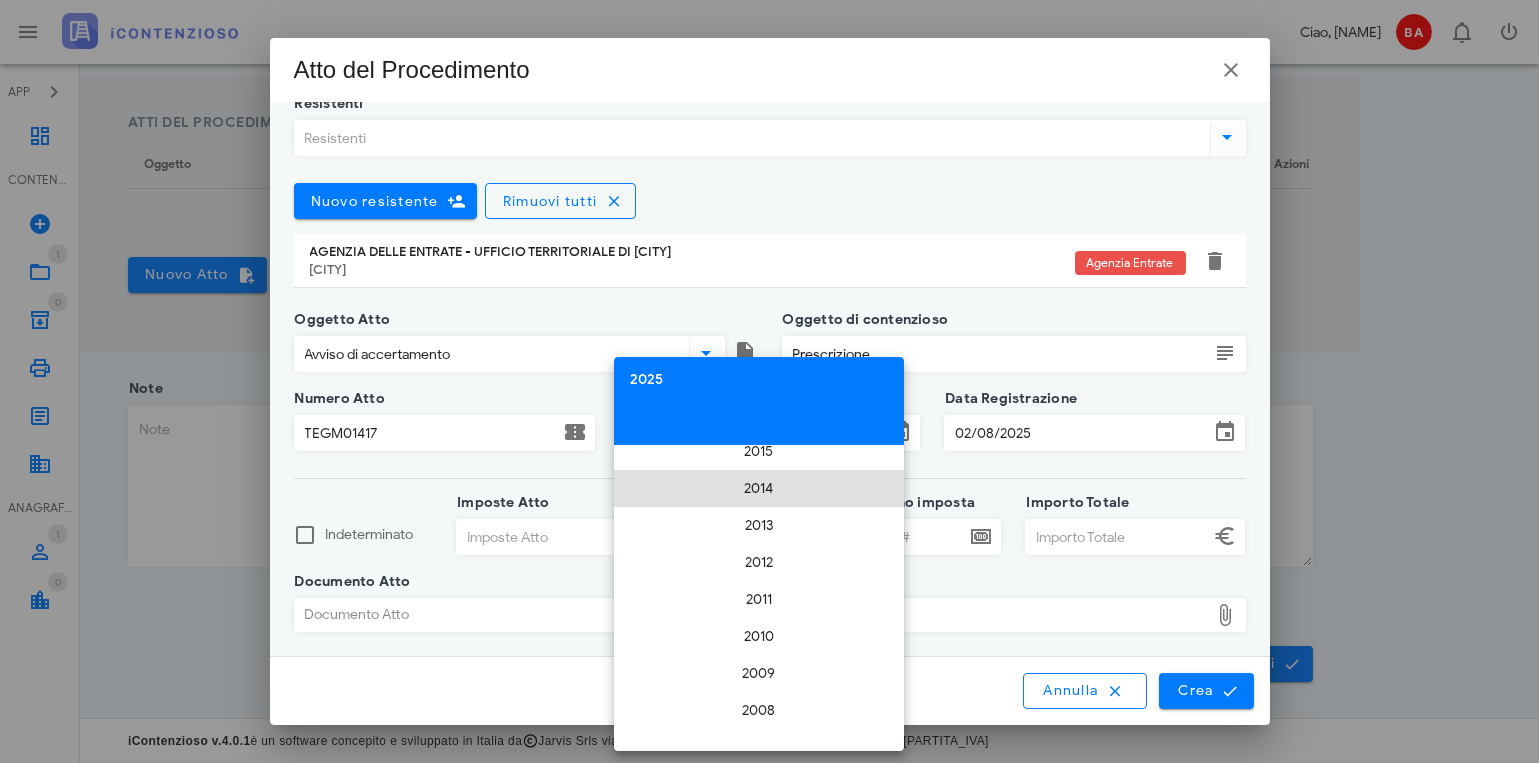click on "2014" at bounding box center [759, 488] 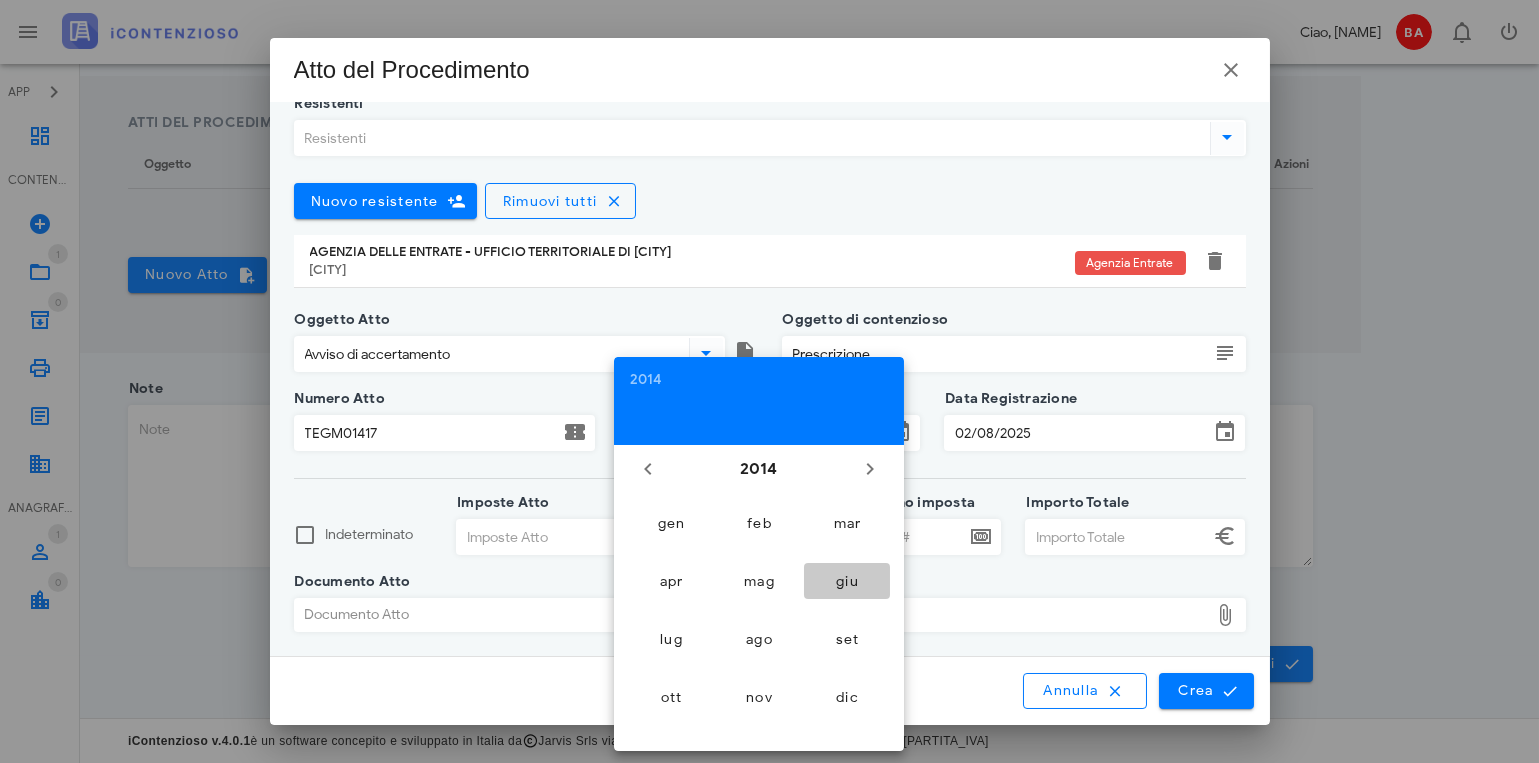 click on "giu" at bounding box center (847, 581) 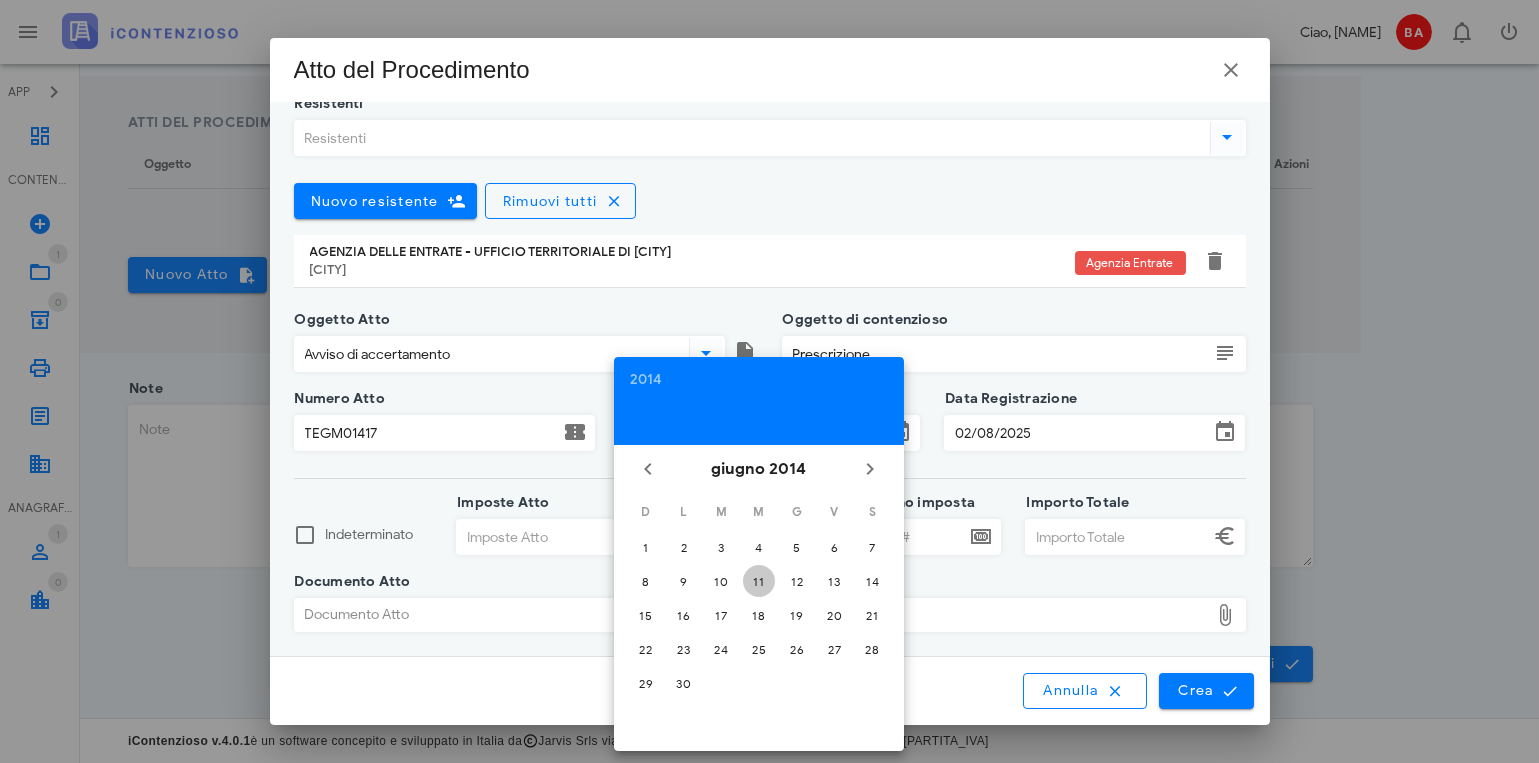 click on "11" at bounding box center [759, 581] 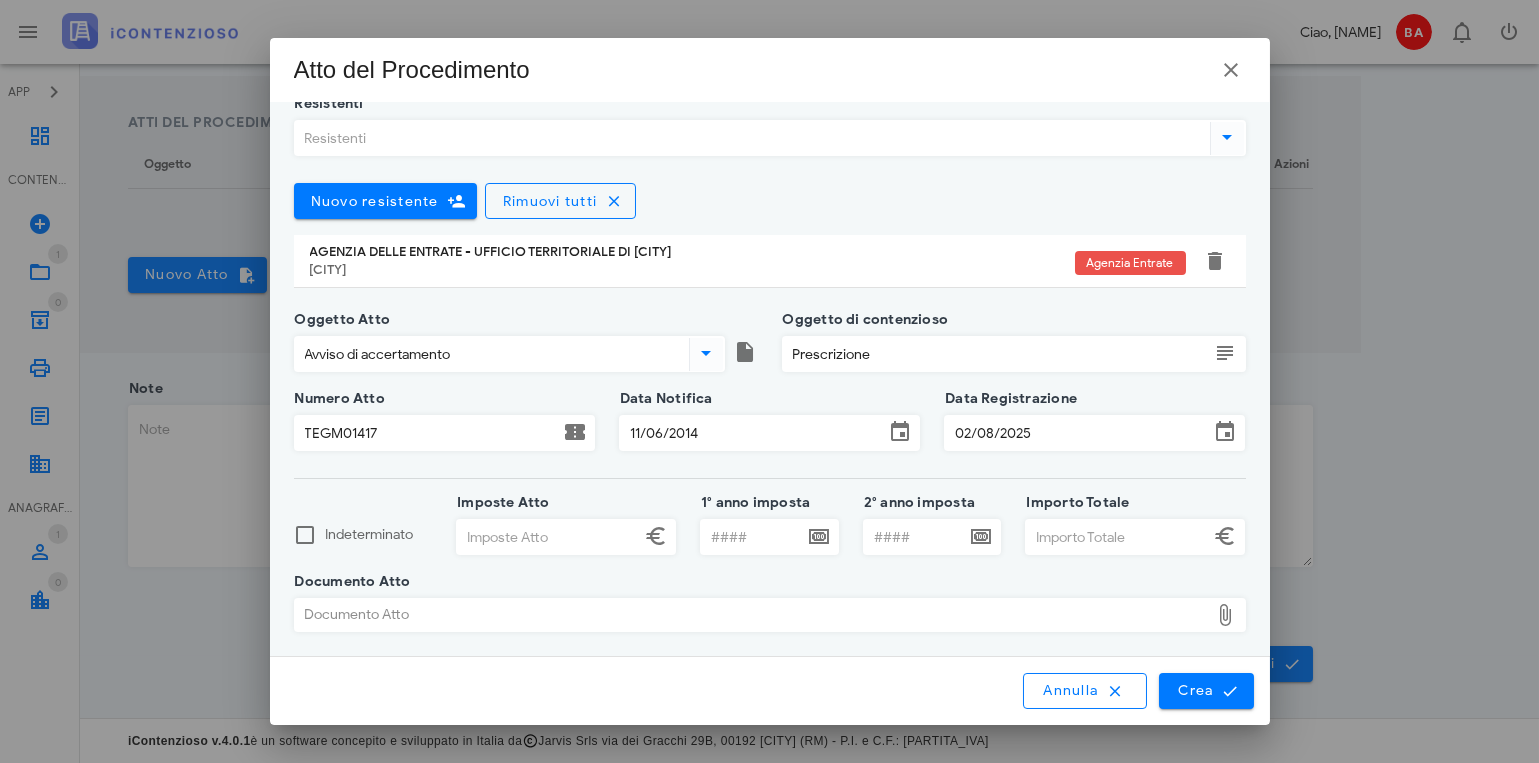 click on "02/08/2025" at bounding box center (1077, 433) 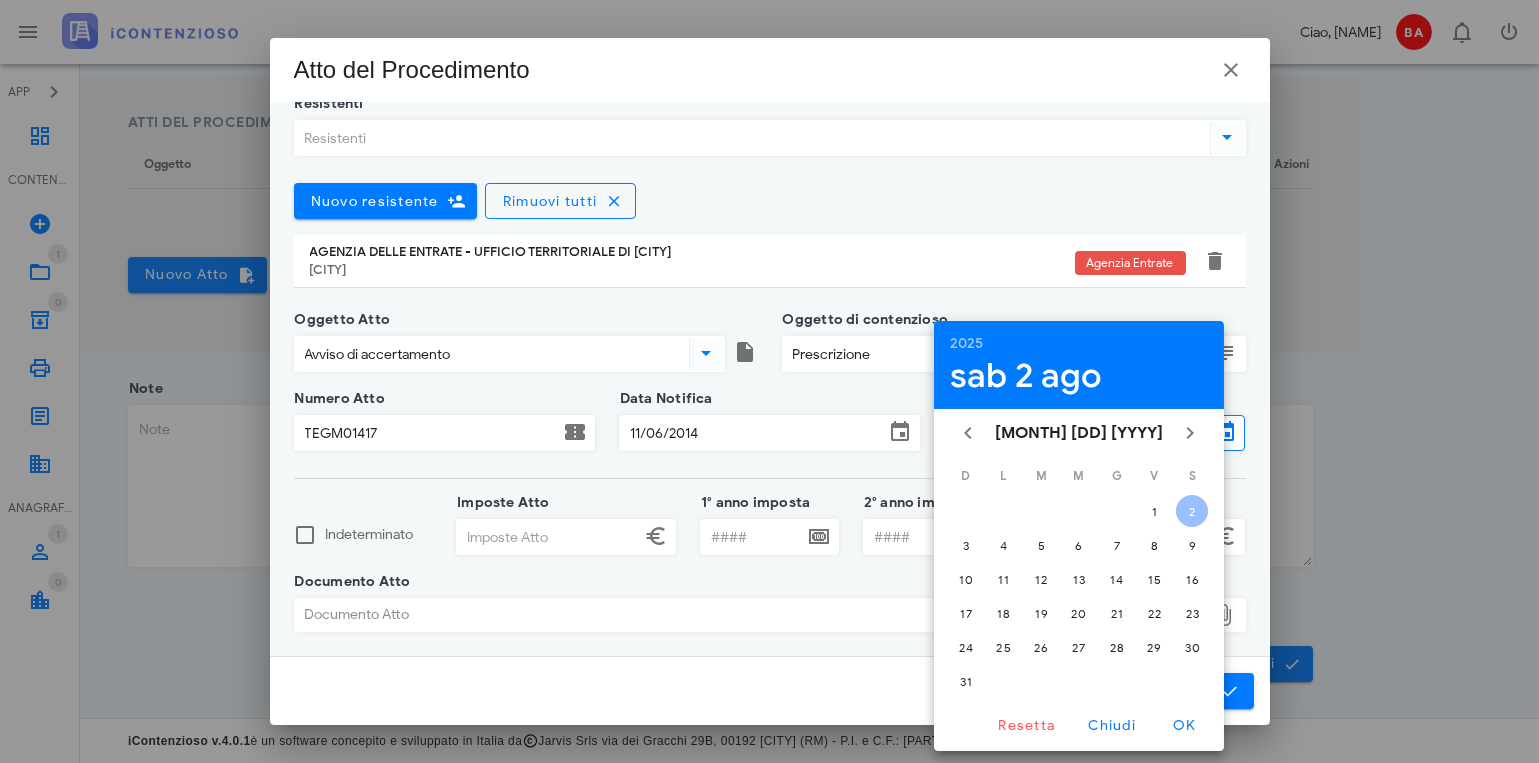 click on "Resistenti Nuovo resistente Rimuovi tutti AGENZIA DELLE ENTRATE - UFFICIO TERRITORIALE DI [CITY] [CITY] Agenzia Entrate Elemento/i aggiunti con successo, salva il modulo corrente per rendere effettiva la modifica Chiudi Oggetto Atto Avviso di accertamento Oggetto di contenzioso Prescrizione Numero Atto TEGM01417 Data Notifica 11/06/2014 Data Registrazione 02/08/2025 Indeterminato Imposte Atto 1° anno imposta 2° anno imposta Importo Totale Documento Atto Documento Atto Chiudi" at bounding box center [770, 381] 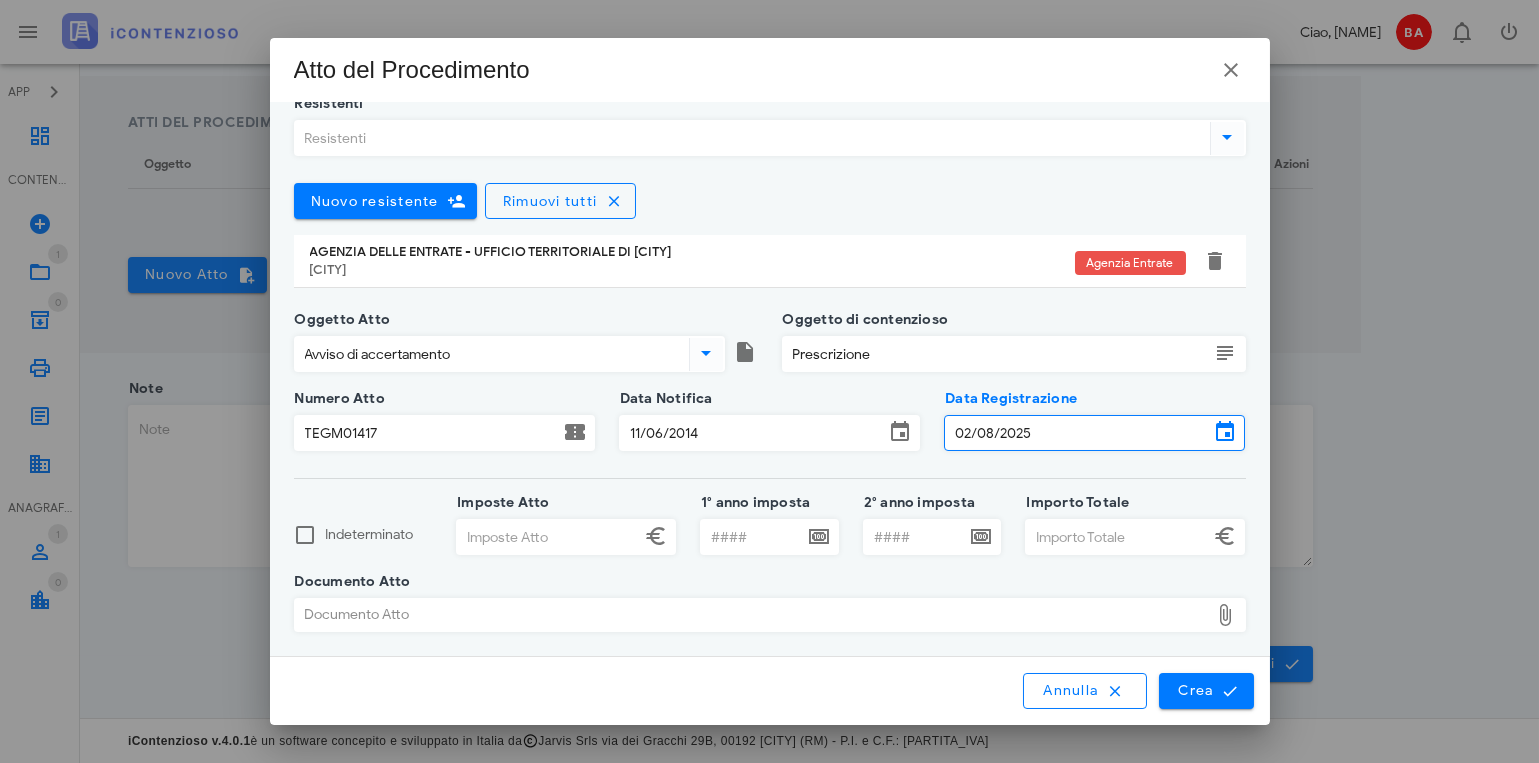 click on "02/08/2025" at bounding box center (1077, 433) 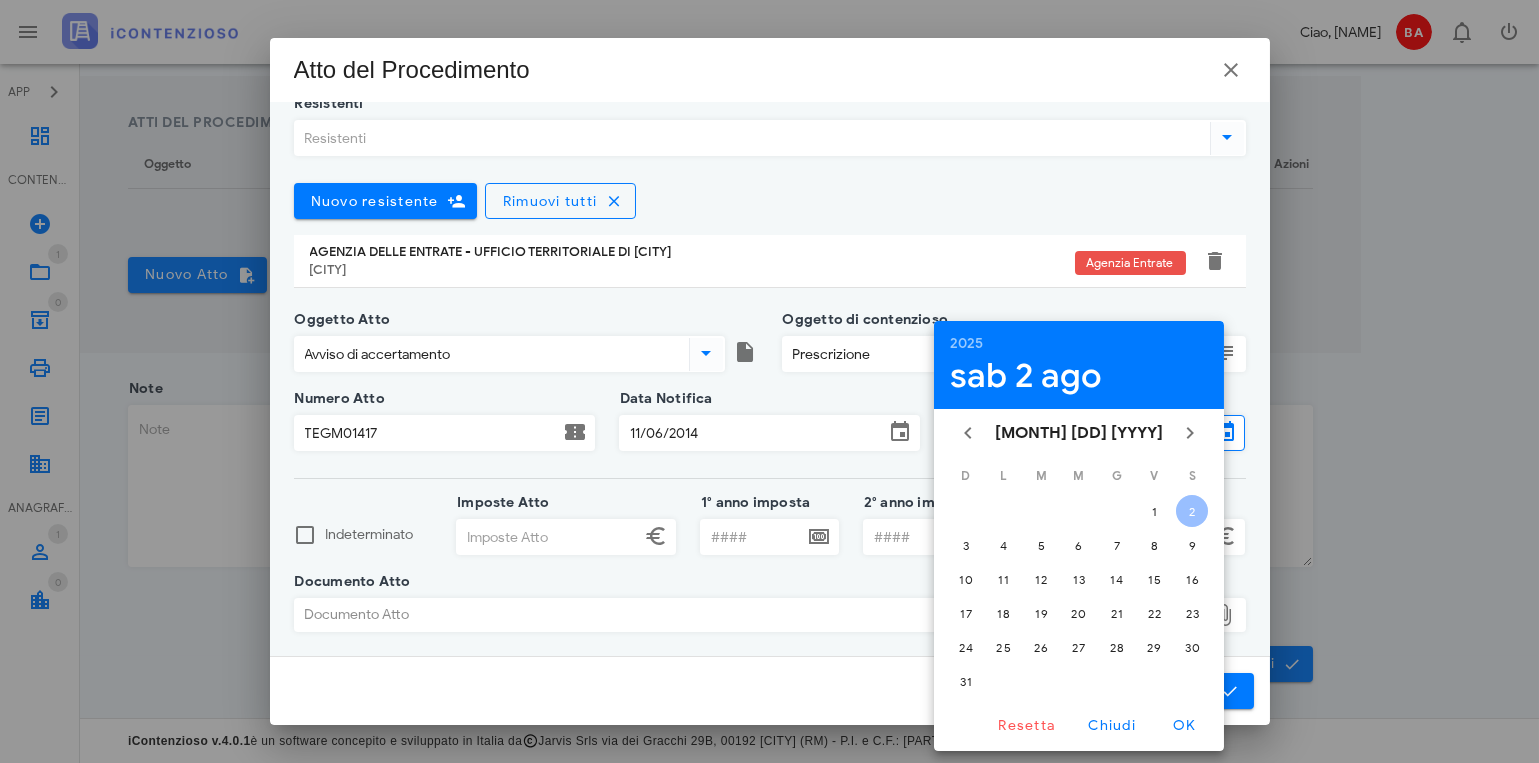 click at bounding box center (769, 461) 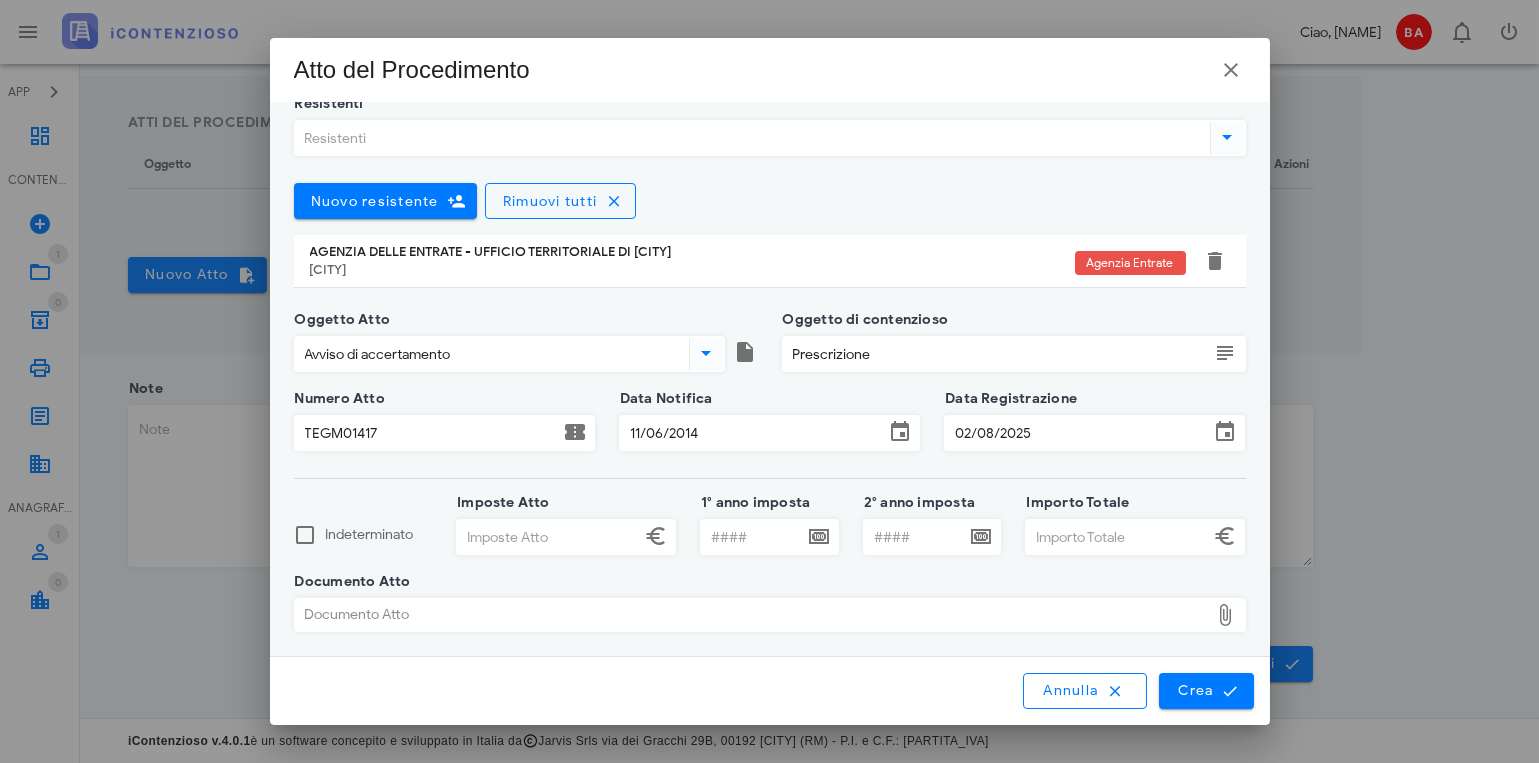 click on "02/08/2025" at bounding box center [1077, 433] 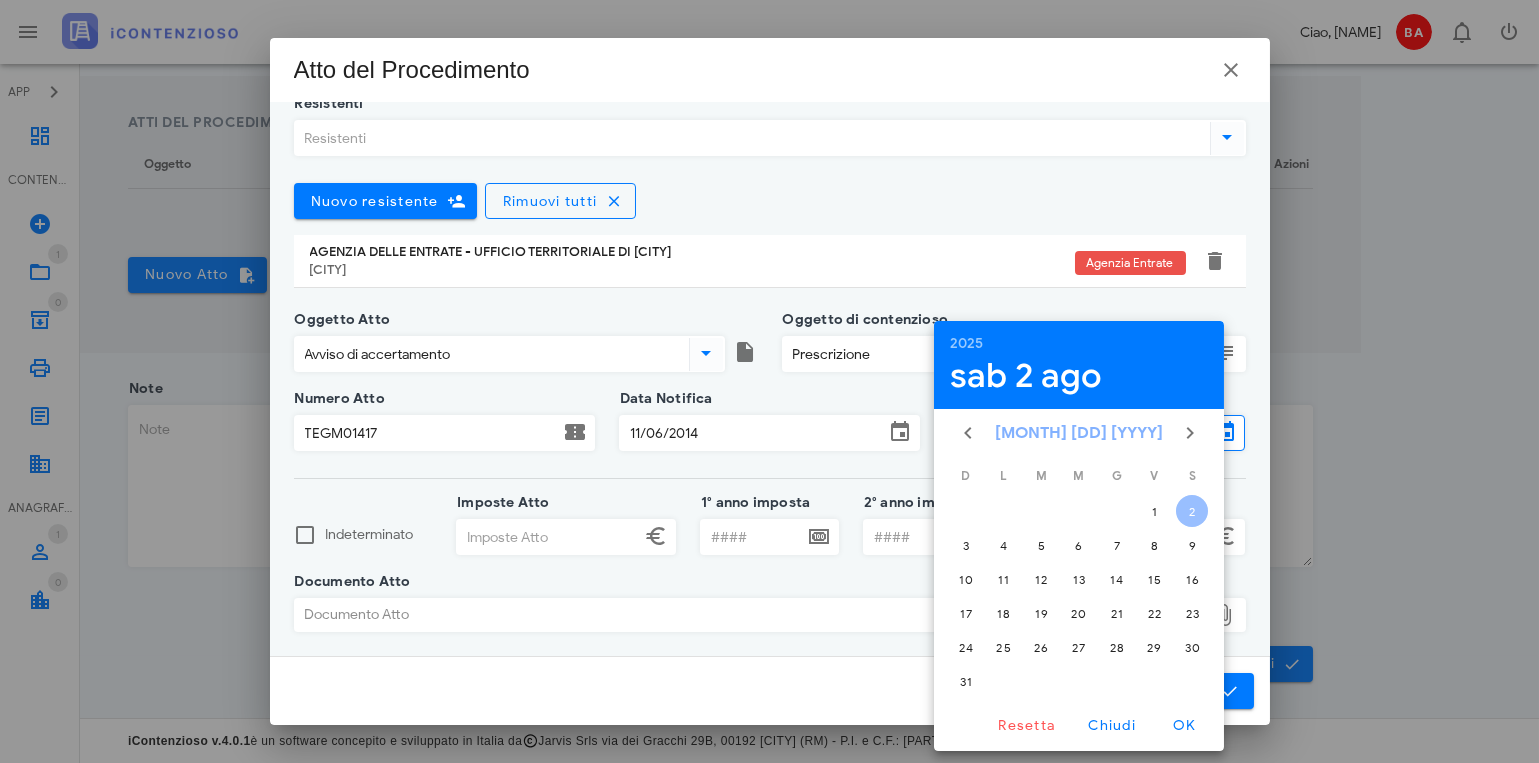 click on "[MONTH] [DD] [YYYY]" at bounding box center (1079, 433) 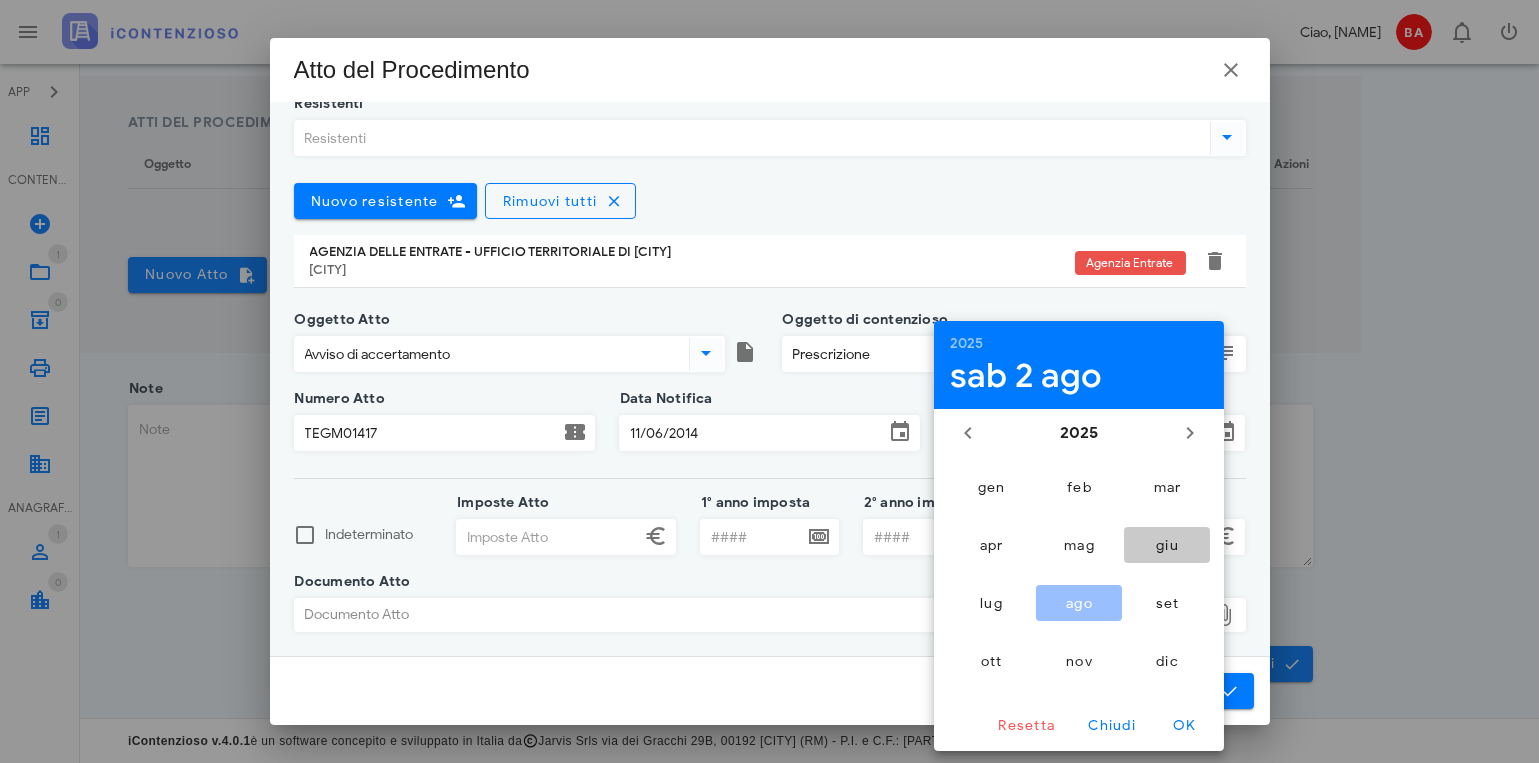 click on "giu" at bounding box center (1167, 545) 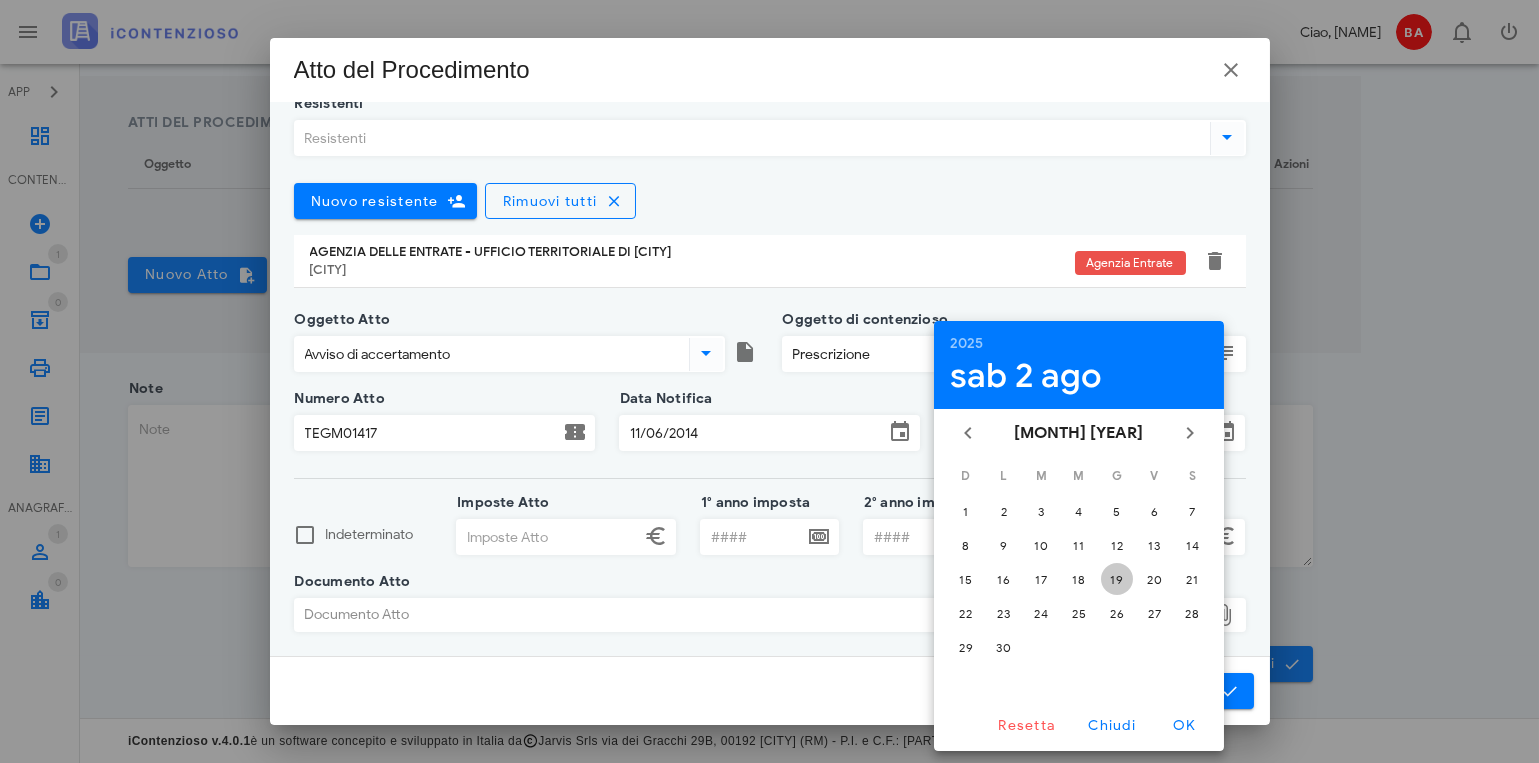 click on "19" at bounding box center (1117, 579) 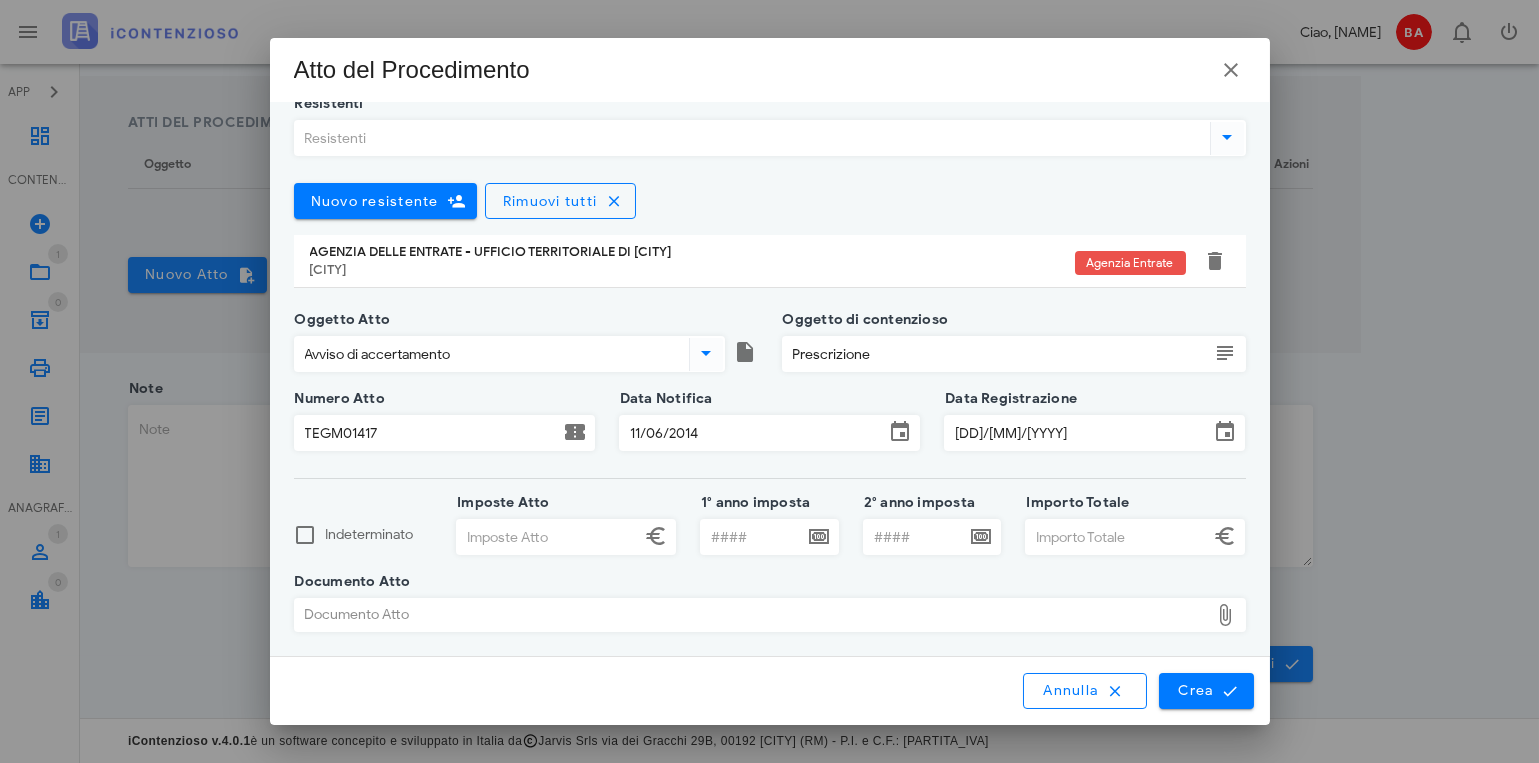 click on "Imposte Atto" at bounding box center (566, 550) 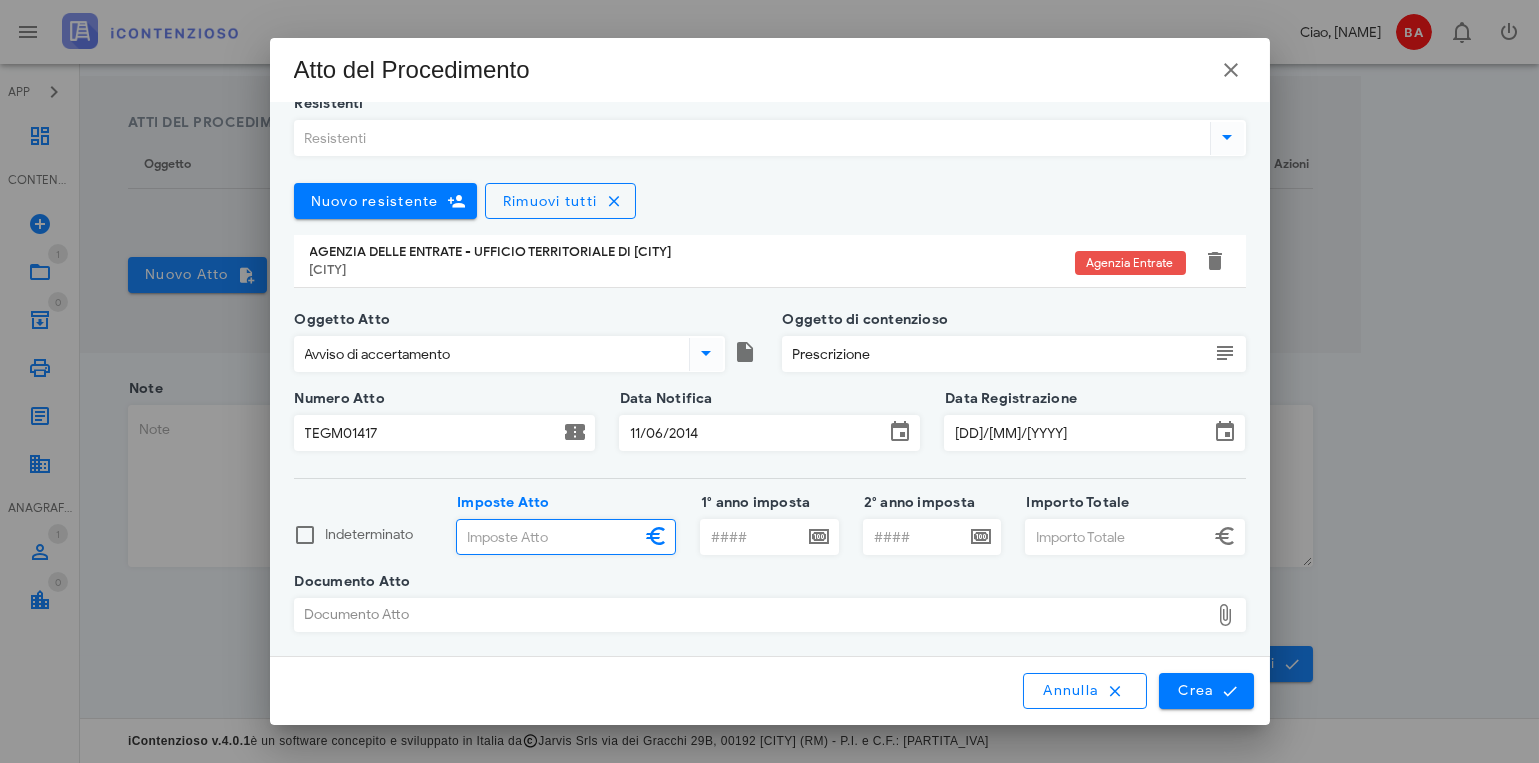 click on "Imposte Atto" at bounding box center [548, 537] 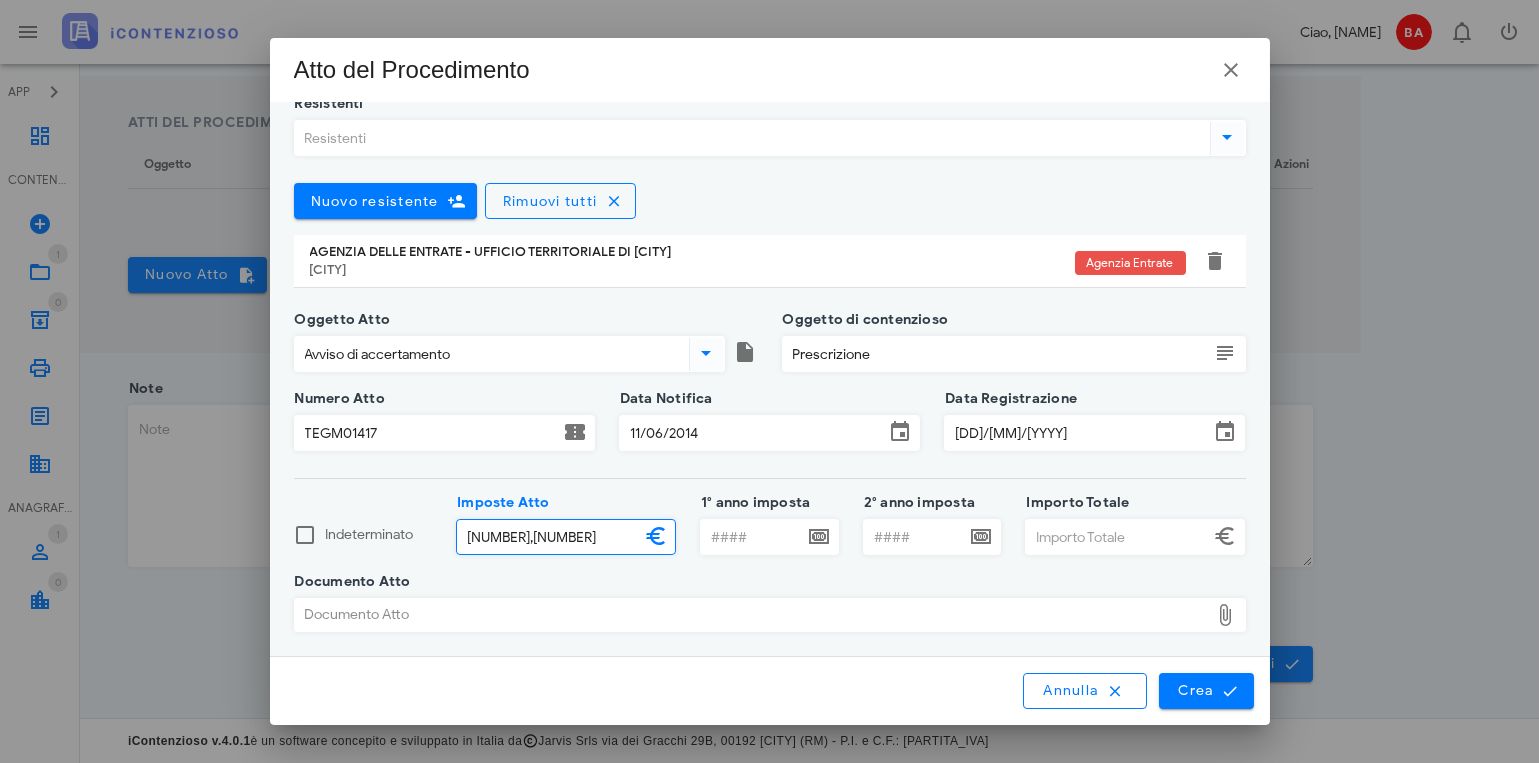 type on "3.514,80" 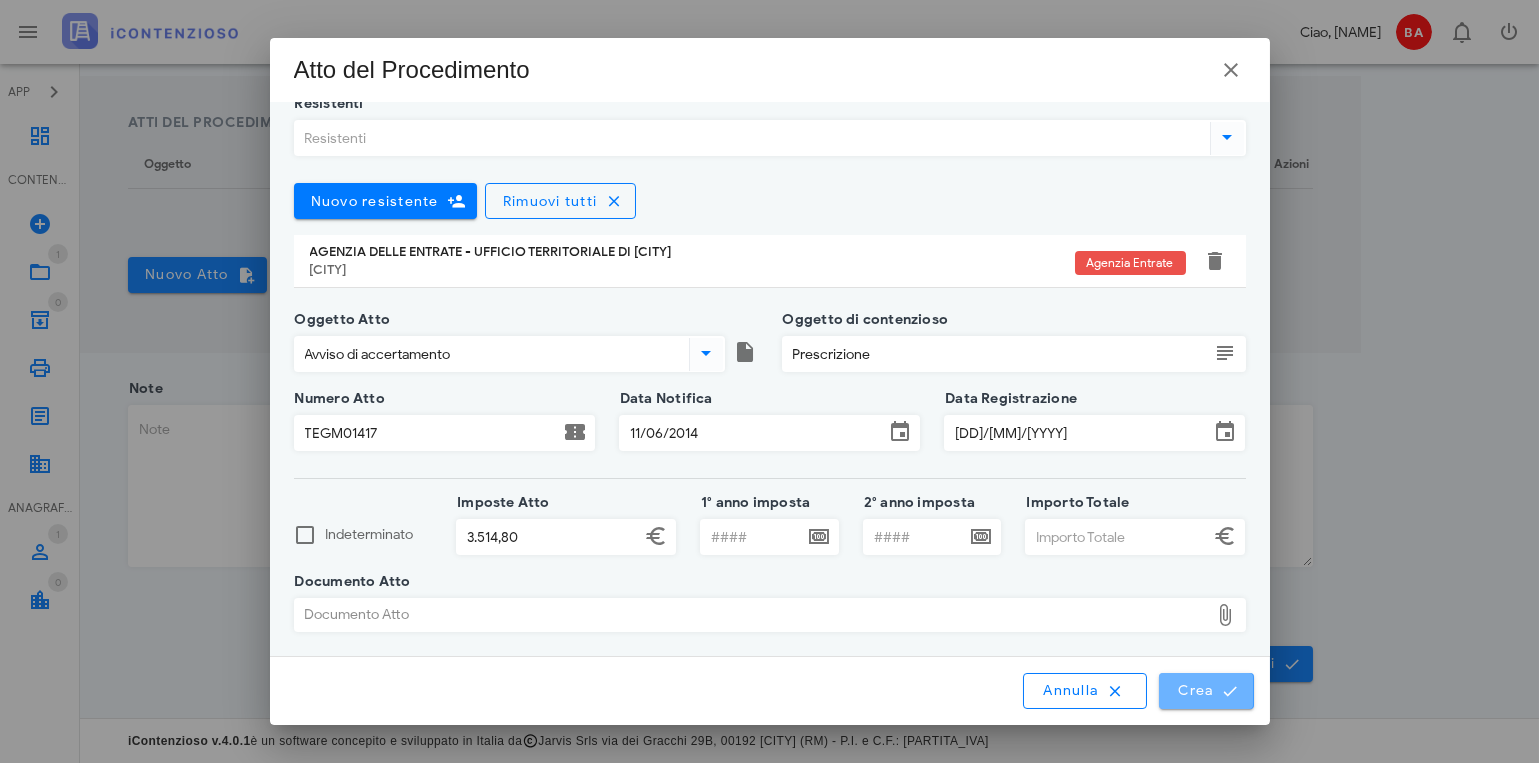 click on "Crea" at bounding box center [1206, 691] 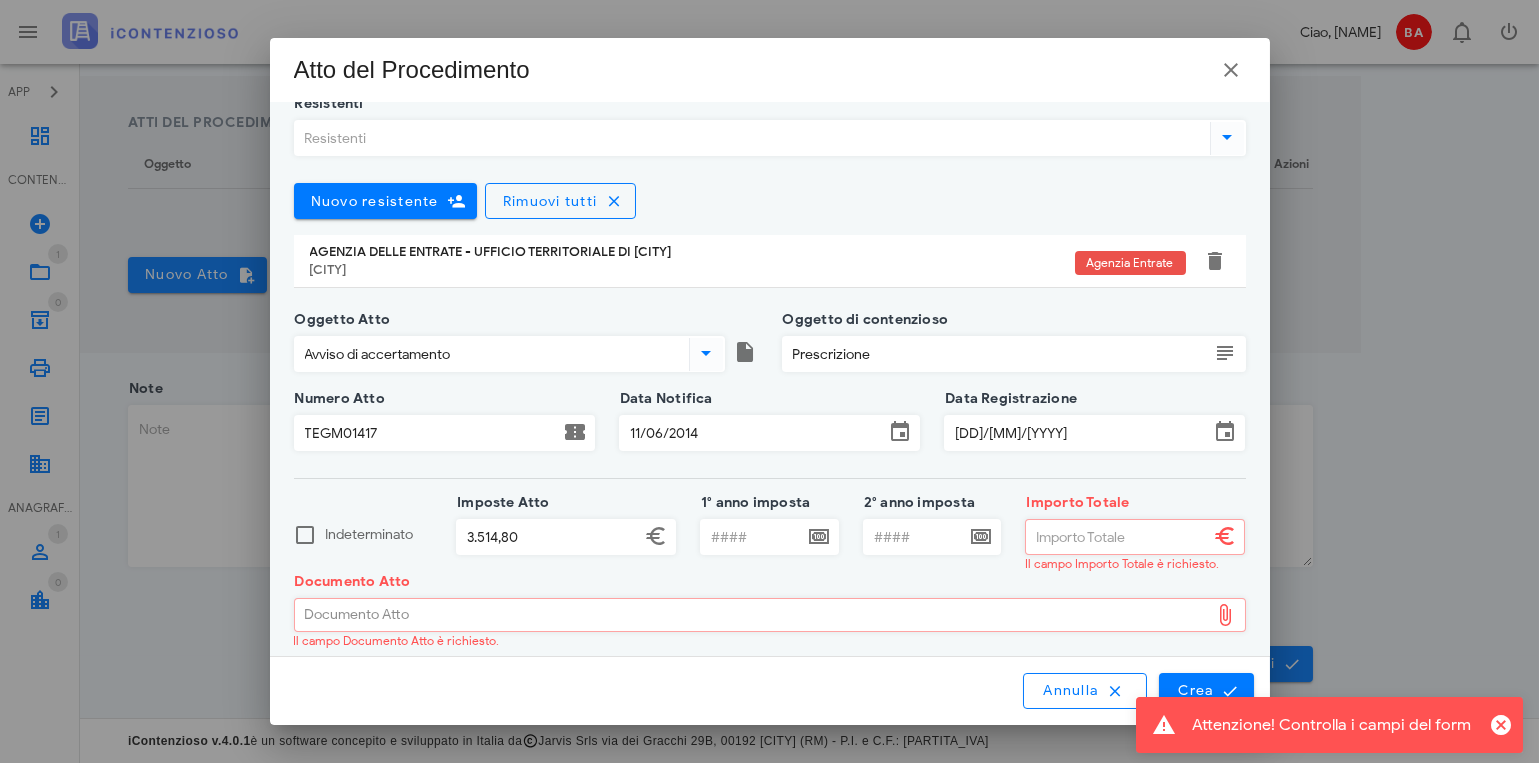 click on "Importo Totale" at bounding box center (1117, 537) 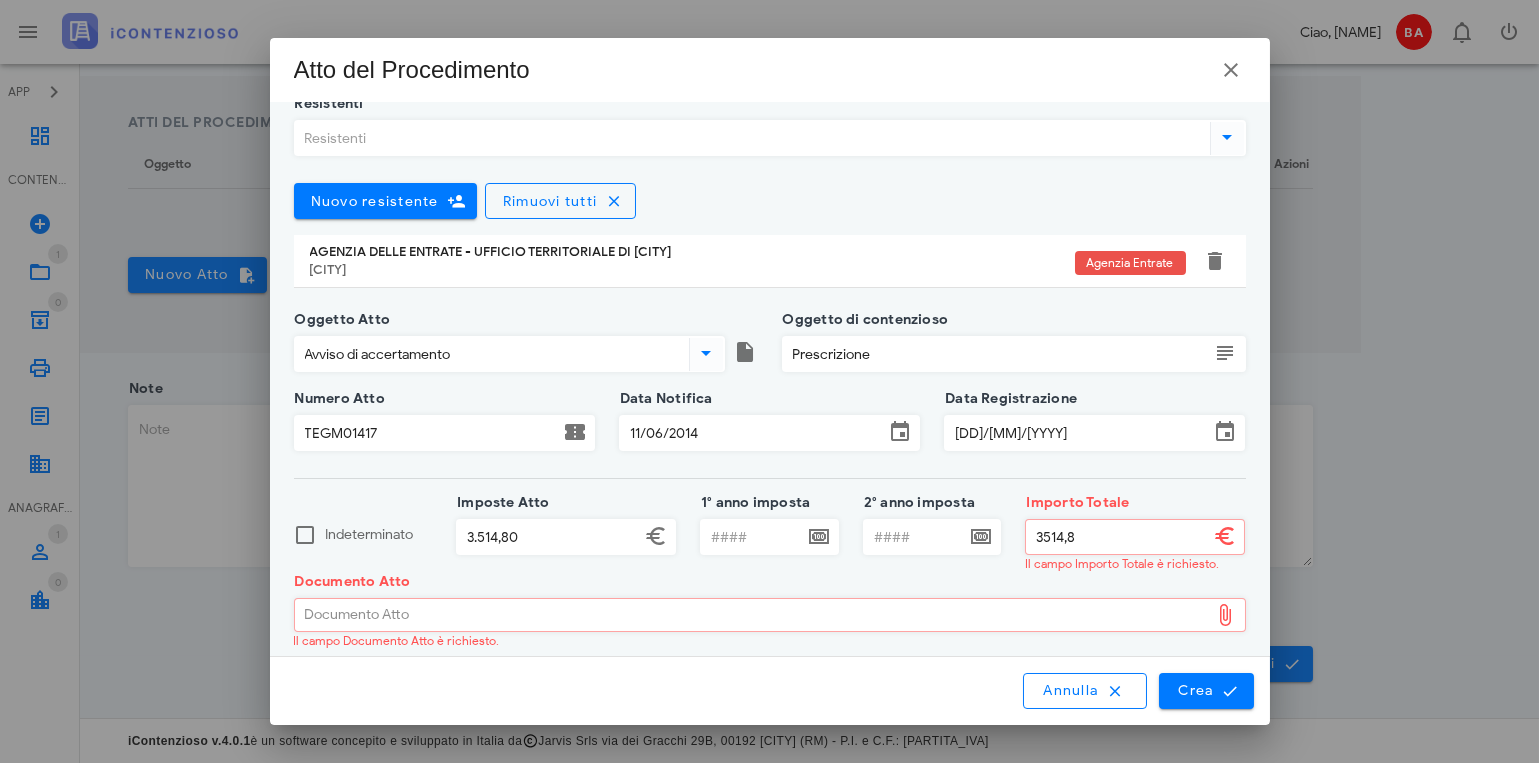 type on "3.514,80" 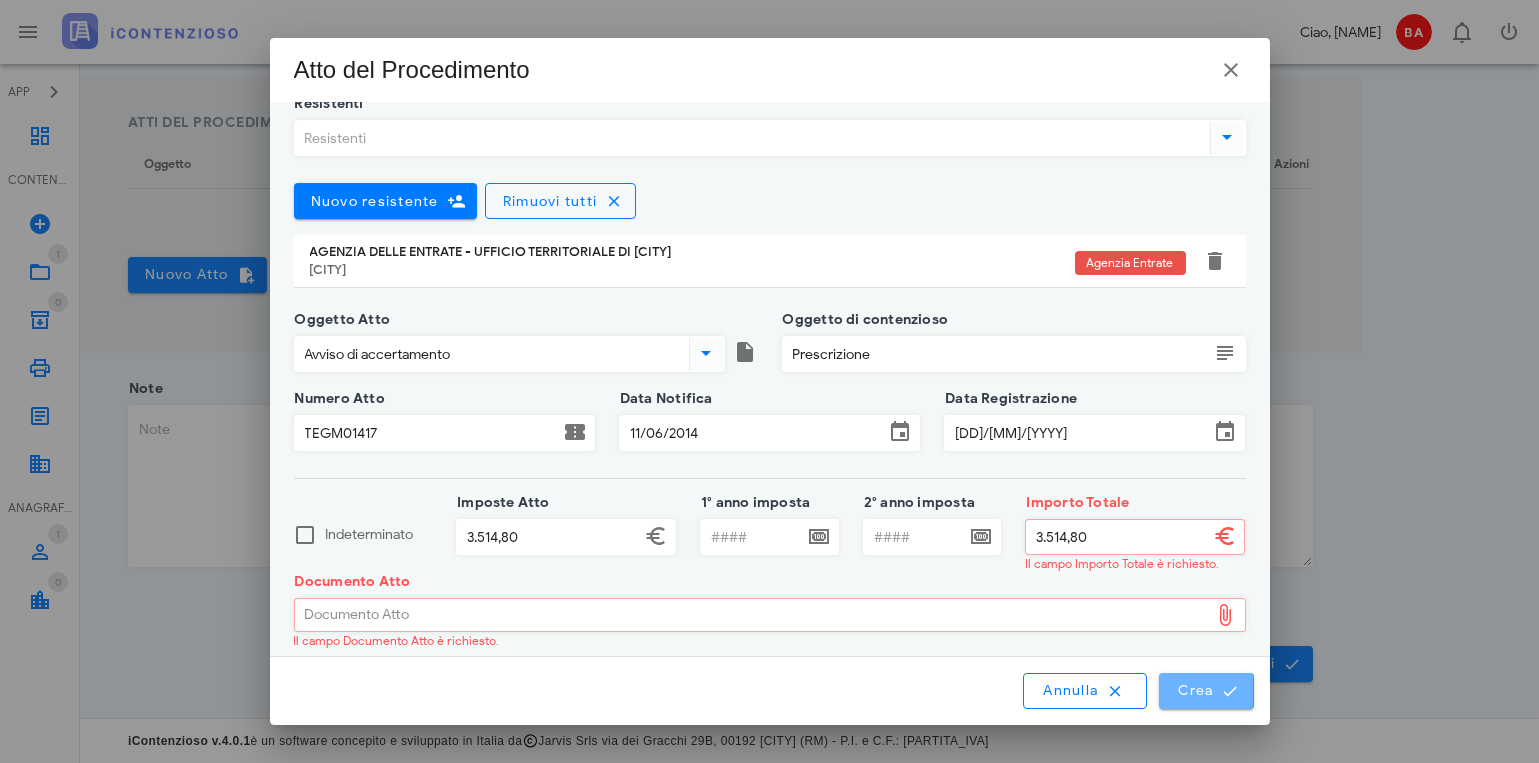 click on "Crea" at bounding box center [1206, 691] 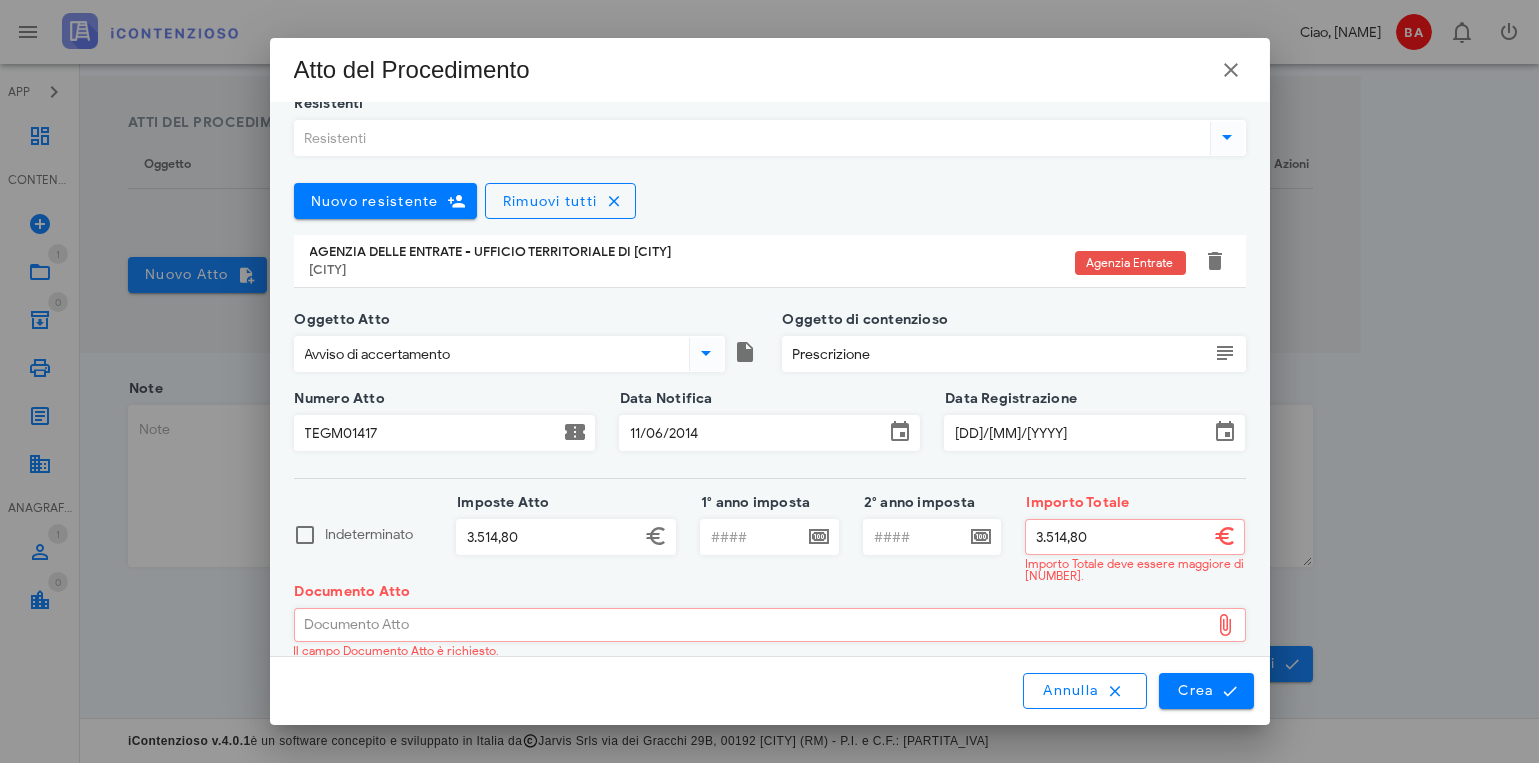 click on "Importo Totale deve essere maggiore di [NUMBER]." at bounding box center (1135, 570) 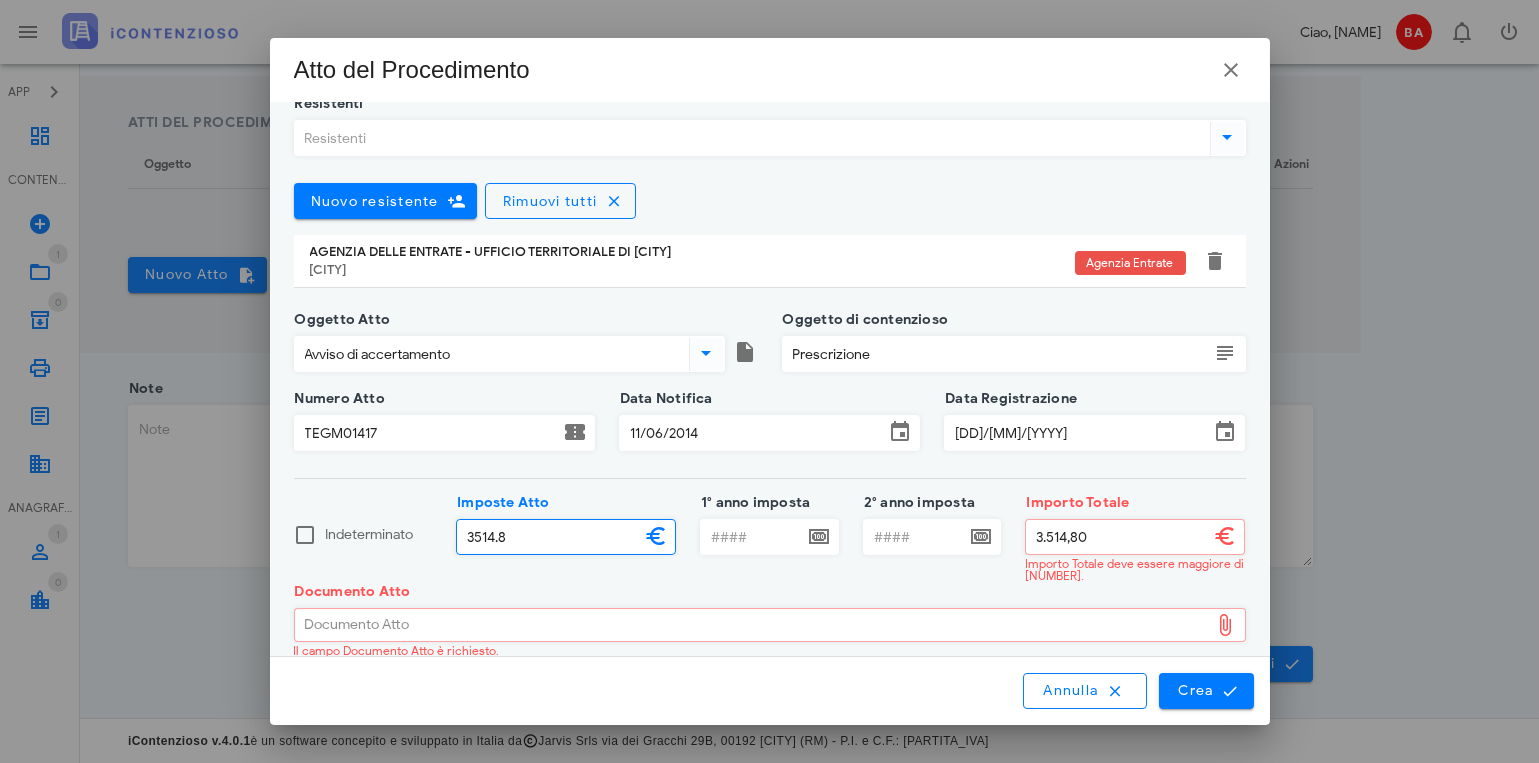 click on "3514.8" at bounding box center [548, 537] 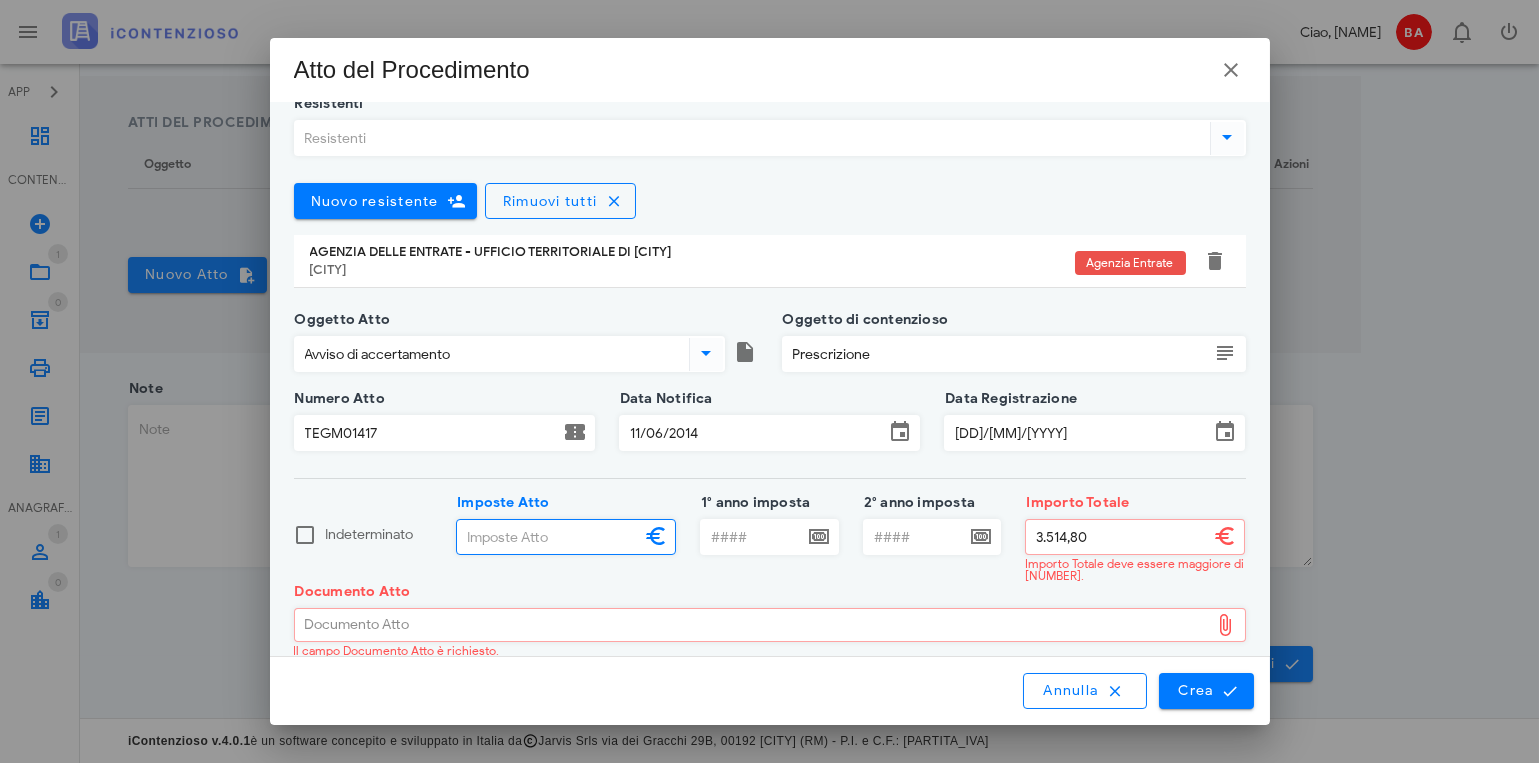 type 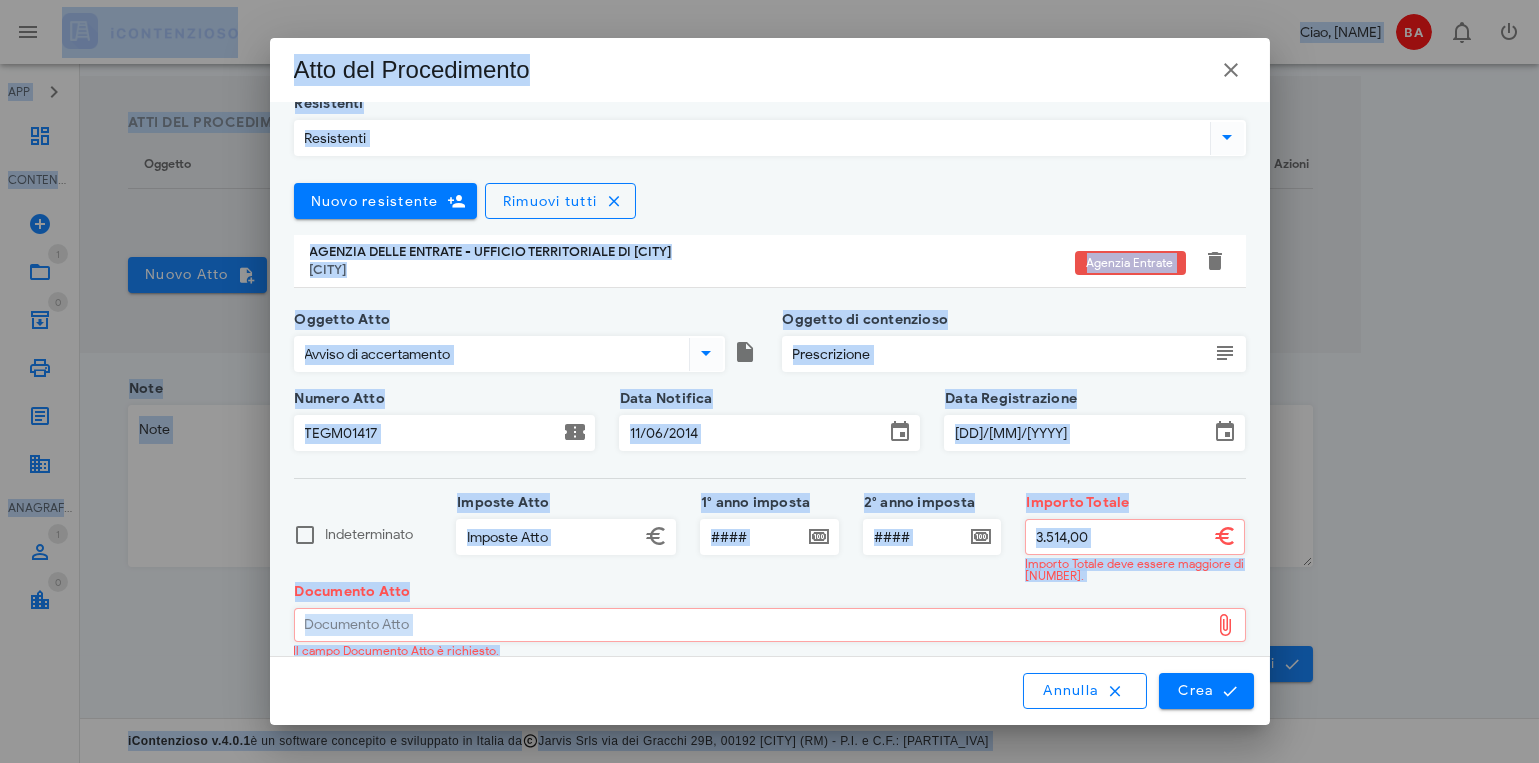 type on "3514" 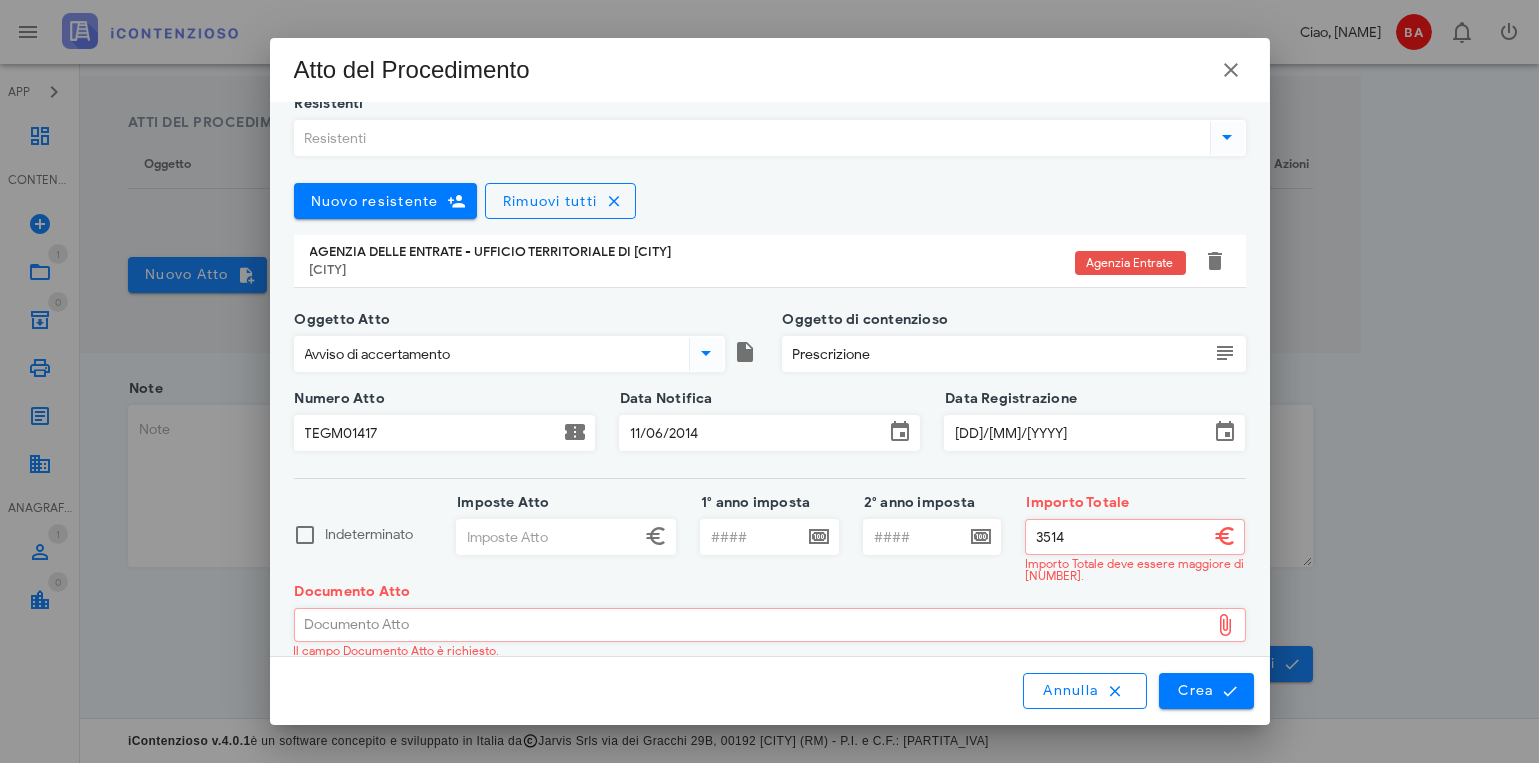 click on "3514" at bounding box center [1117, 537] 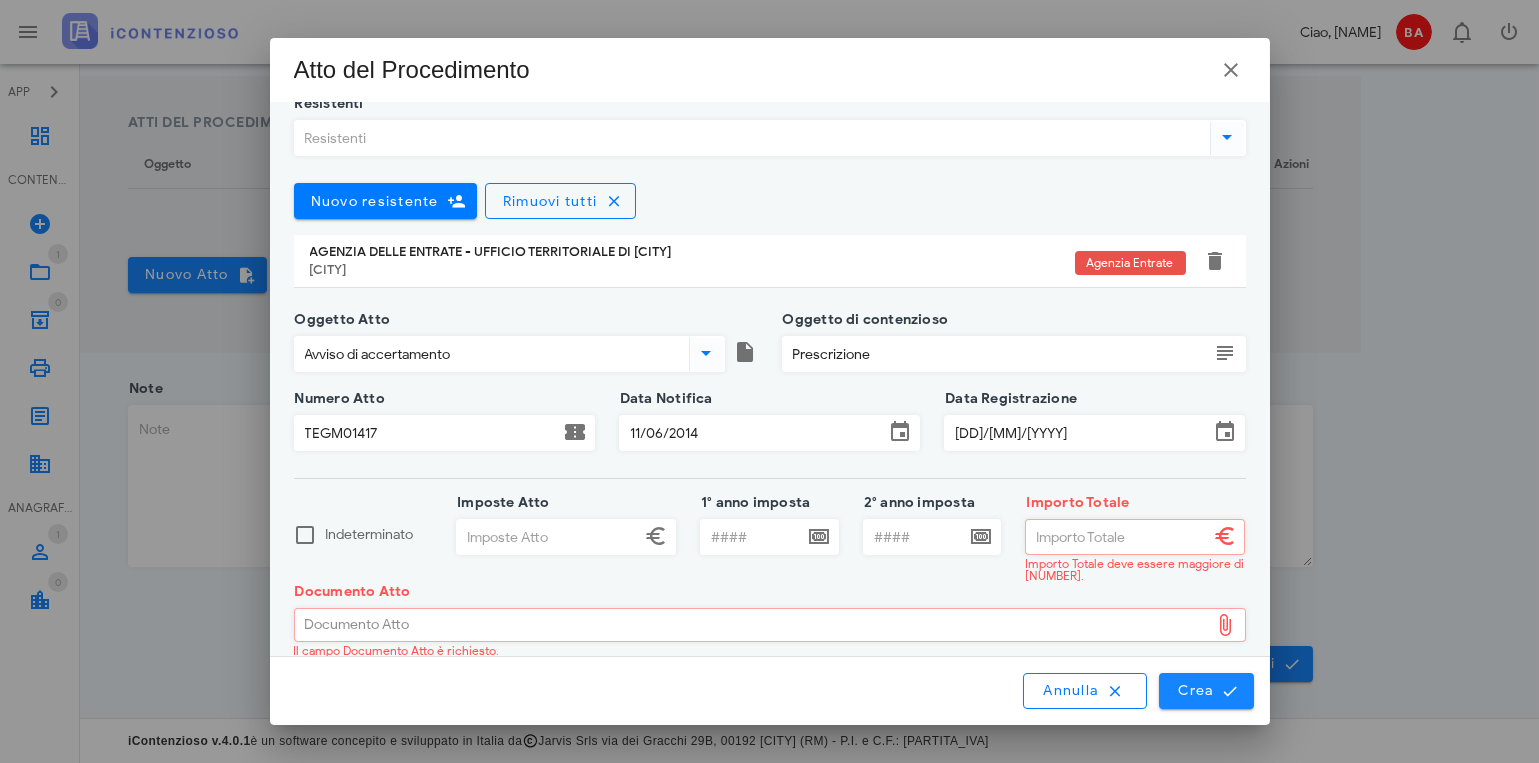 type 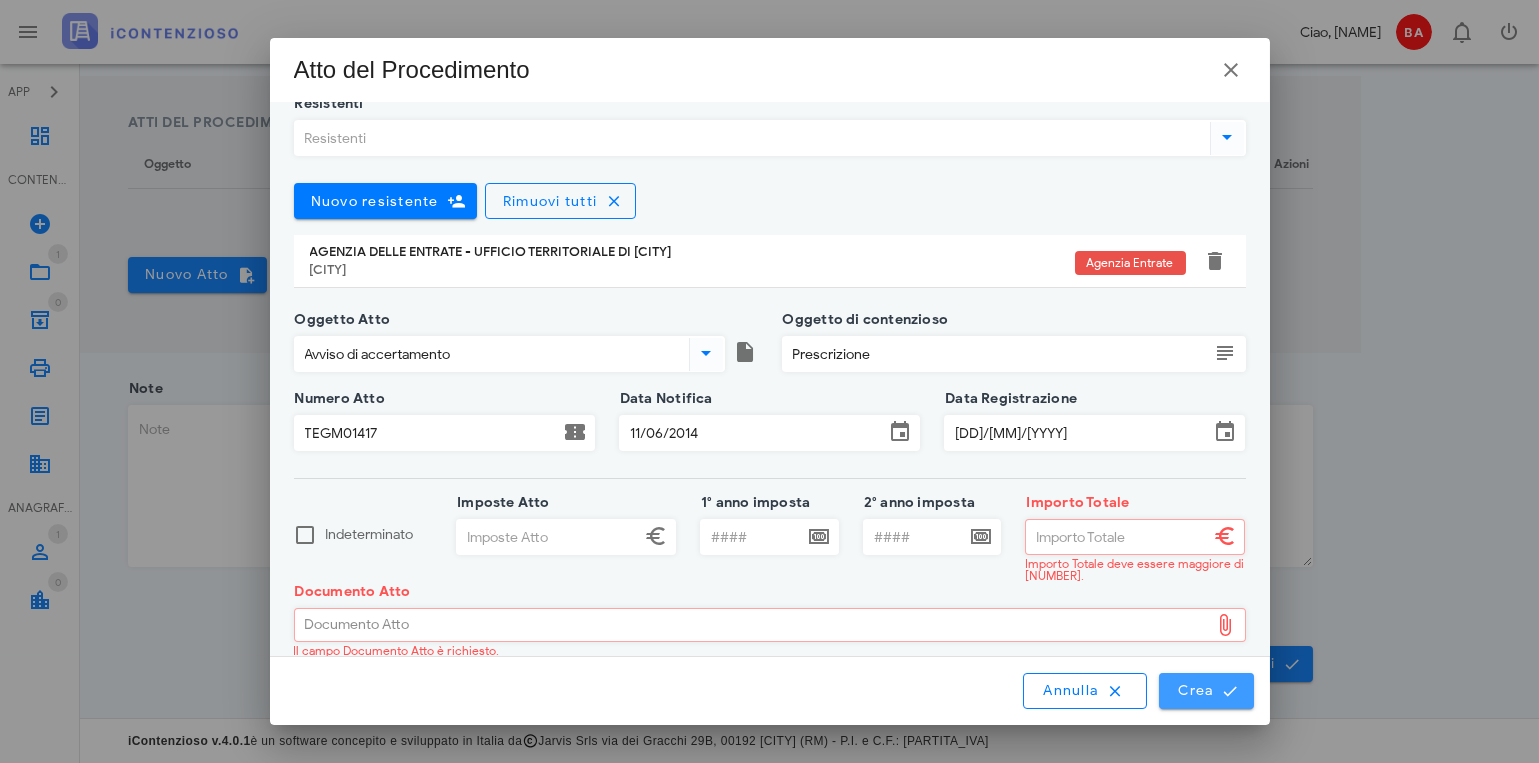 click on "Crea" at bounding box center (1206, 691) 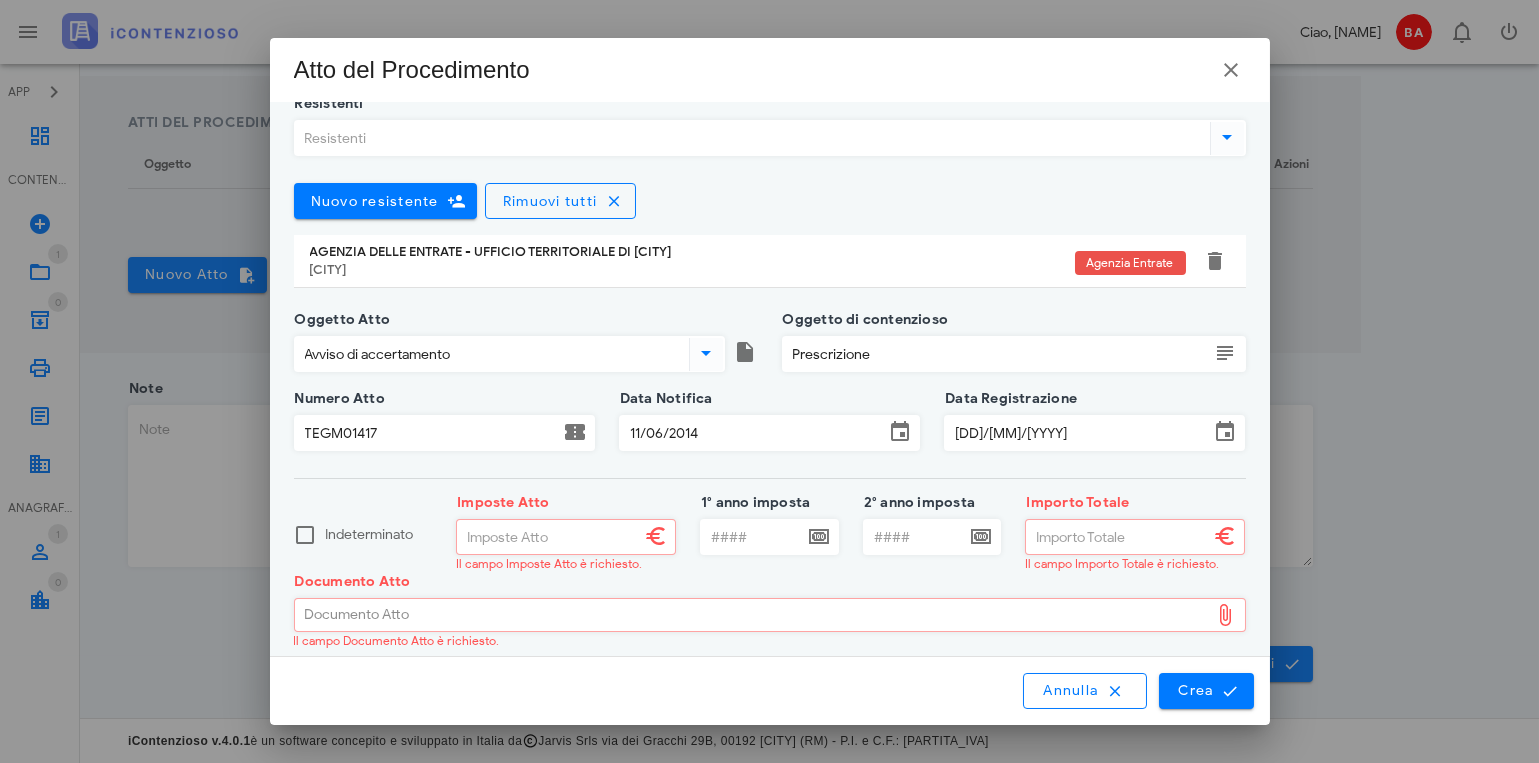 scroll, scrollTop: 0, scrollLeft: 0, axis: both 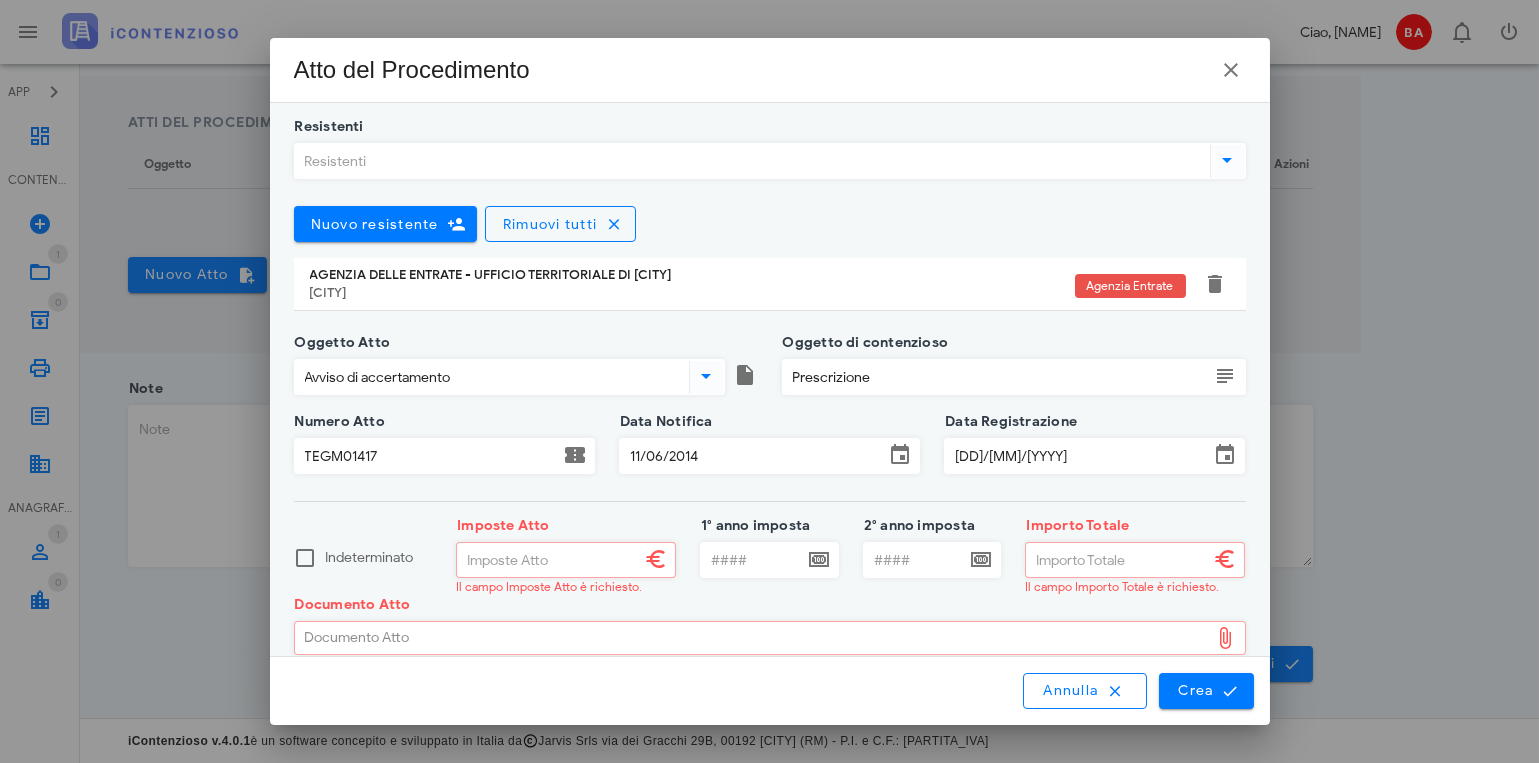 click at bounding box center (706, 376) 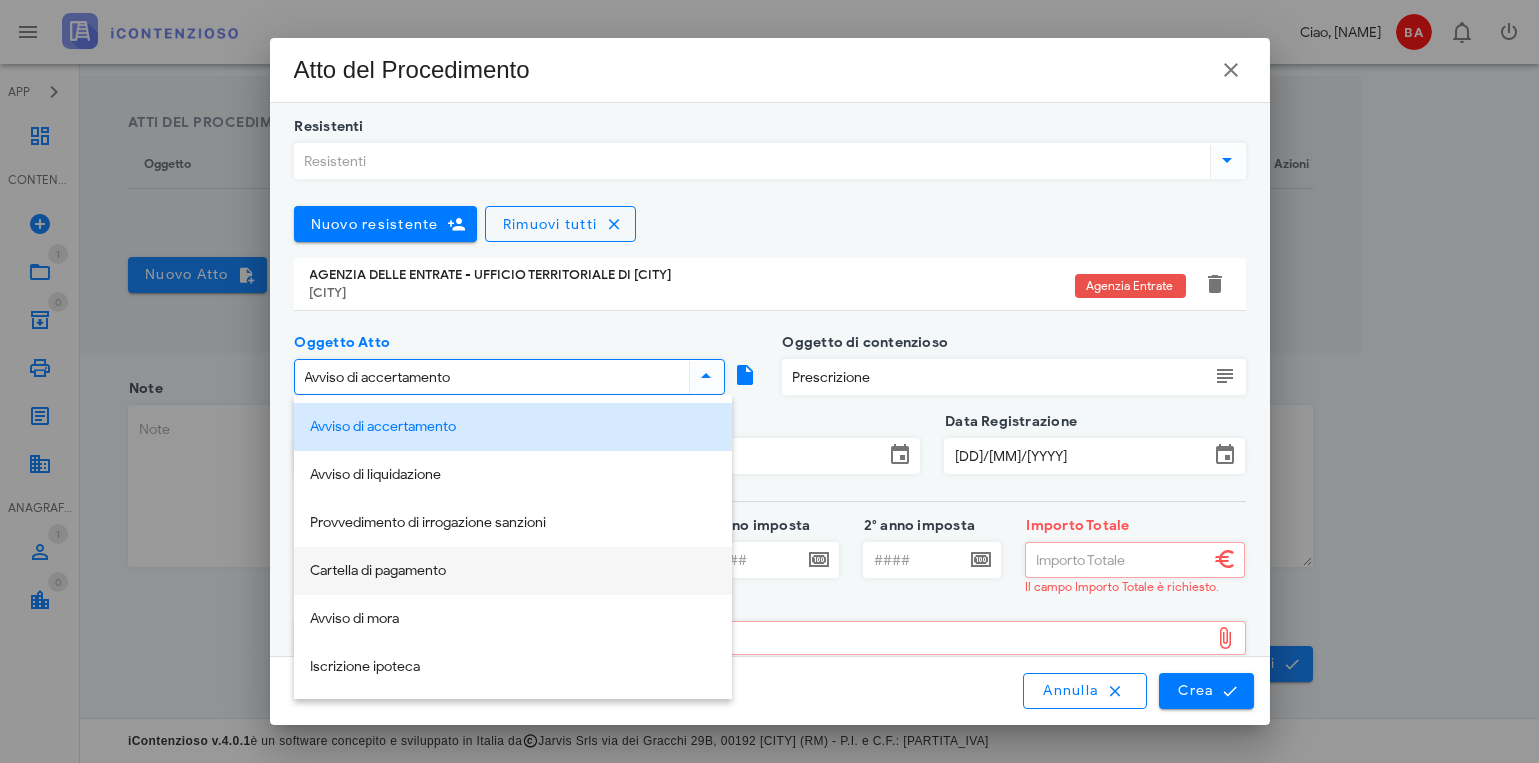 click on "Cartella di pagamento" at bounding box center [513, 571] 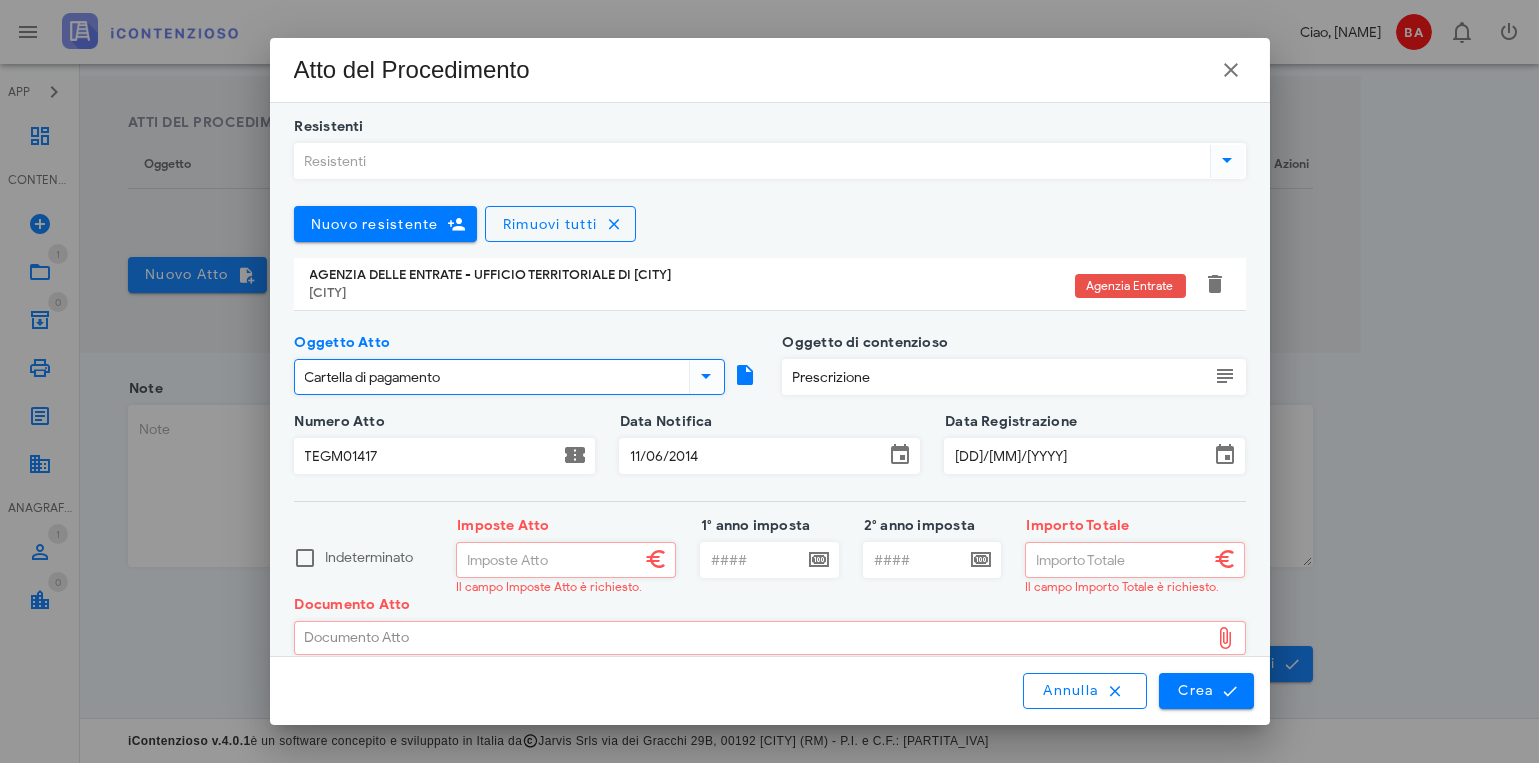 click on "Prescrizione" at bounding box center (996, 377) 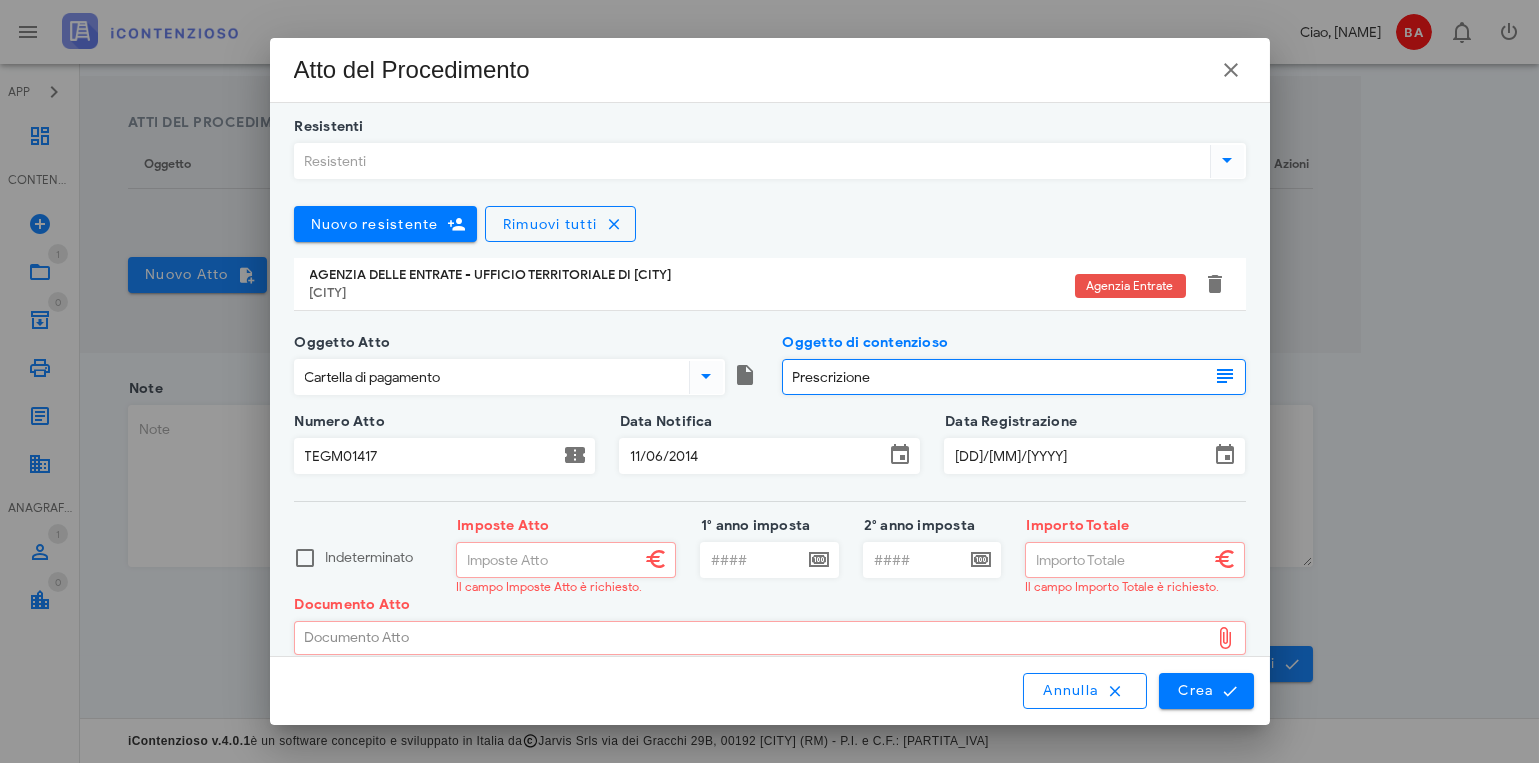 click on "Prescrizione" at bounding box center (996, 377) 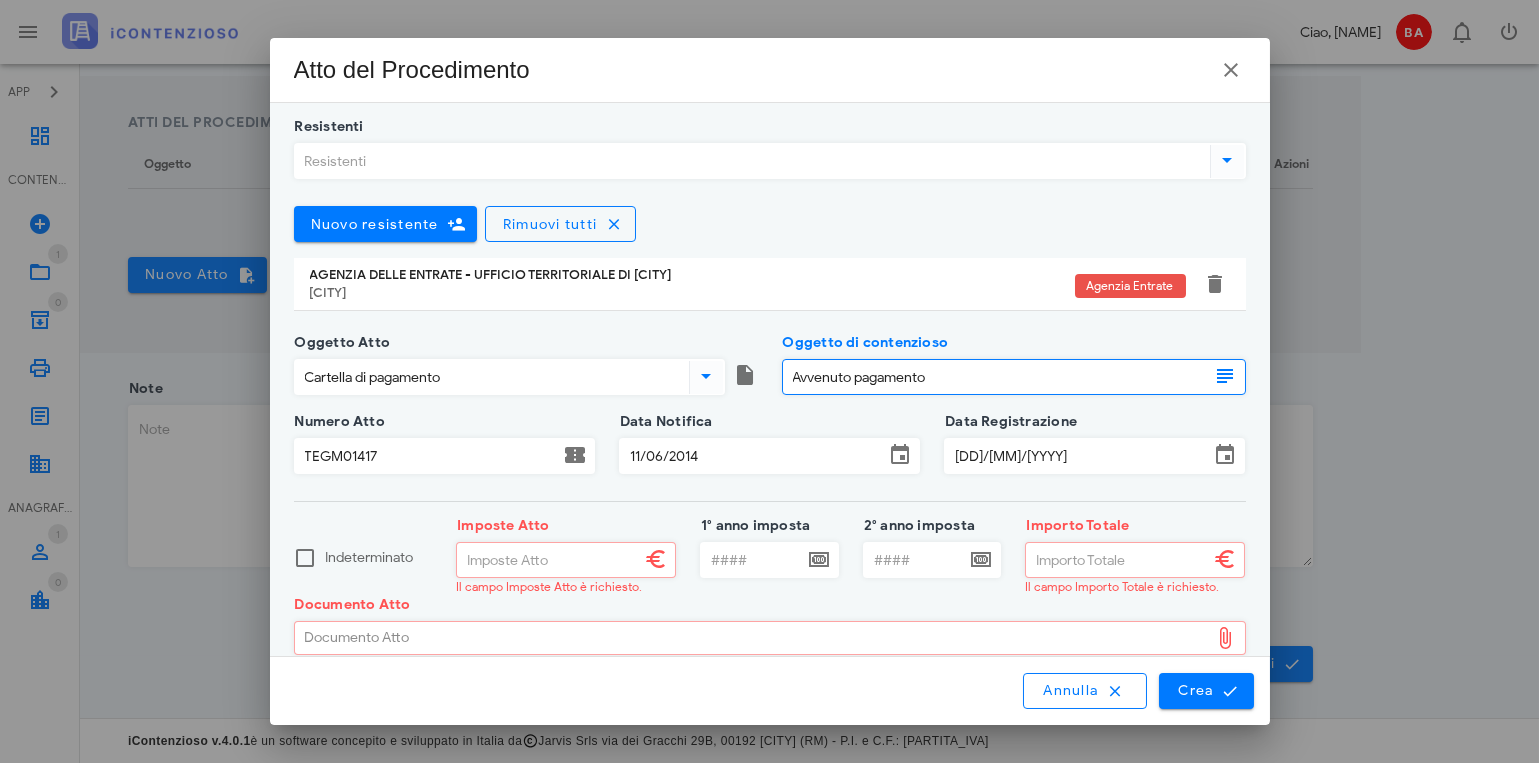 type on "Avvenuto pagamento" 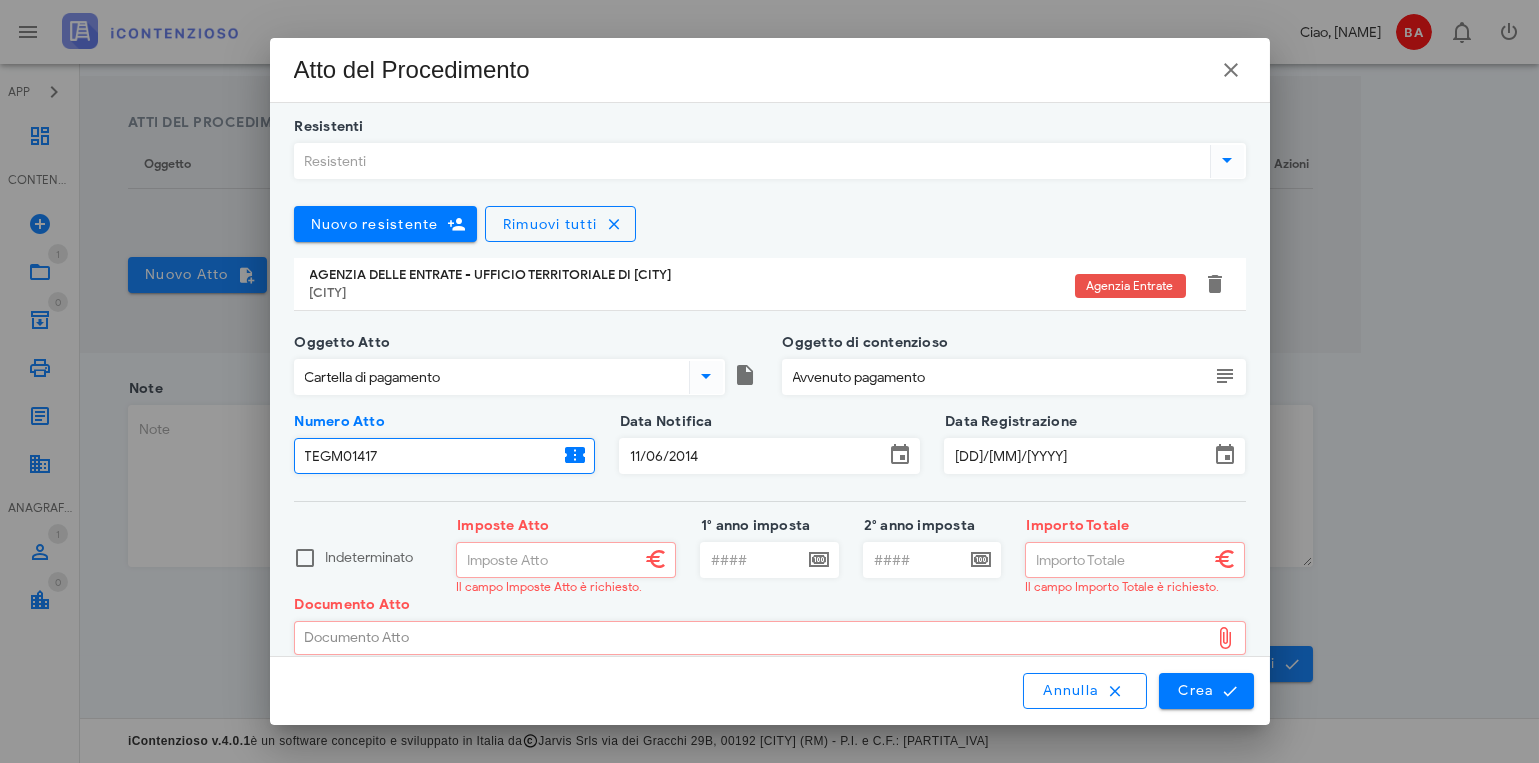 click at bounding box center (746, 375) 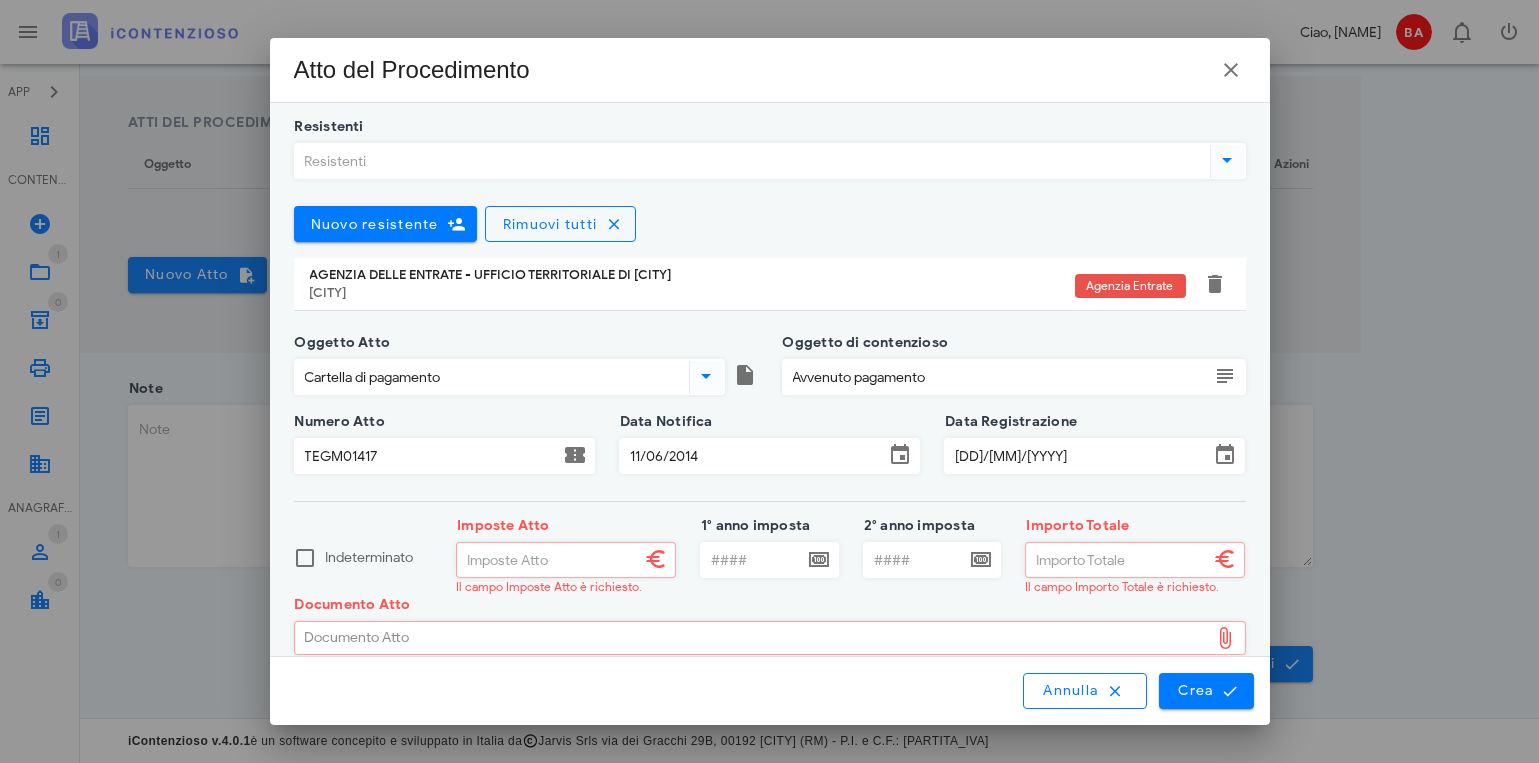 click on "TEGM01417" at bounding box center (427, 456) 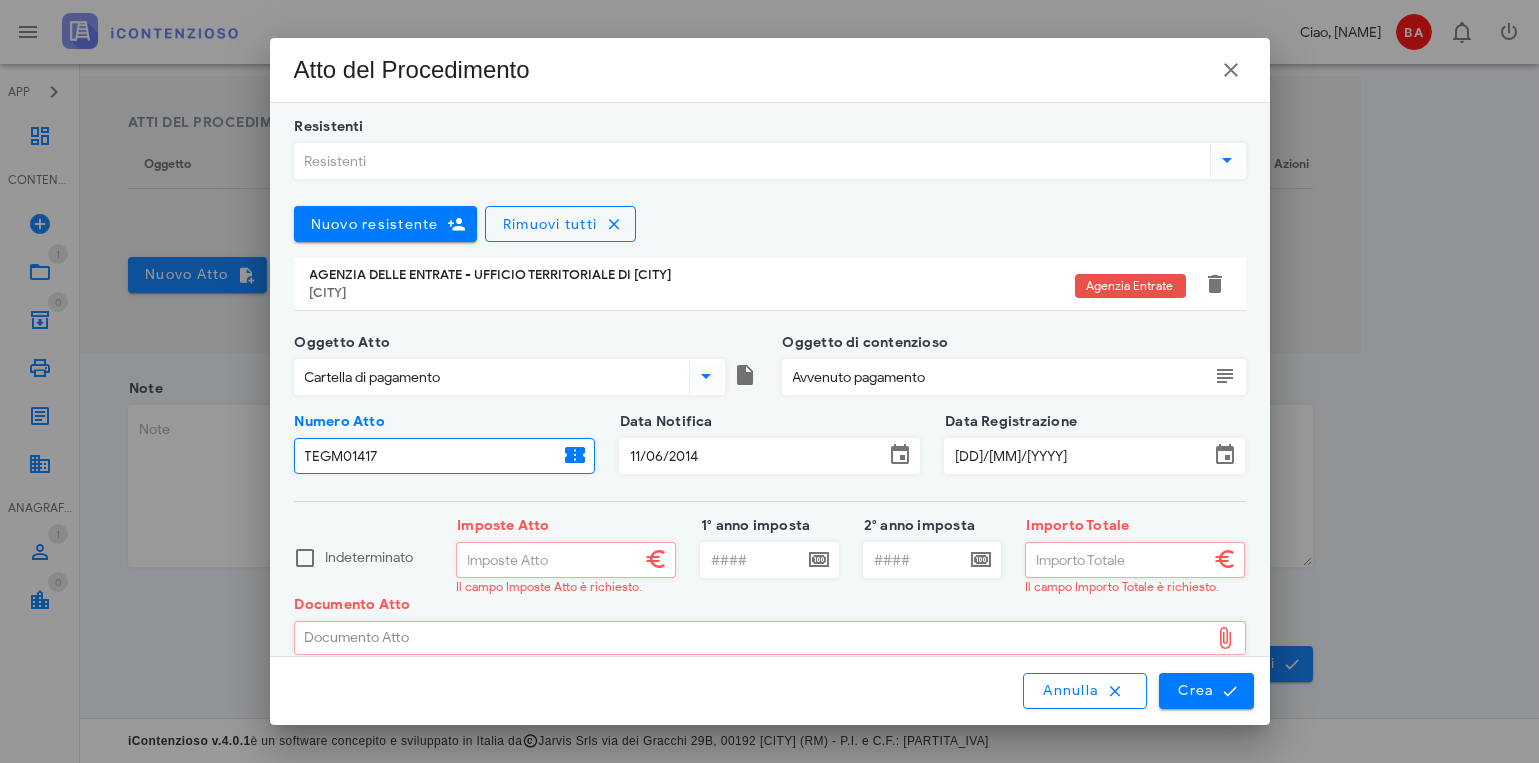 click on "TEGM01417" at bounding box center (427, 456) 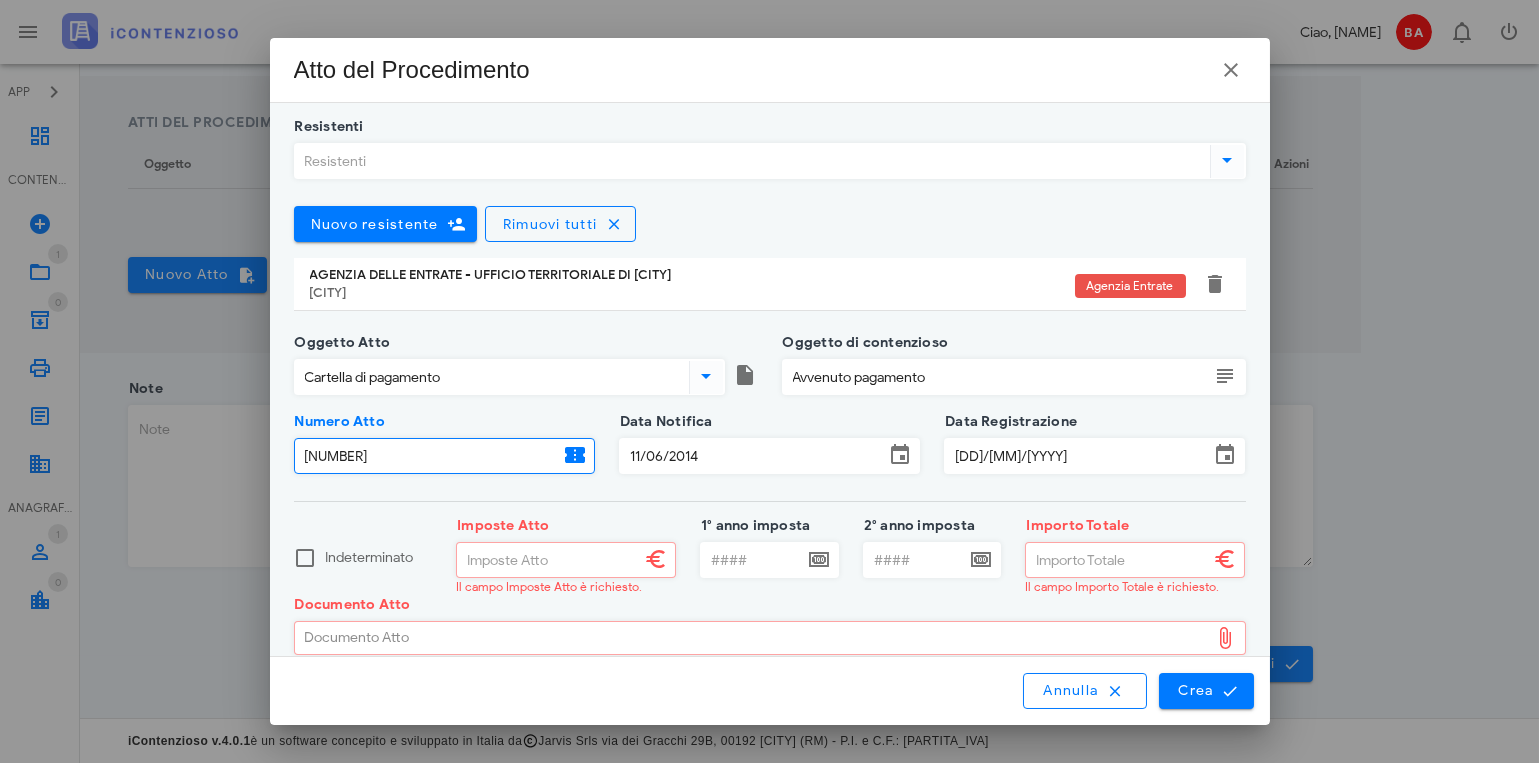 type on "[NUMBER]" 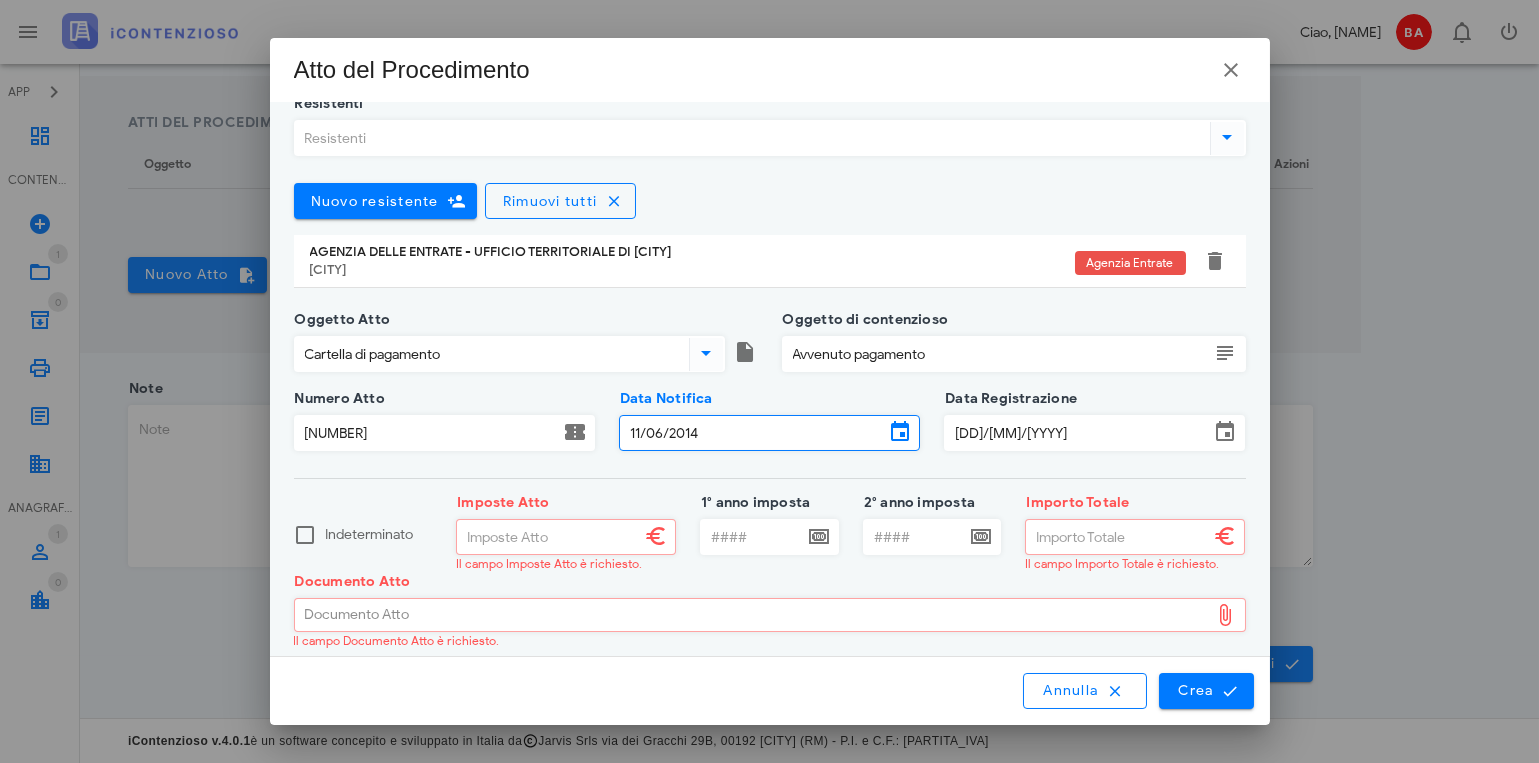 scroll, scrollTop: 0, scrollLeft: 0, axis: both 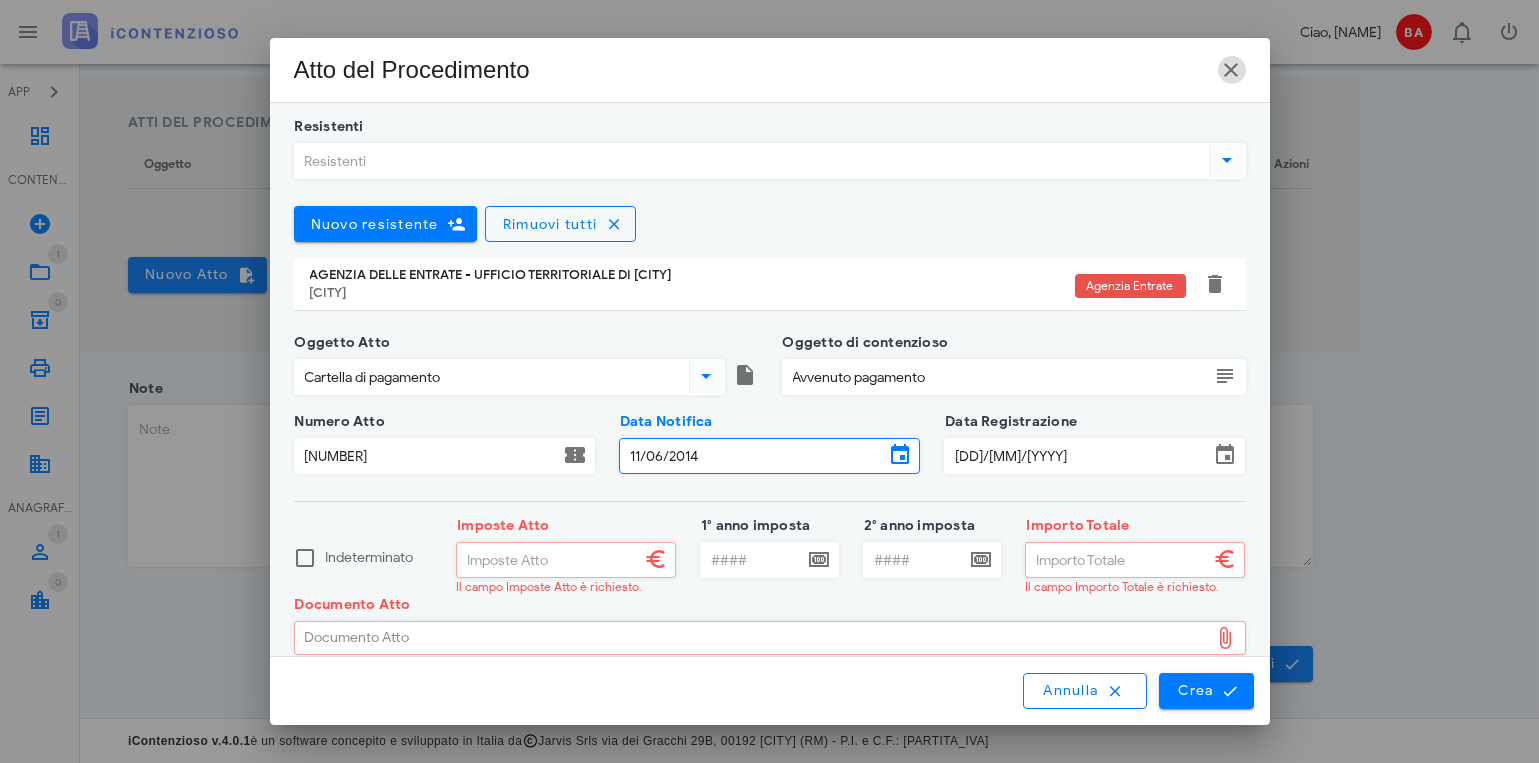 click at bounding box center (1232, 70) 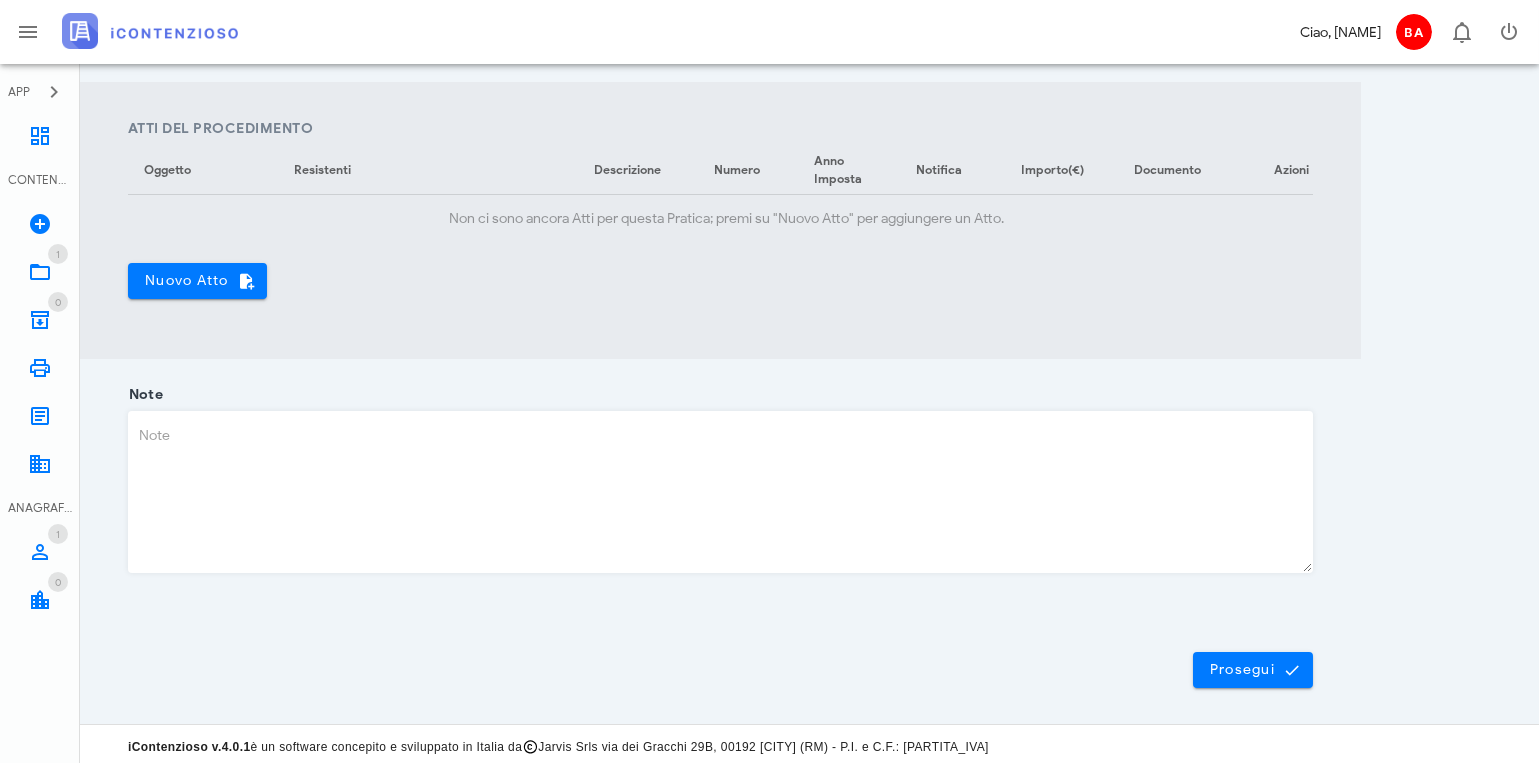 scroll, scrollTop: 674, scrollLeft: 0, axis: vertical 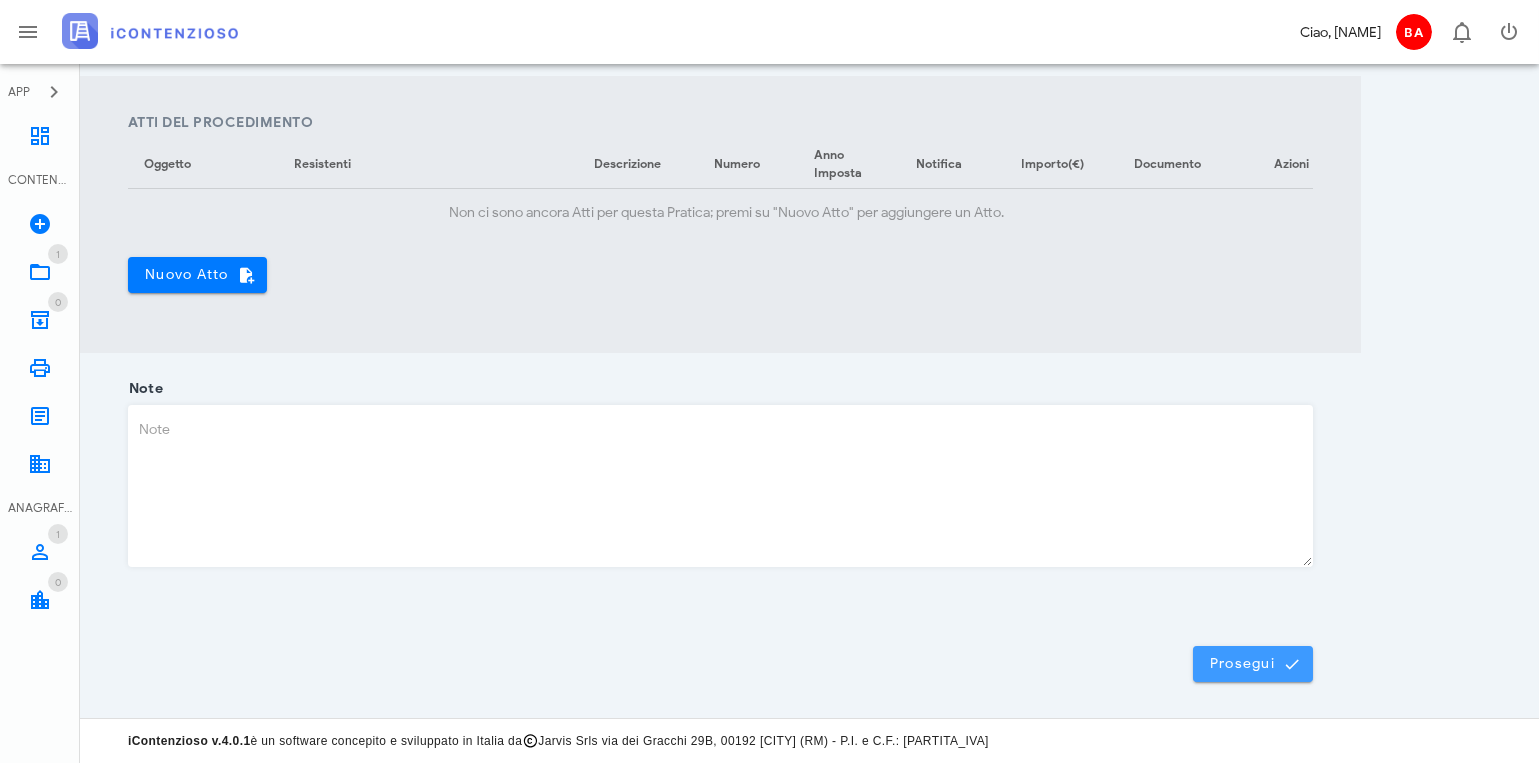 click at bounding box center [1292, 664] 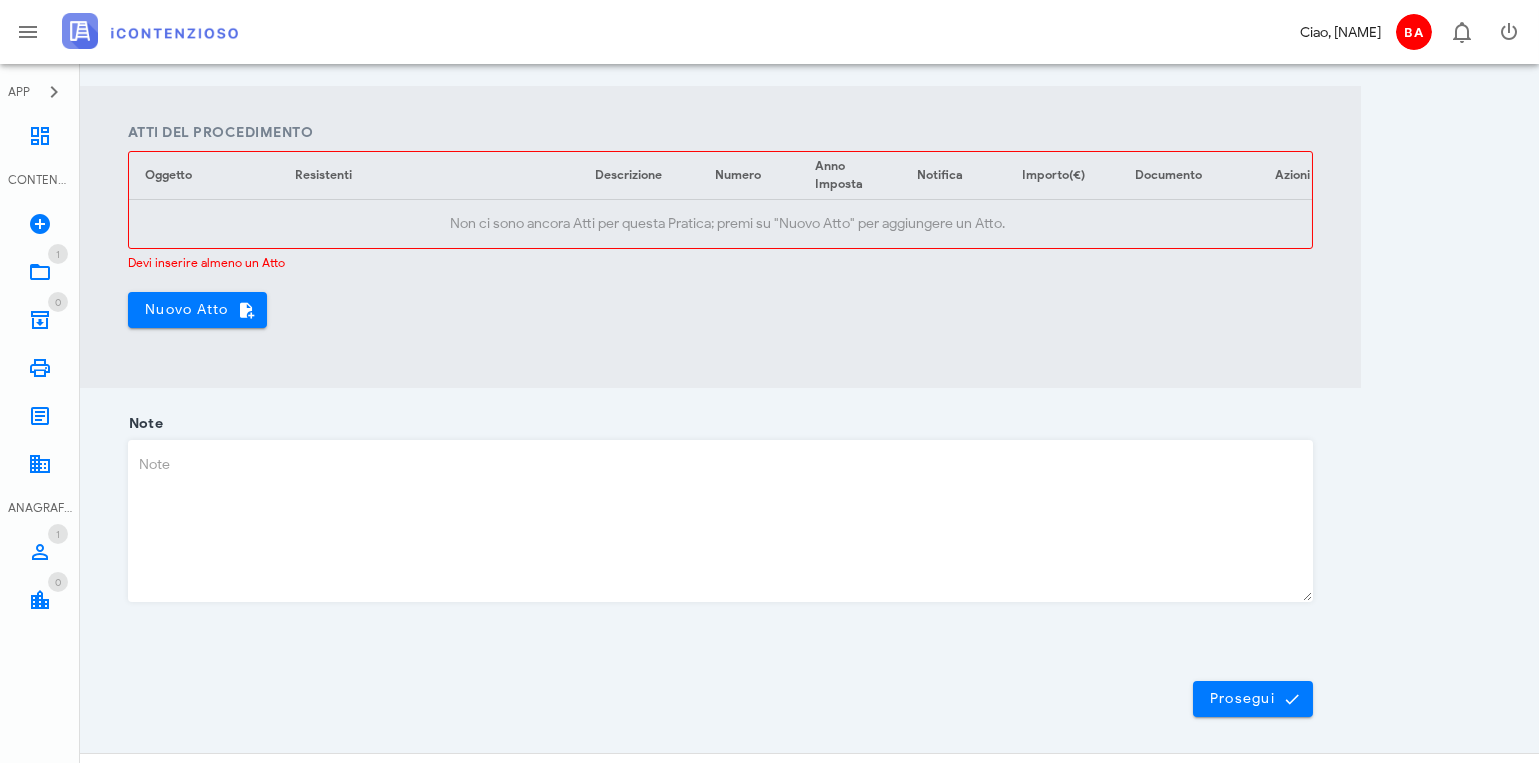 scroll, scrollTop: 646, scrollLeft: 0, axis: vertical 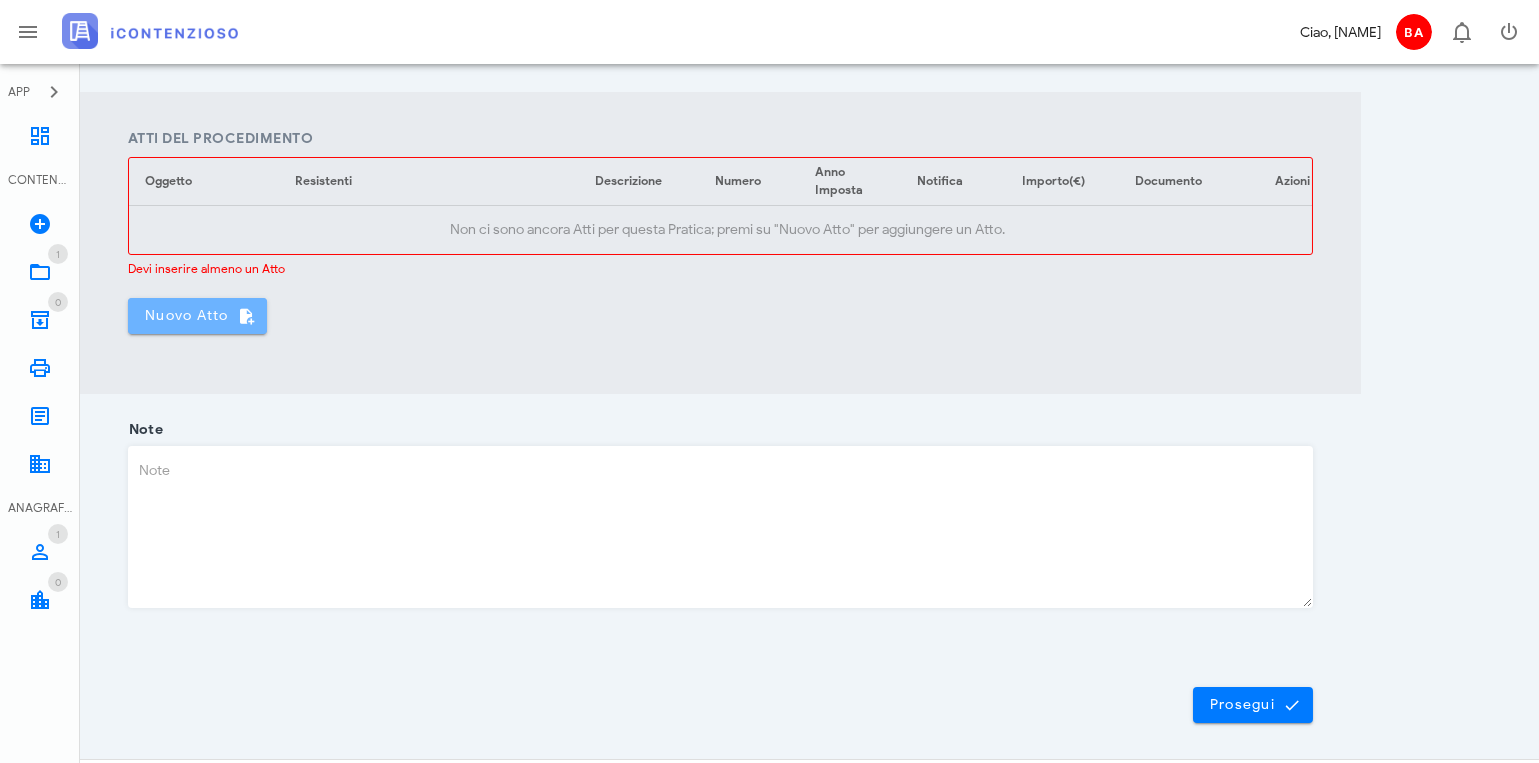 click on "Nuovo Atto" at bounding box center [197, 316] 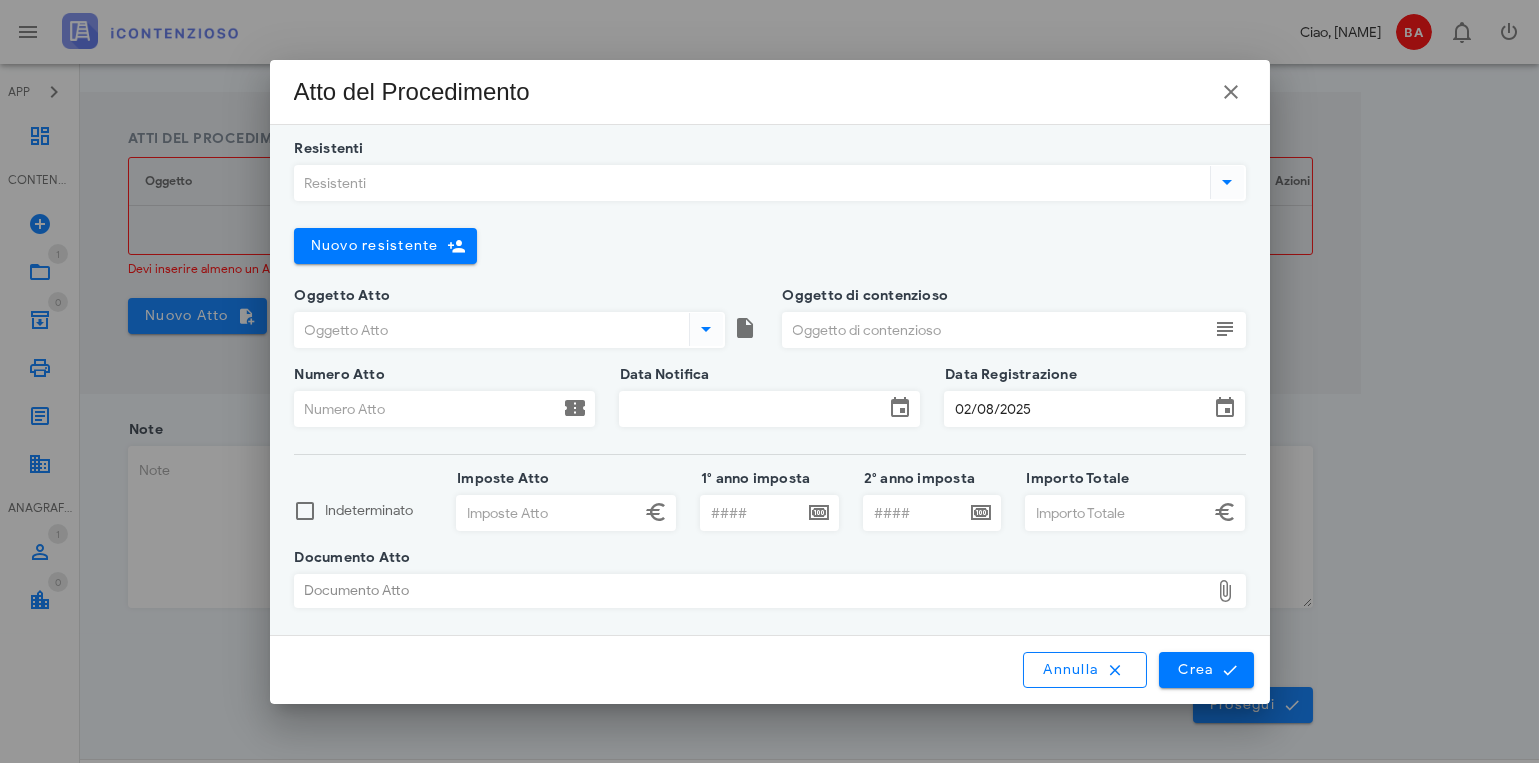 click on "Resistenti" at bounding box center [750, 183] 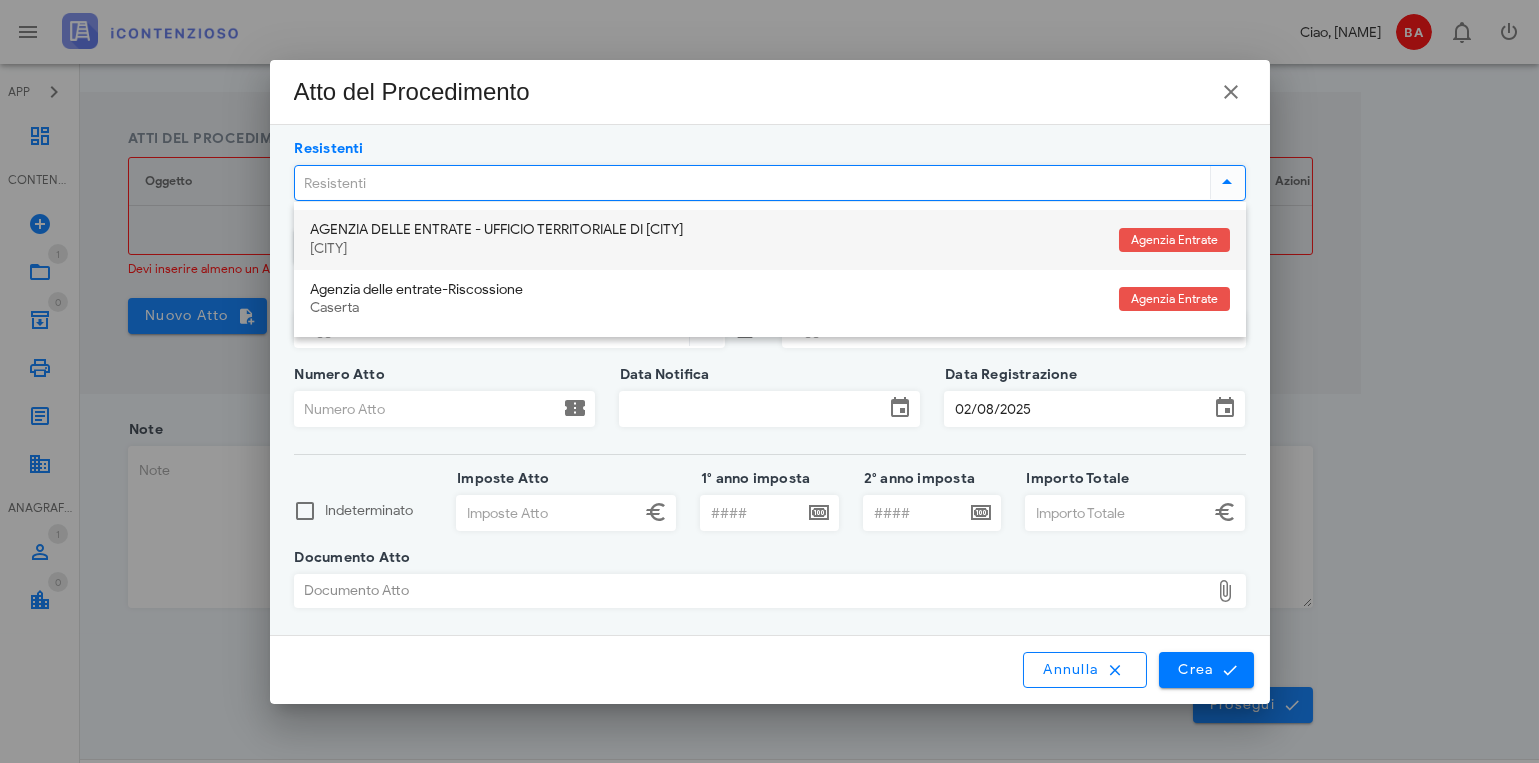 click on "[CITY]" at bounding box center (706, 249) 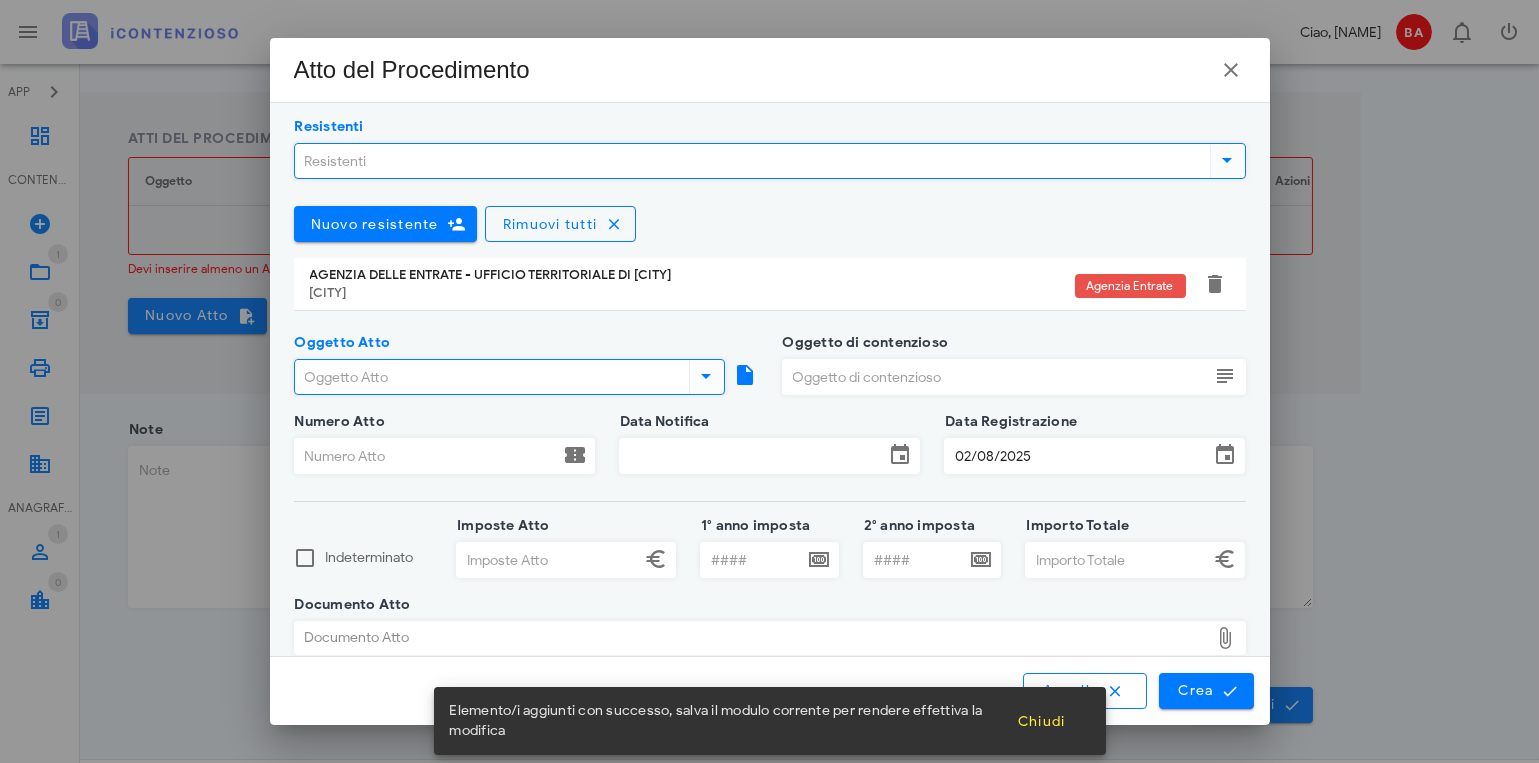 click on "Oggetto Atto" at bounding box center [490, 377] 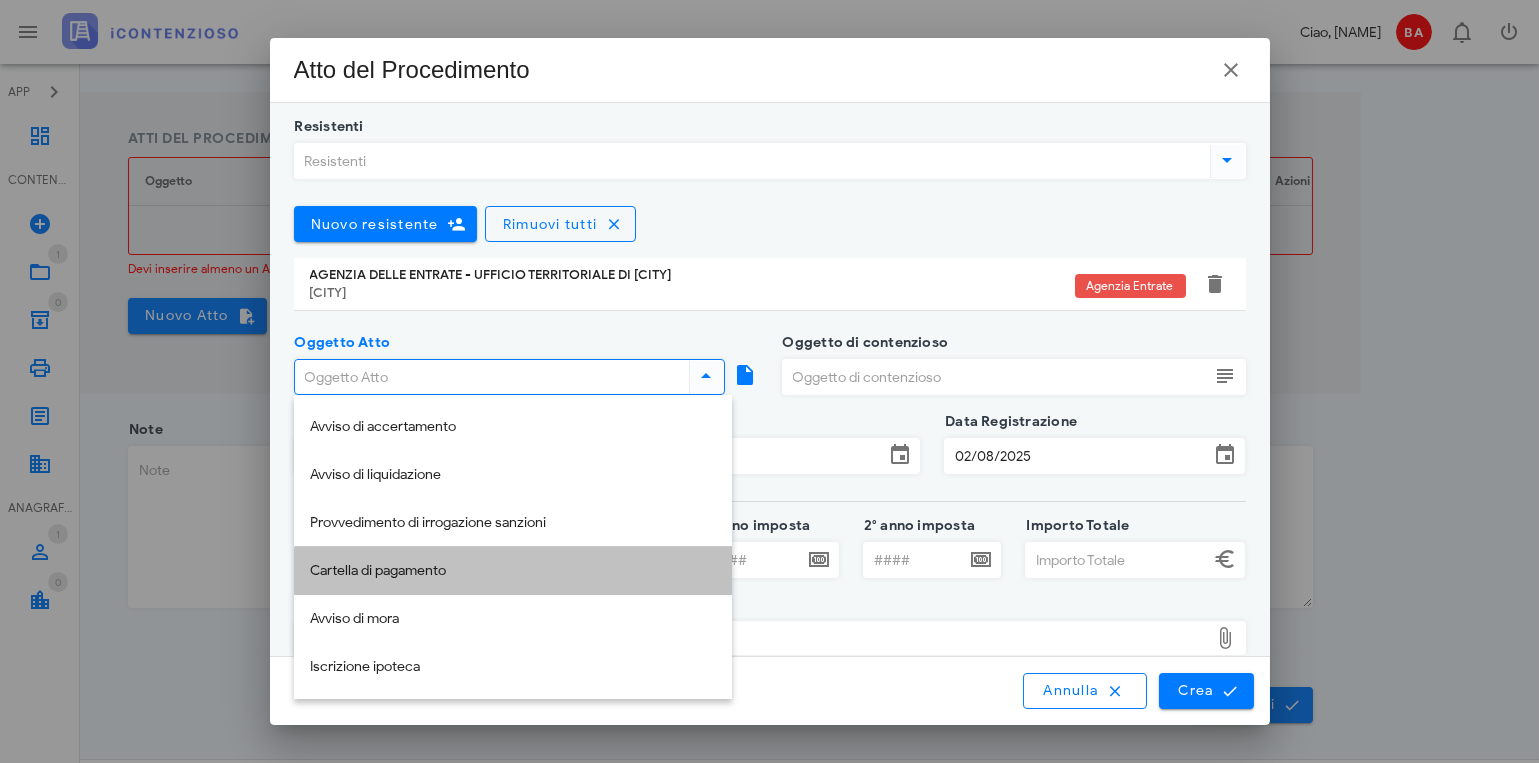 click on "Cartella di pagamento" at bounding box center (513, 571) 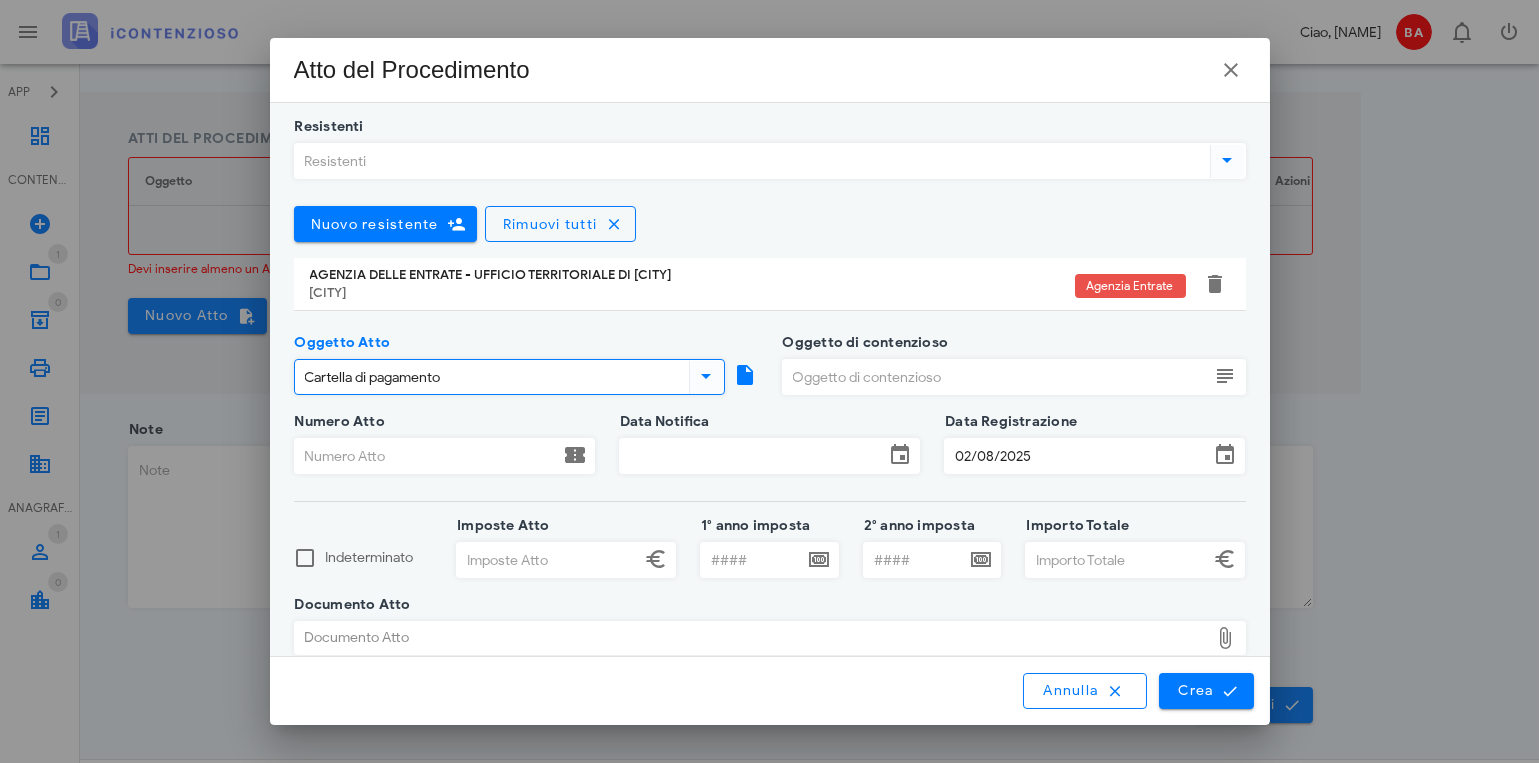 click on "Oggetto di contenzioso" at bounding box center [996, 377] 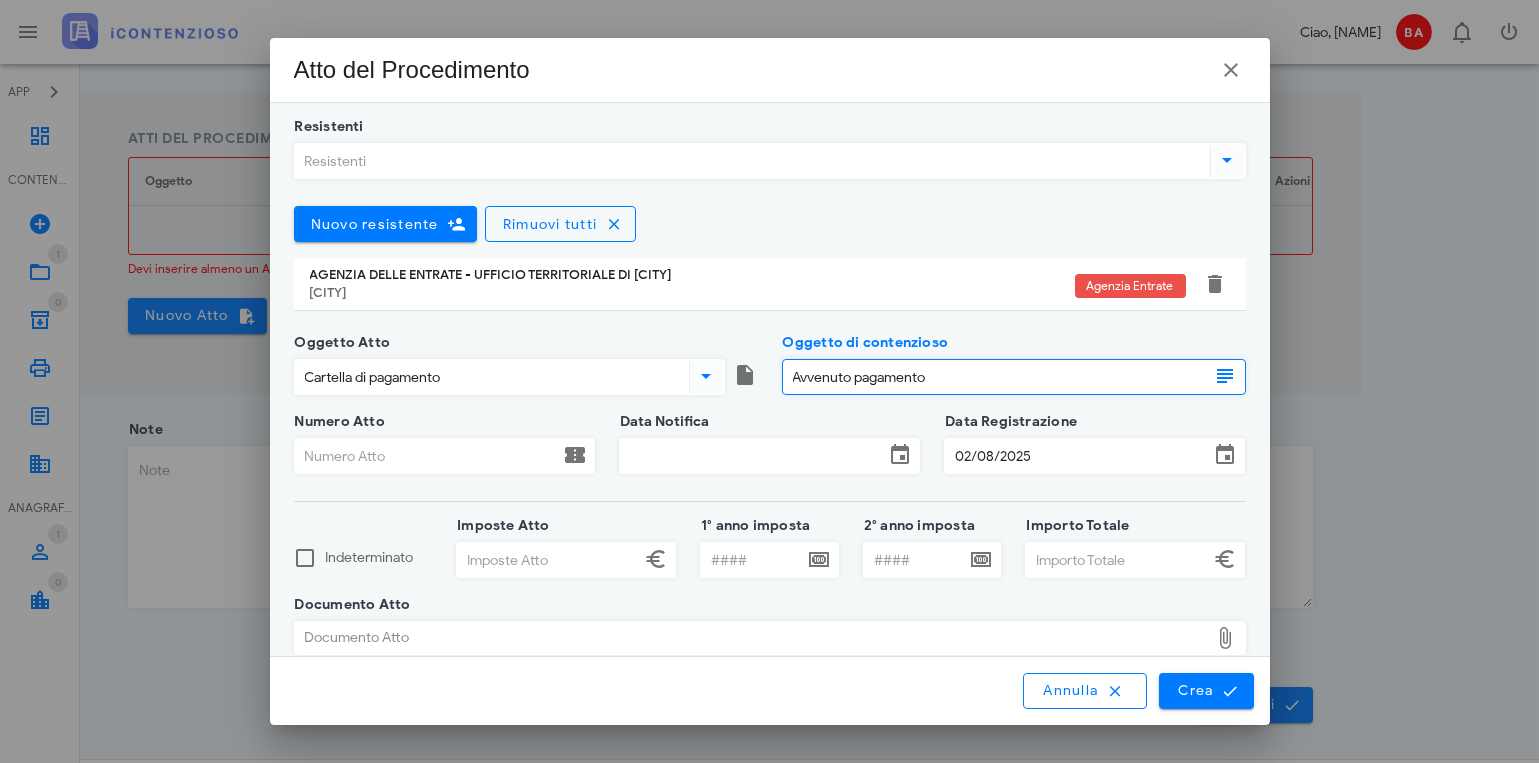 type on "Avvenuto pagamento" 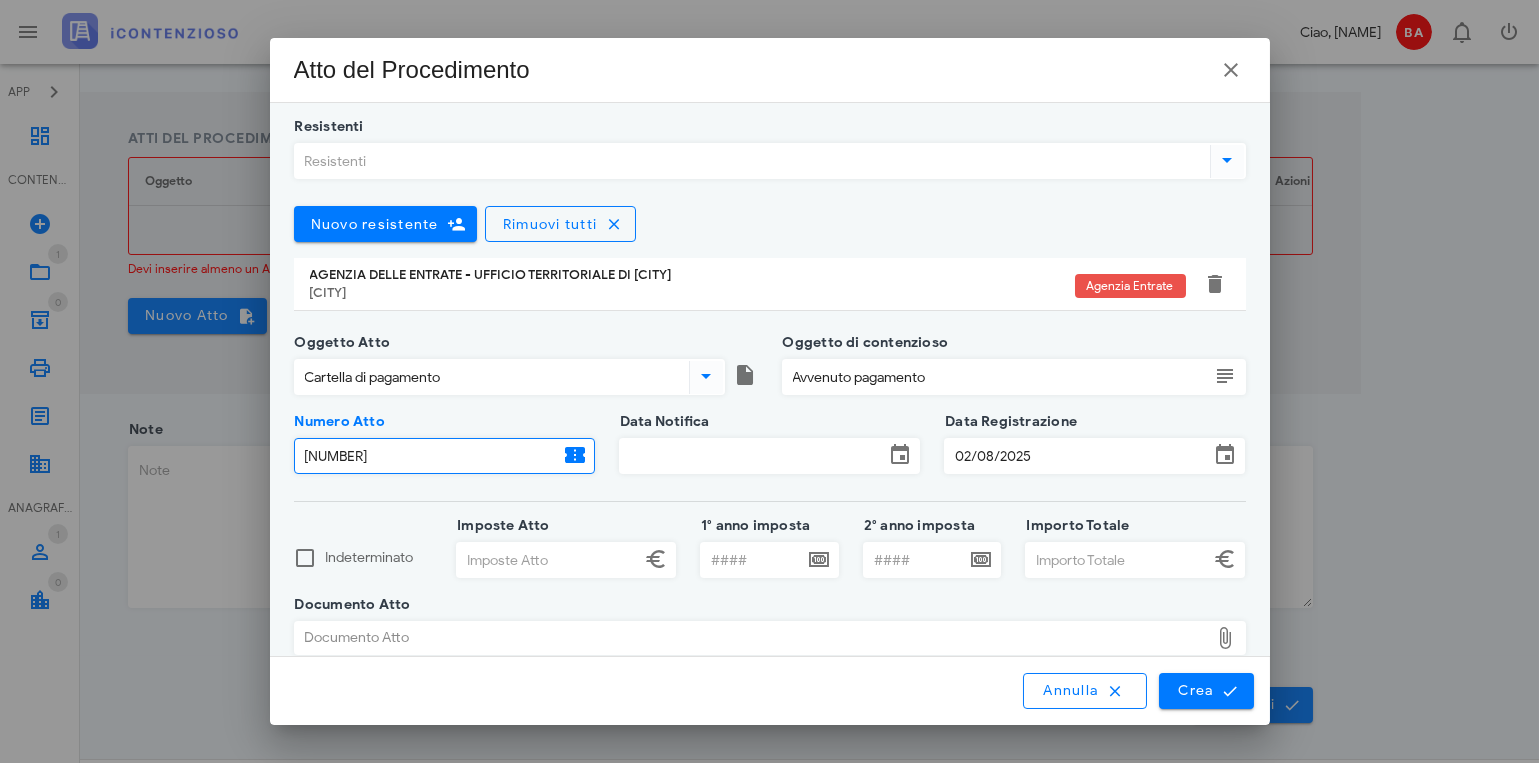 type on "[NUMBER]" 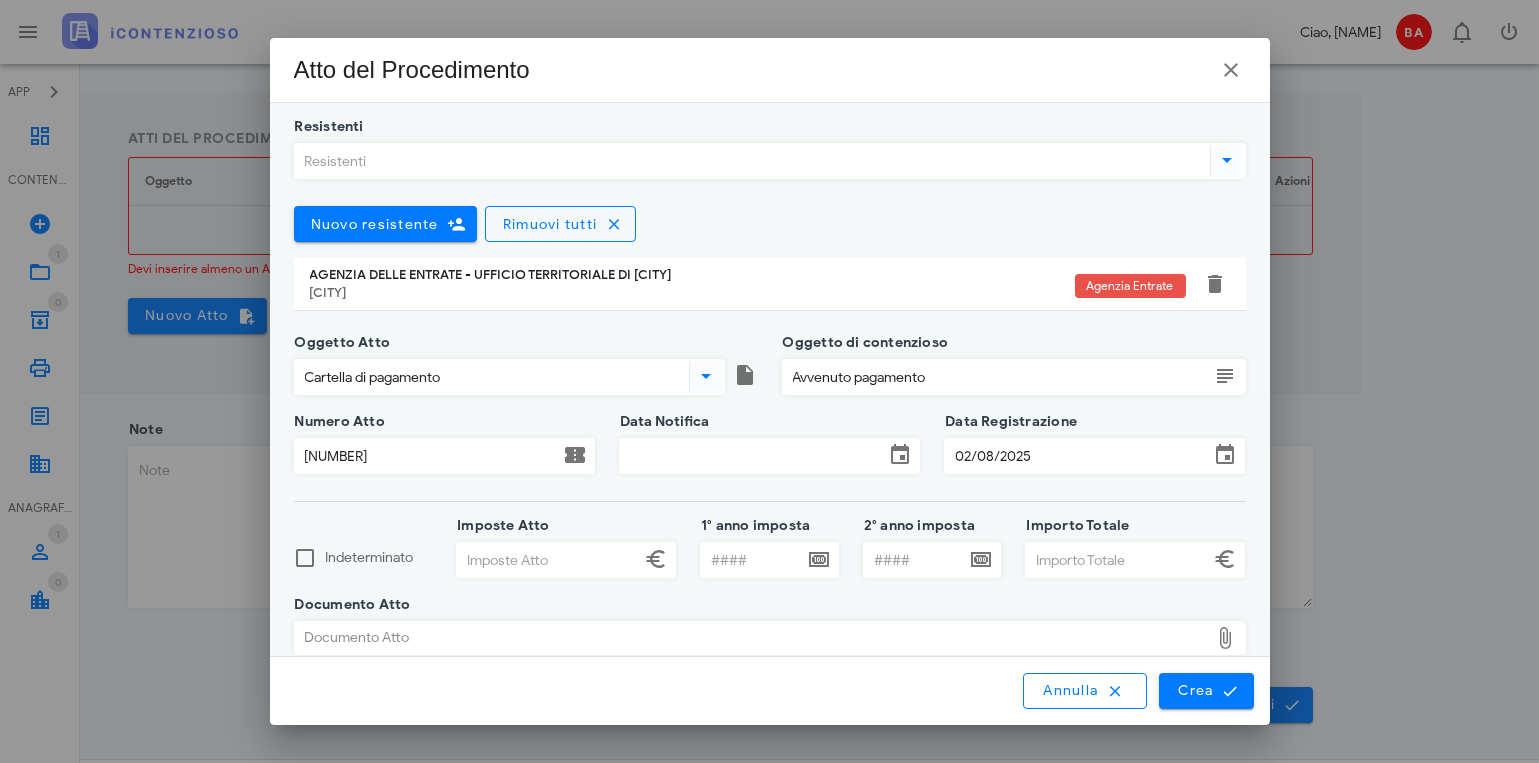 click on "Data Notifica" at bounding box center (769, 461) 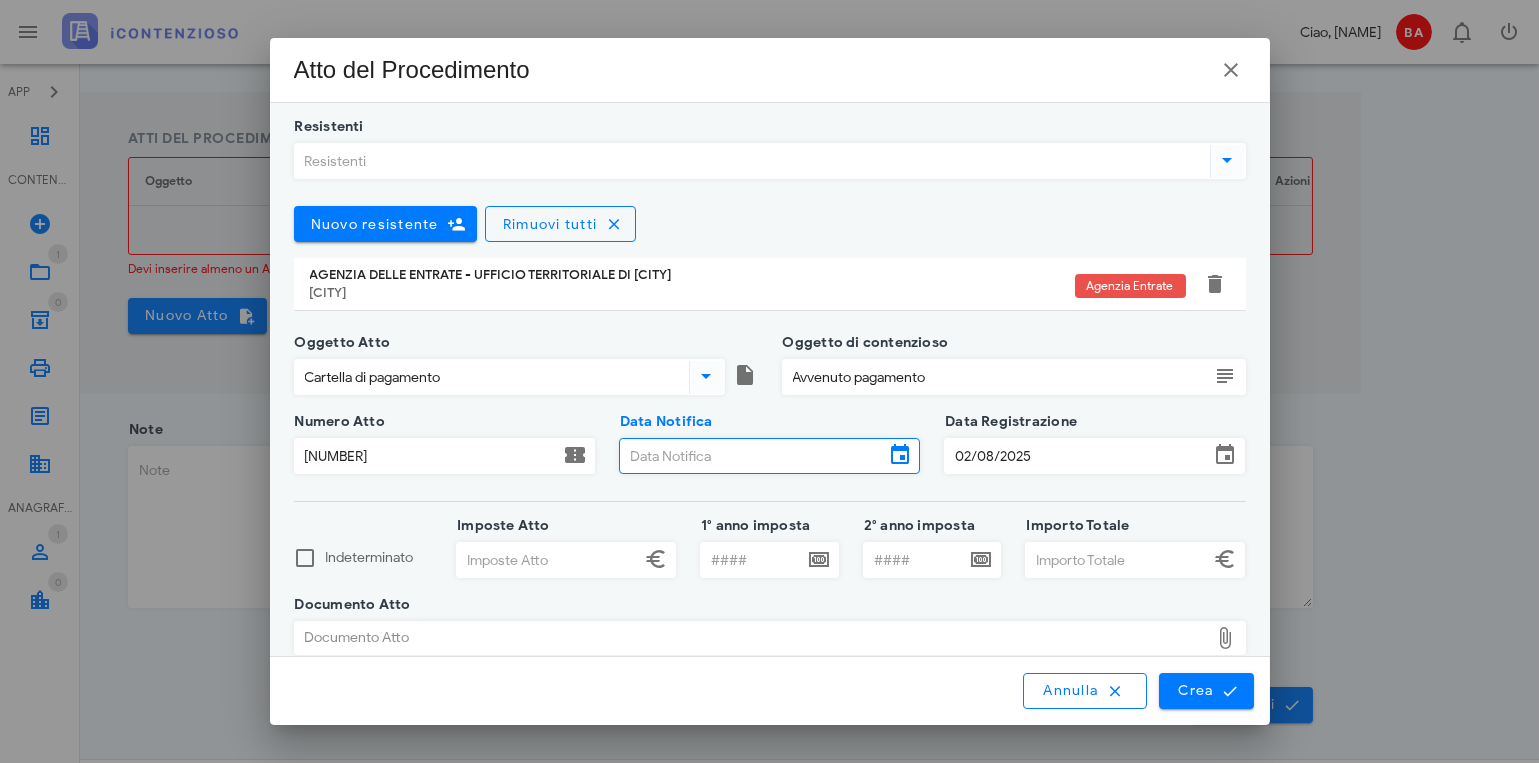click on "Data Notifica" at bounding box center (752, 456) 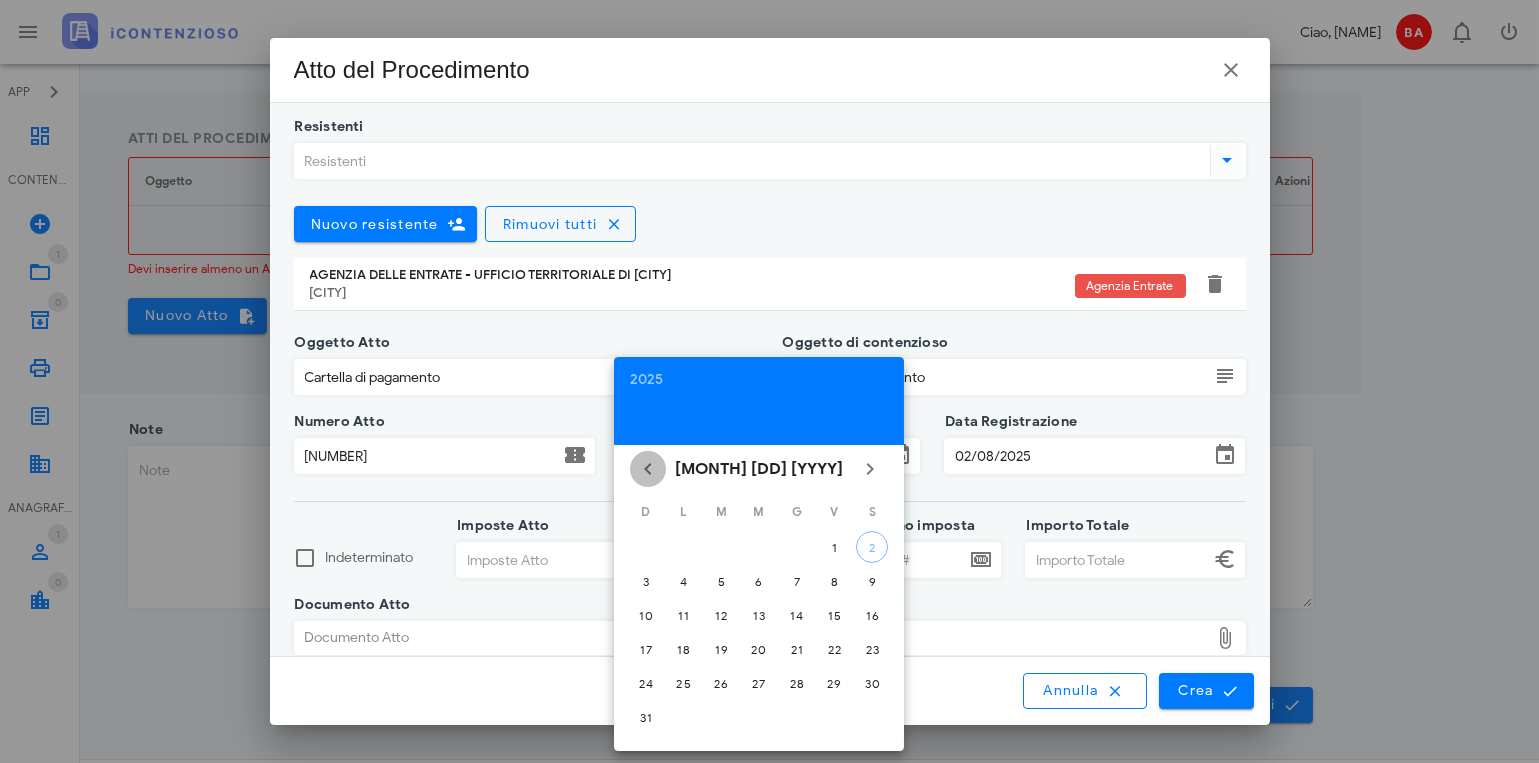 click at bounding box center (648, 469) 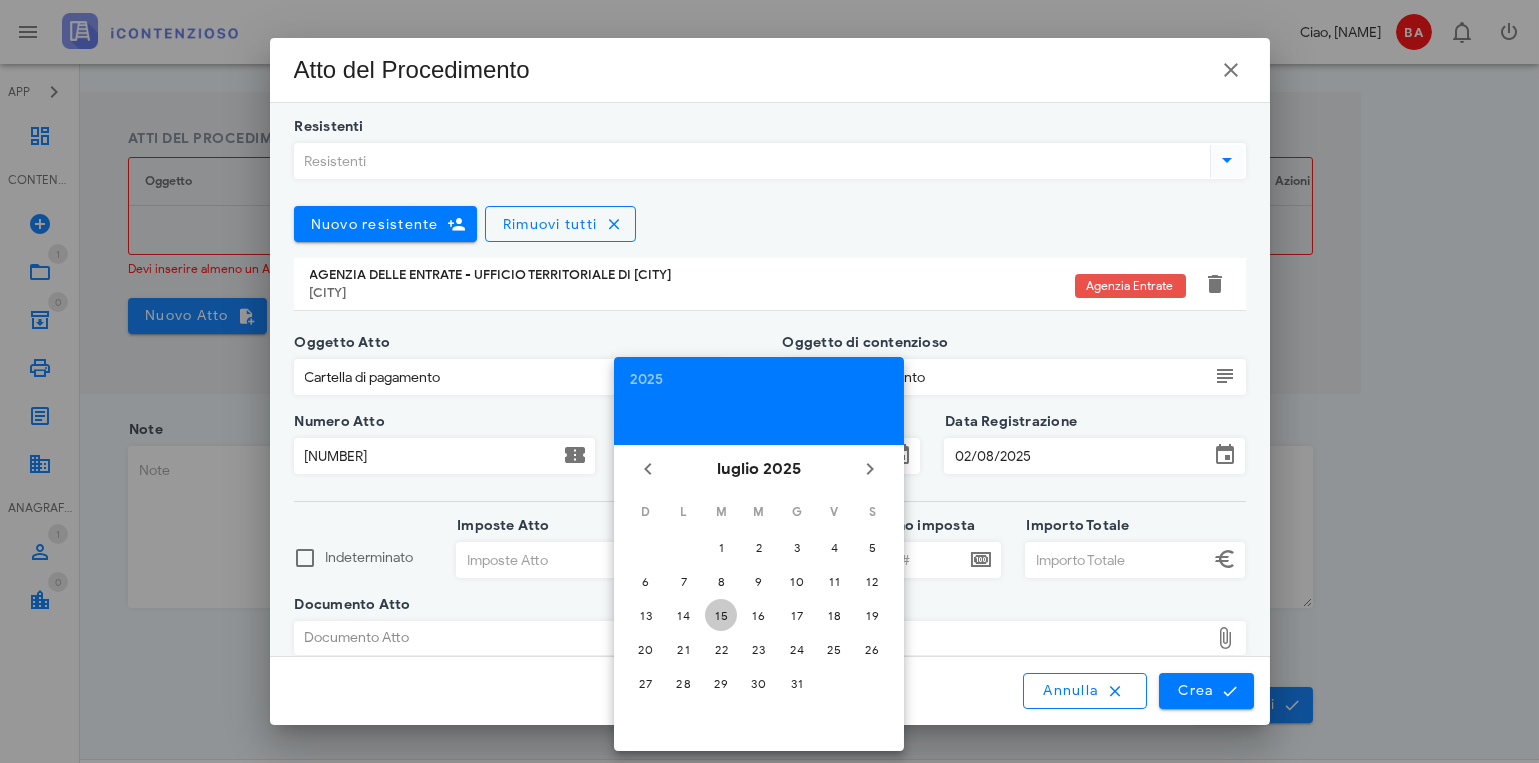 click on "15" at bounding box center [721, 615] 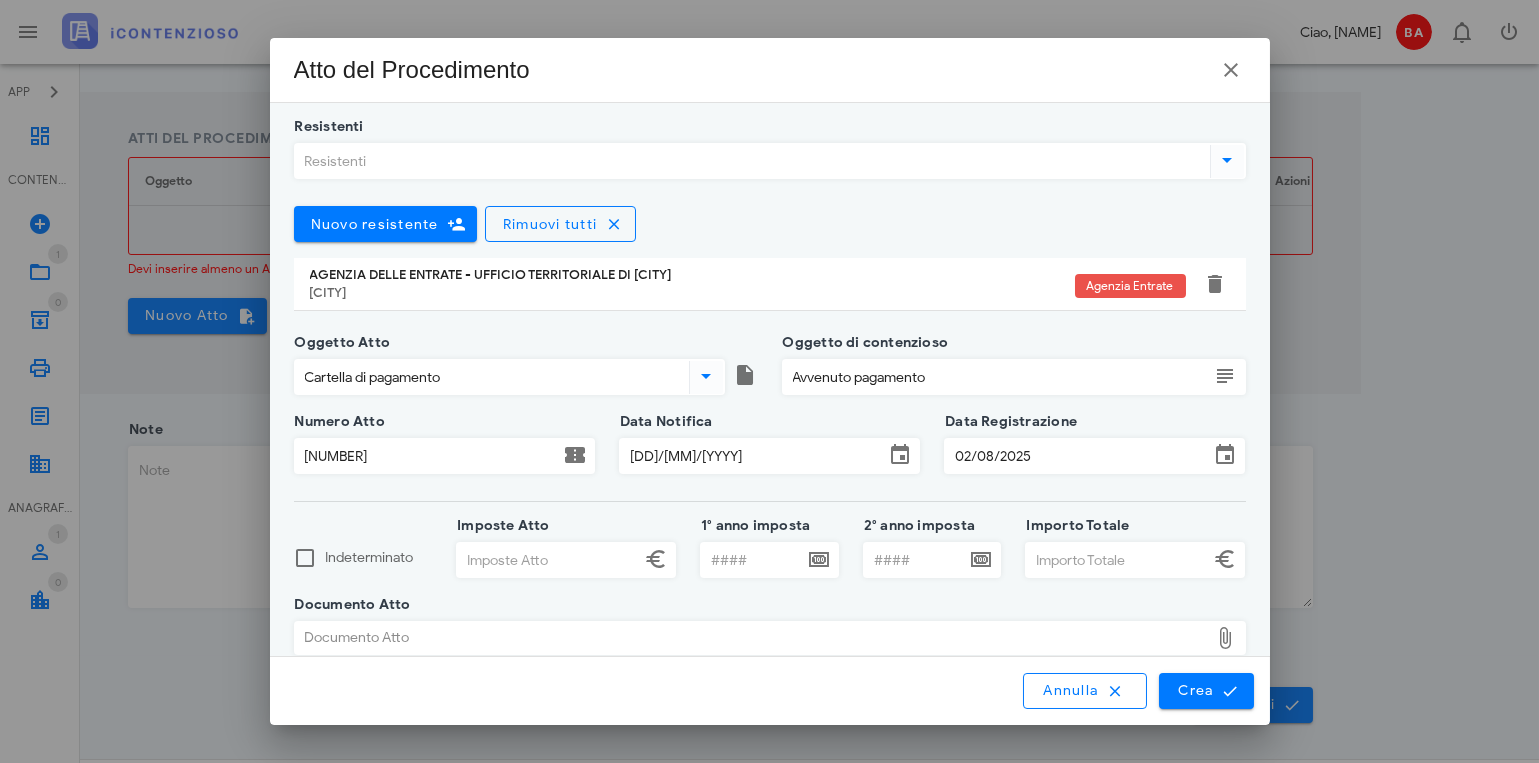 click on "02/08/2025" at bounding box center (1077, 456) 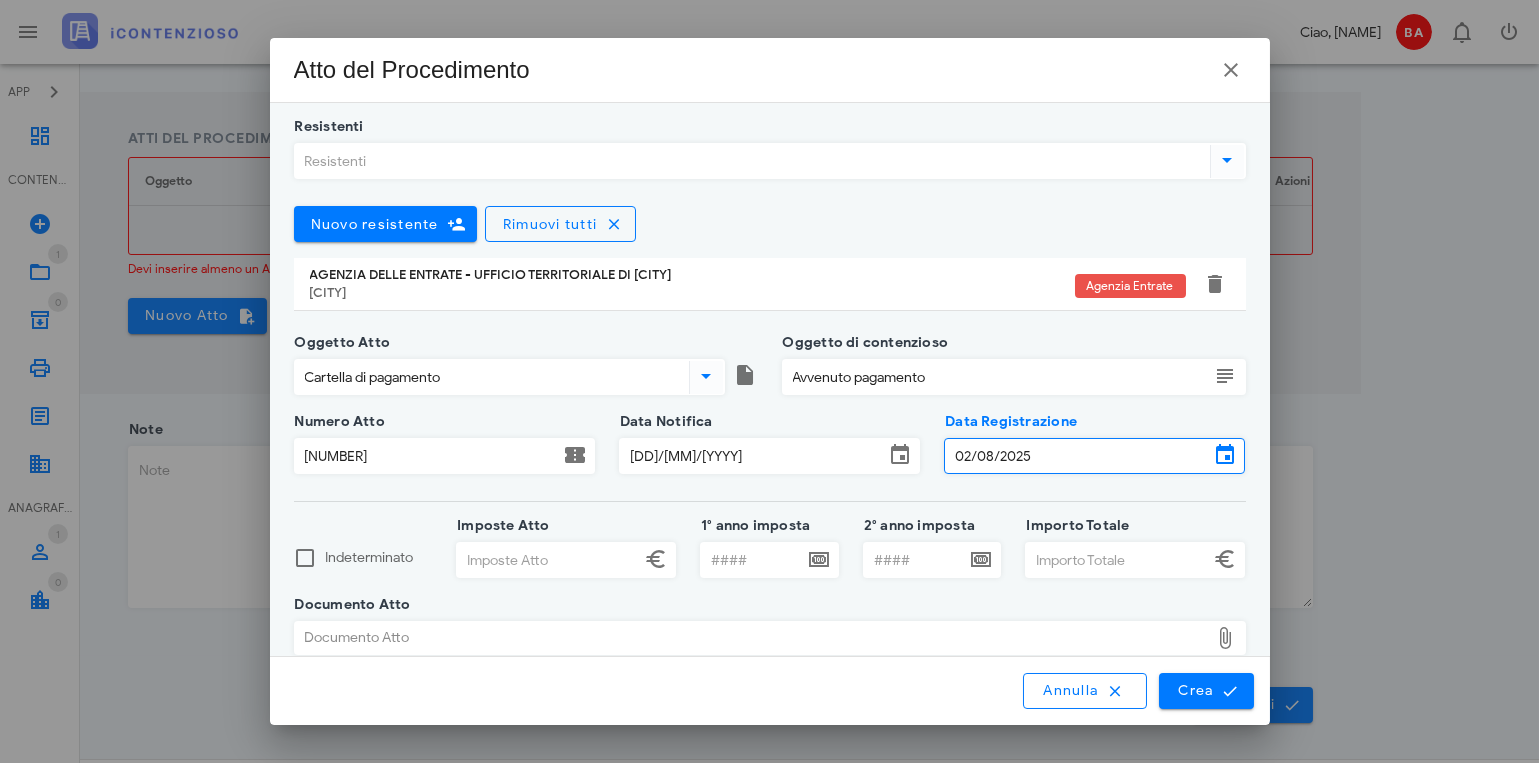click on "APP
Dashboard   CONTENZIOSO     Nuovo Contenzioso     1   In Lavorazione   1     0   Archivio   0     Stampe     Documenti     SIGIT   ANAGRAFICA     1   Ricorrenti   1     0   Resistenti   0           Ciao, [NAME]    BA   0       1/PR/[YEAR] Autotutela (Pre-contenzioso)  di [NAME] [NAME]  Istruttoria Aperta → Completare Istruttoria Assegnata a: BA Stampa Documenti Scadenze Archivia 1 Istruttoria 2 Autotutela 3 Decisione Ufficio Istruttoria Iter Autotutela Ricorrenti della pratica Nuovo ricorrente Rimuovi tutti [NAME] [CITY] Persona Fisica Chiudi Atti del Procedimento Oggetto Resistenti Descrizione Numero Anno Imposta Notifica Importo(€) Documento Azioni Non ci sono ancora Atti per questa Pratica; premi su "Nuovo Atto" per aggiungere un Atto. Devi inserire almeno un Atto  Nuovo Atto  Note  Prosegui      iContenzioso v.4.0.1
è un software concepito e sviluppato in Italia da  [NAME] [CITY] [CITY]" at bounding box center (769, 79) 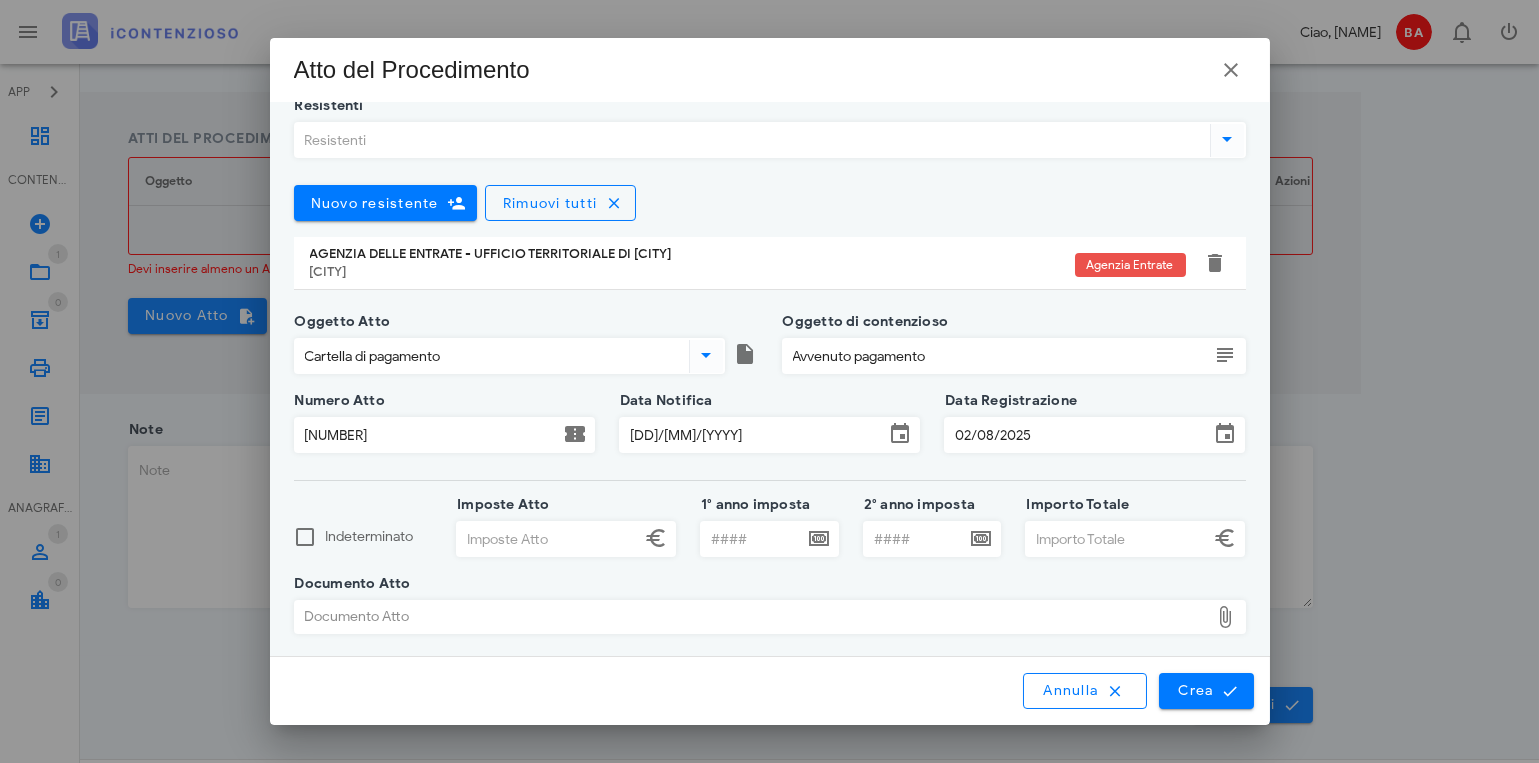 scroll, scrollTop: 23, scrollLeft: 0, axis: vertical 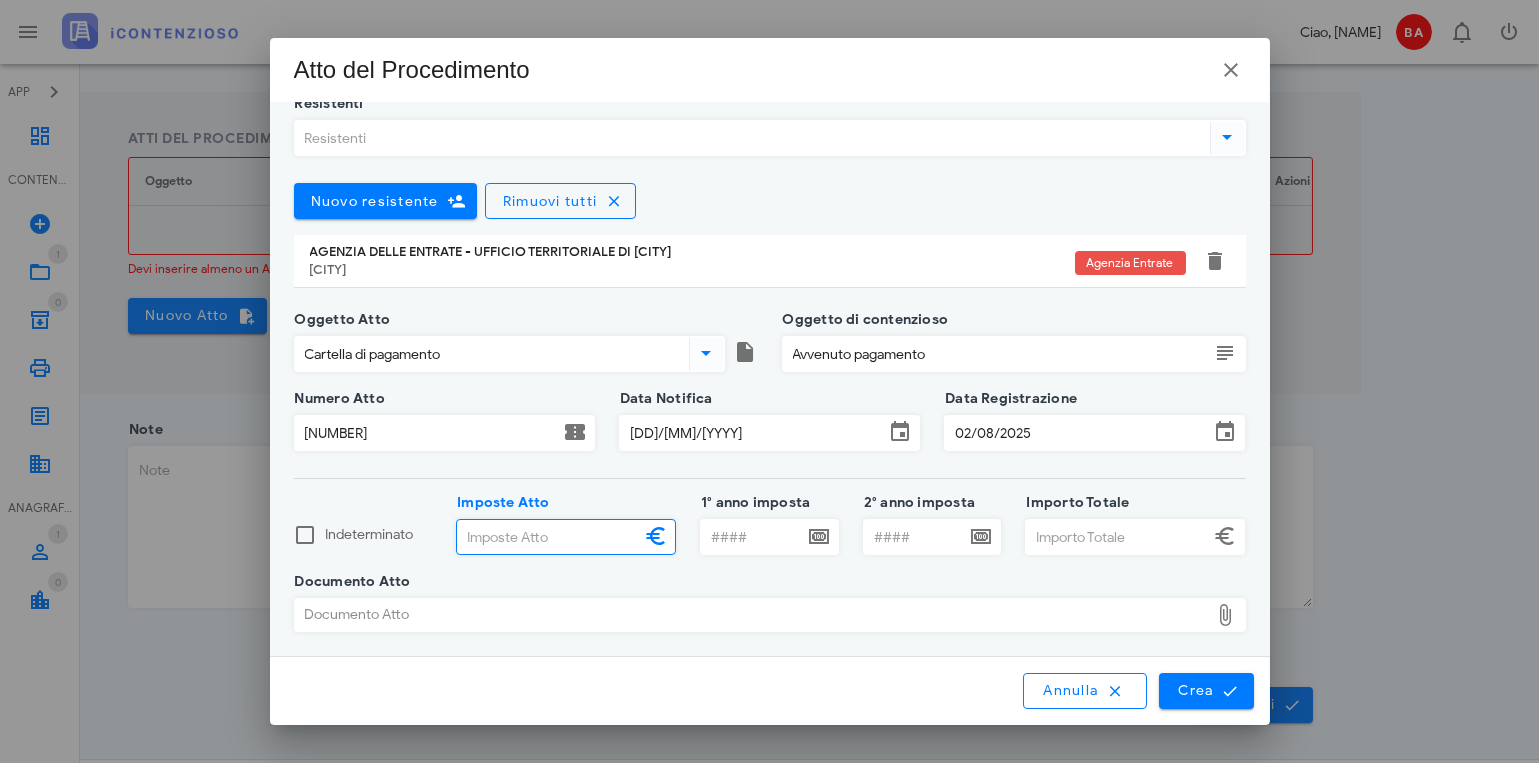 click on "Imposte Atto" at bounding box center [548, 537] 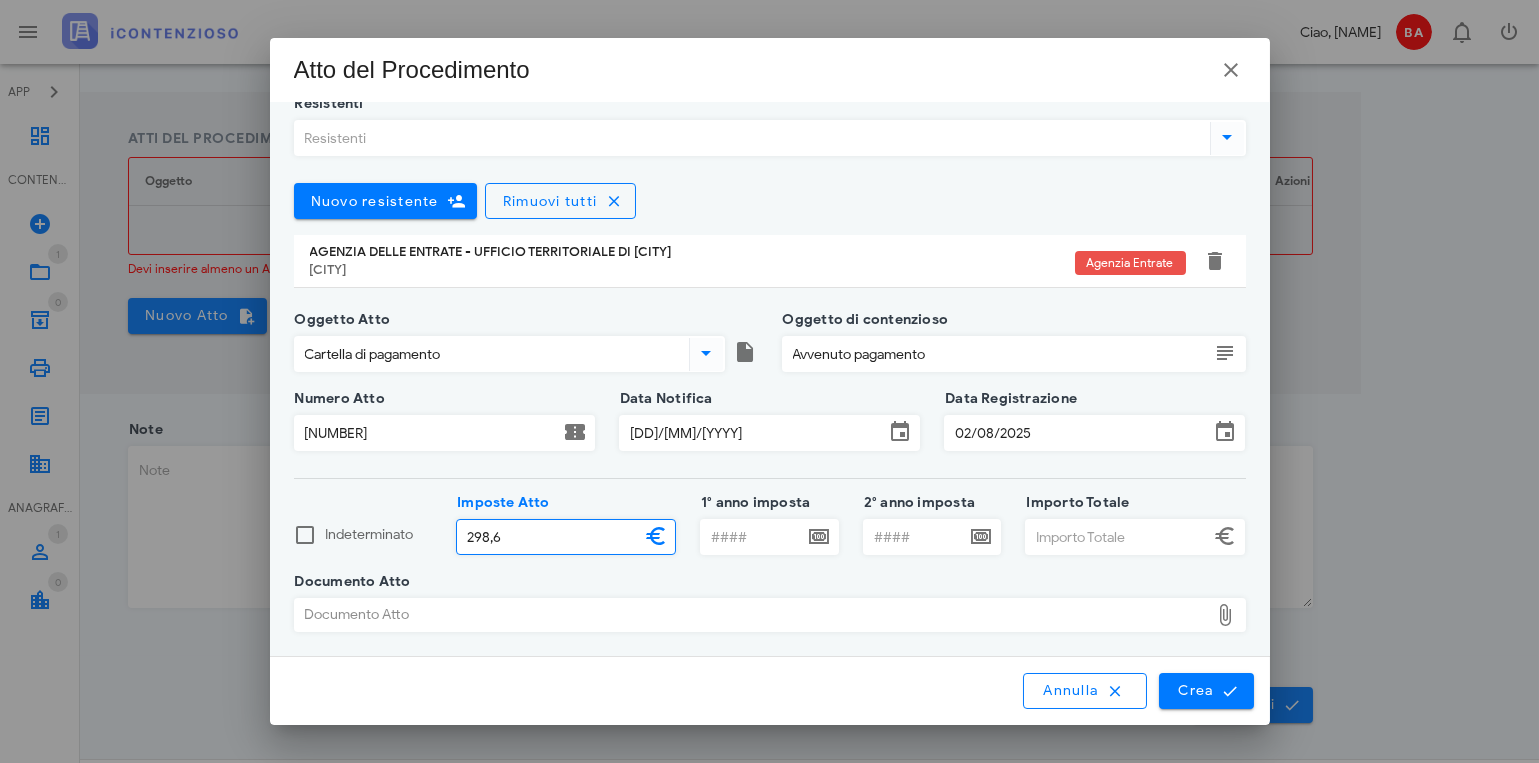 type on "298,60" 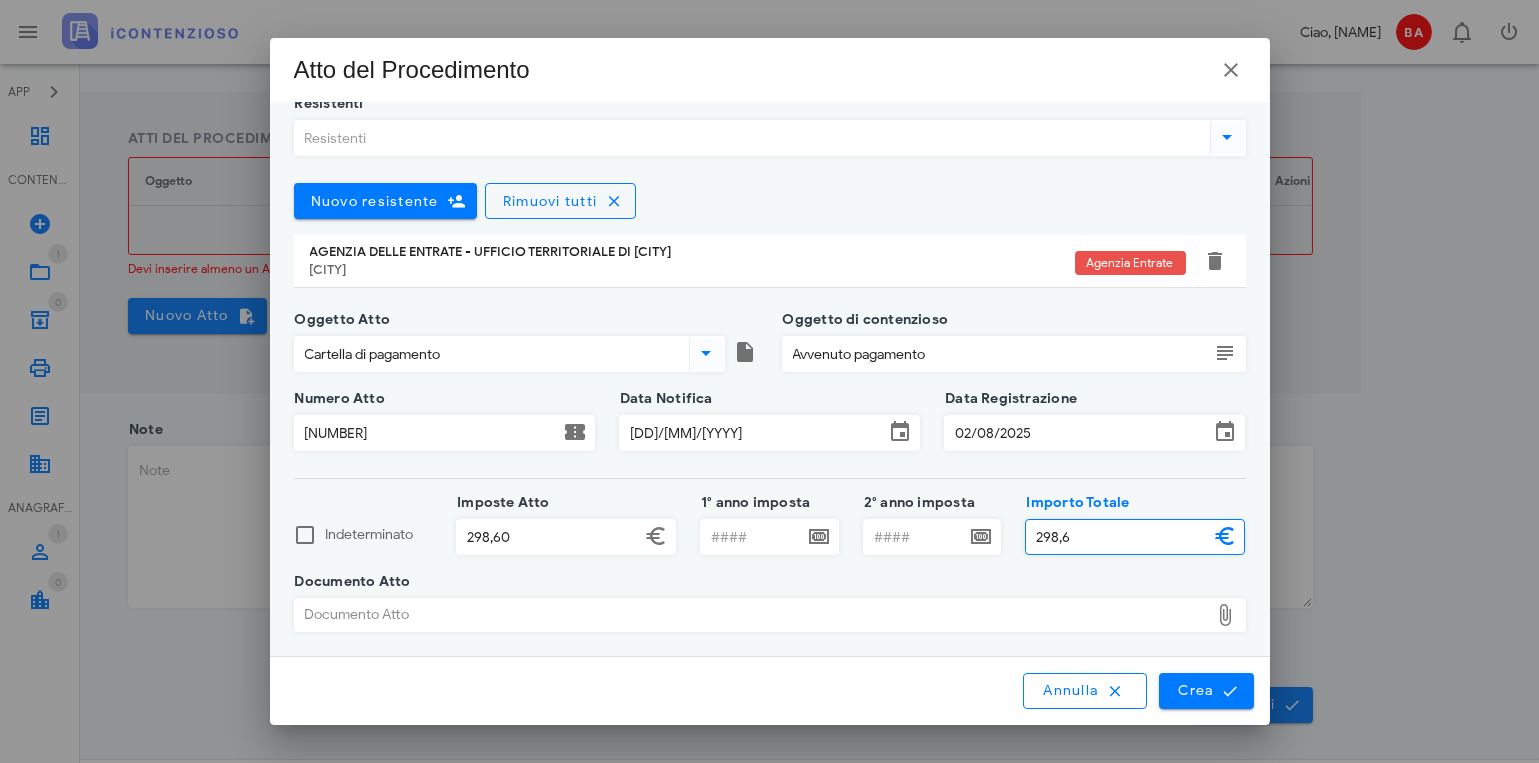 type on "298,60" 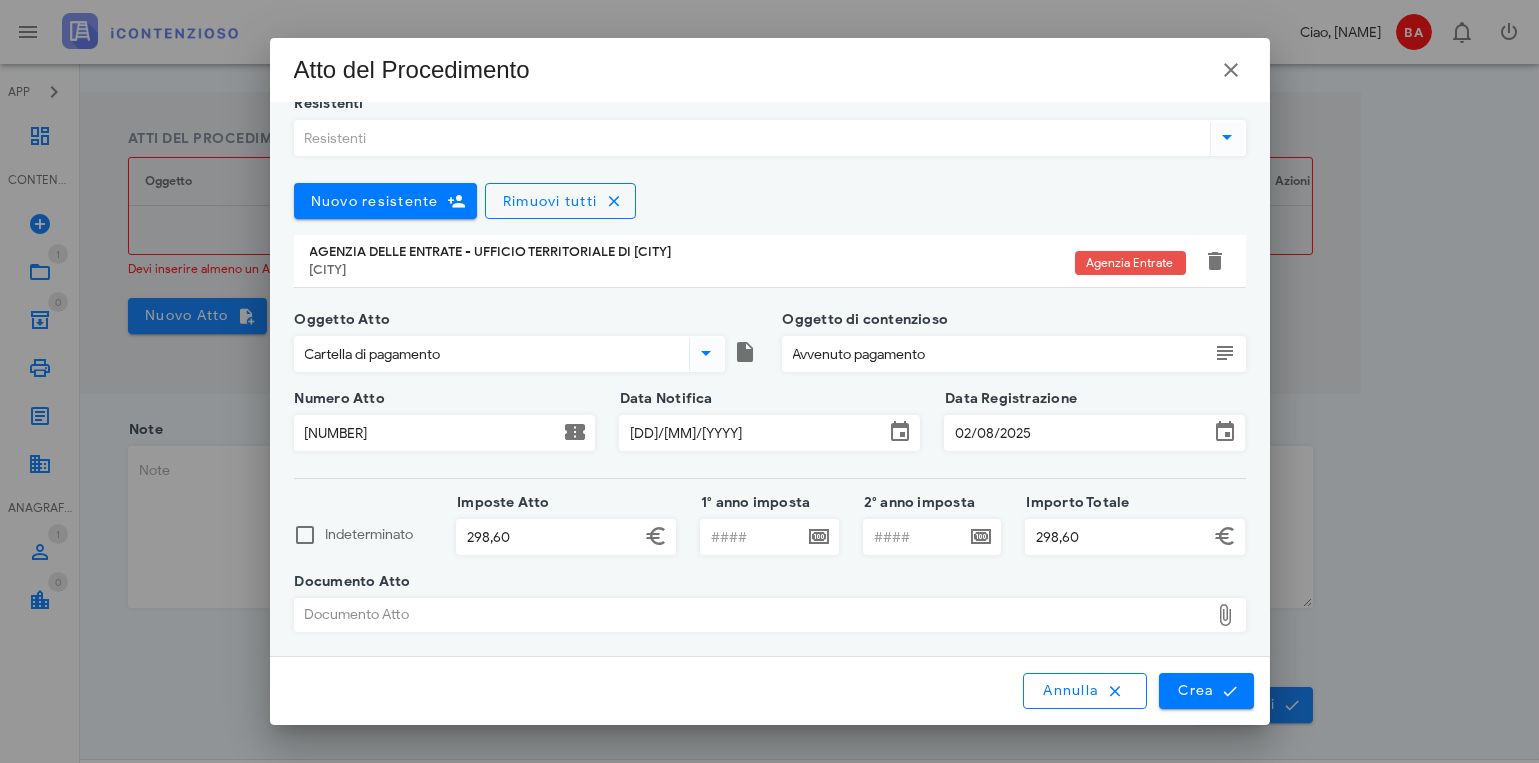 click on "Resistenti Nuovo resistente Rimuovi tutti AGENZIA DELLE ENTRATE - UFFICIO TERRITORIALE DI [CITY] [CITY] Agenzia Entrate Elemento/i aggiunti con successo, salva il modulo corrente per rendere effettiva la modifica Chiudi Oggetto Atto Cartella di pagamento Oggetto di contenzioso Avvenuto pagamento Numero Atto [NUMBER]-[NUMBER]-[NUMBER]-[NUMBER]-[NUMBER] Data Notifica 15/07/2025 Data Registrazione 02/08/2025 Indeterminato Imposte Atto 298,60 1° anno imposta 2° anno imposta Importo Totale 298,60 Documento Atto Documento Atto Chiudi" at bounding box center (770, 381) 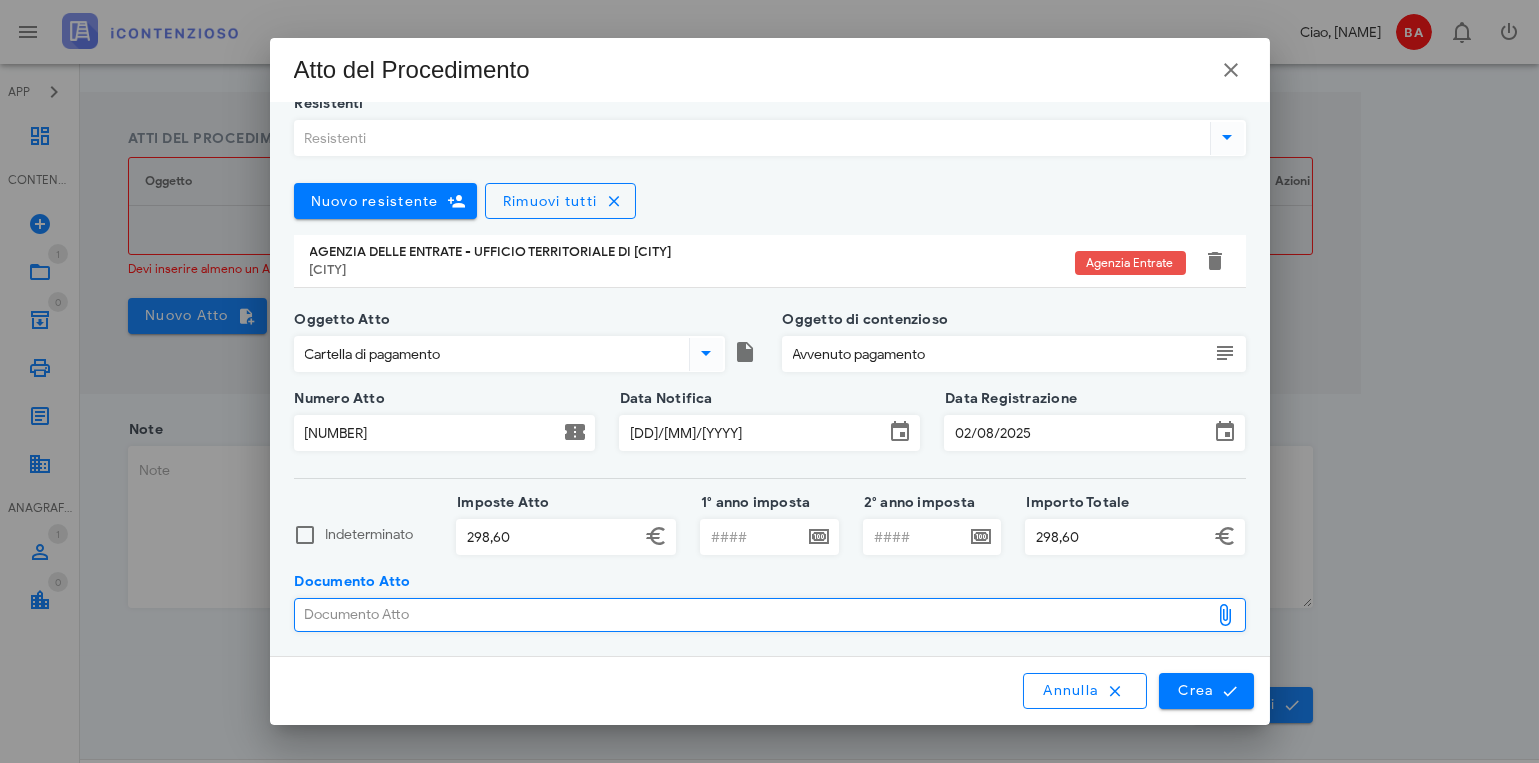 click at bounding box center (1226, 615) 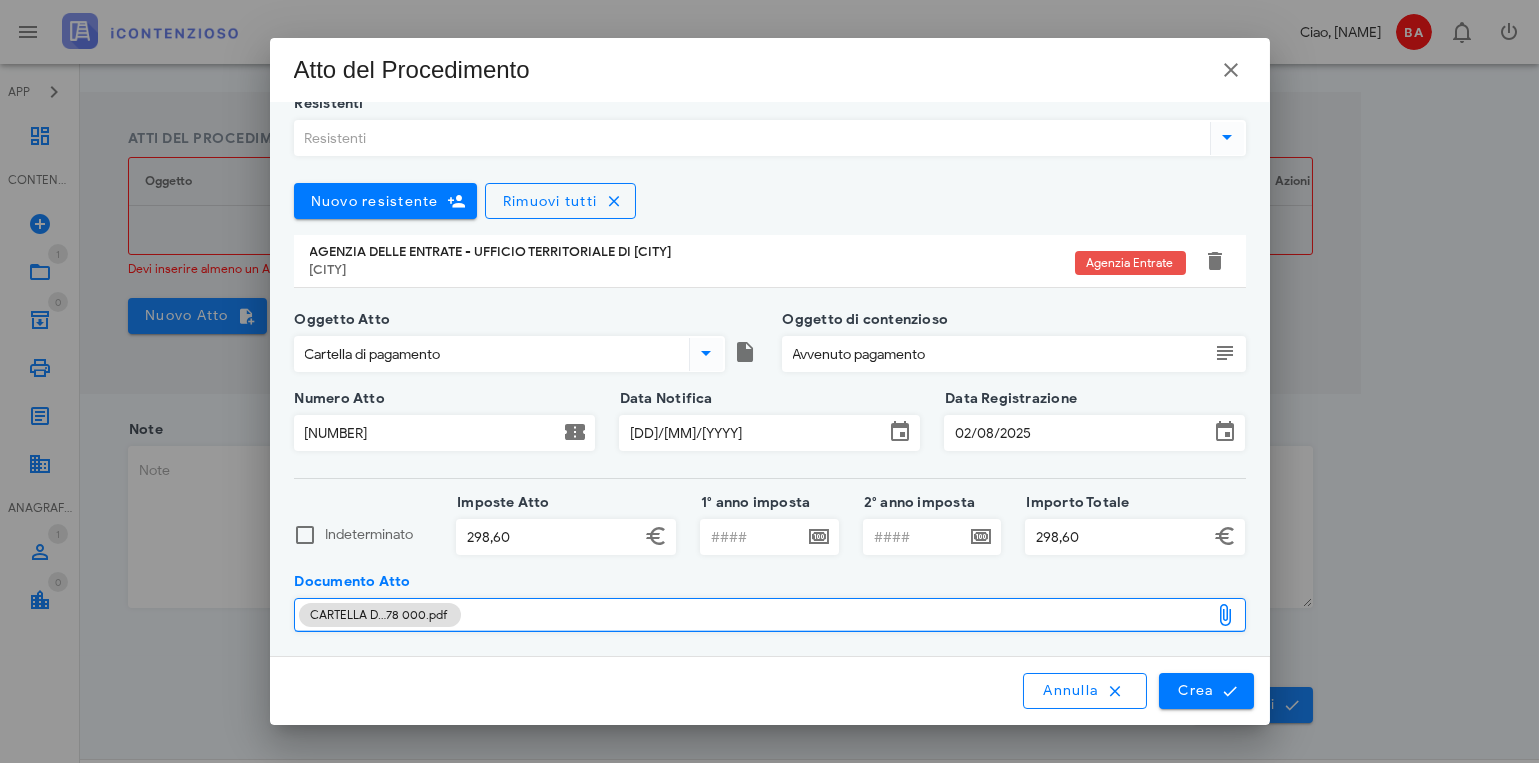 type 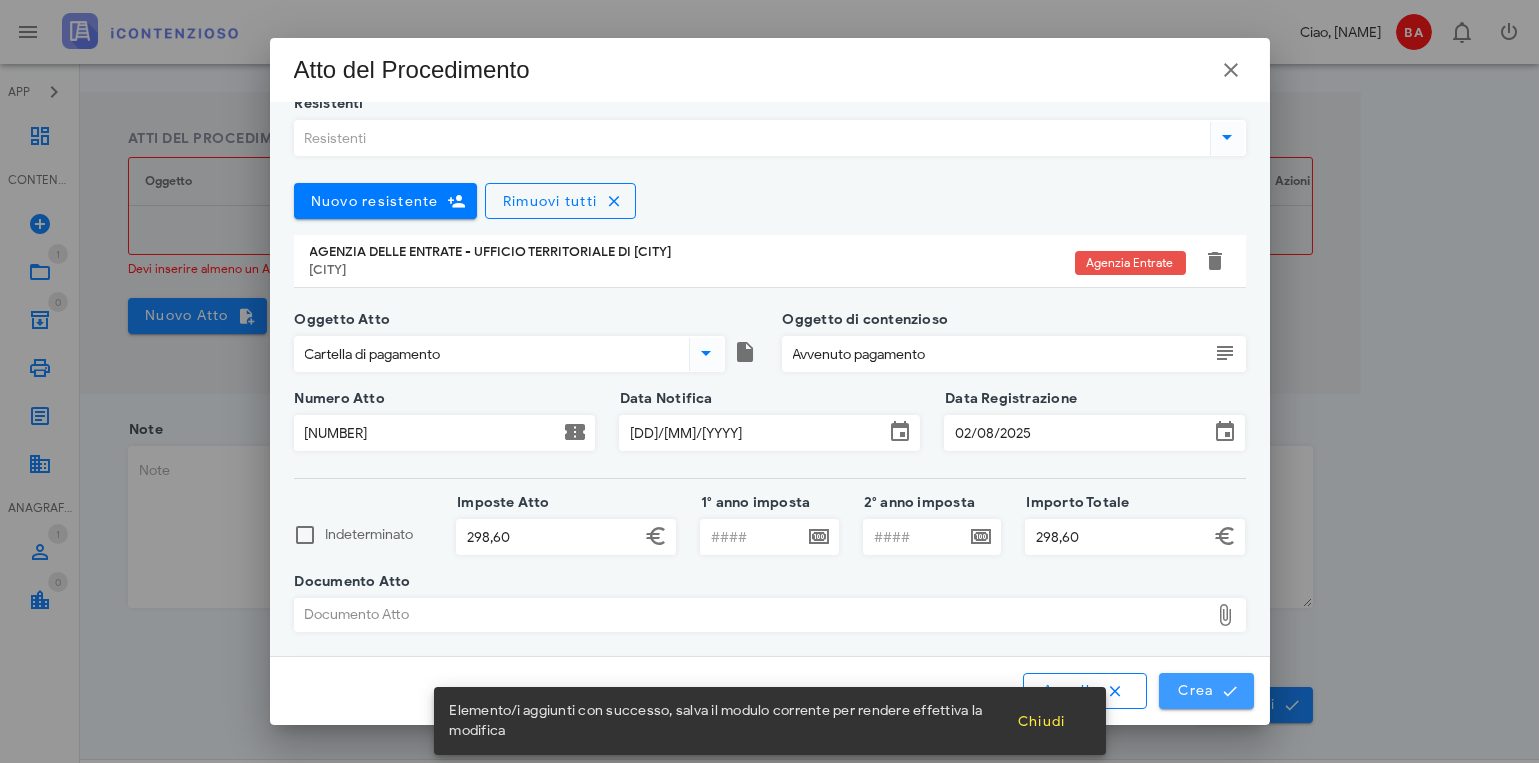 click on "Crea" at bounding box center (1206, 691) 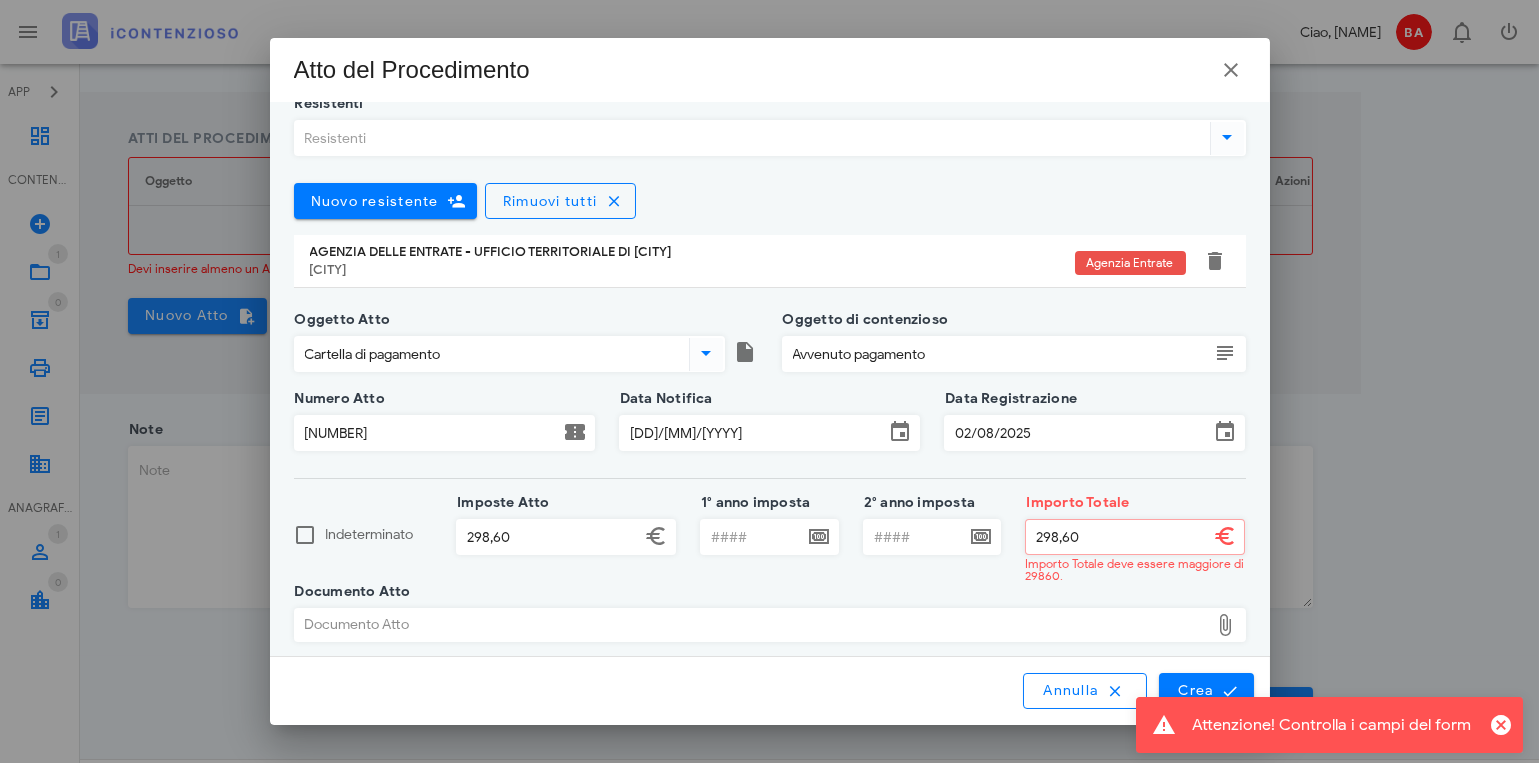 type on "298.6" 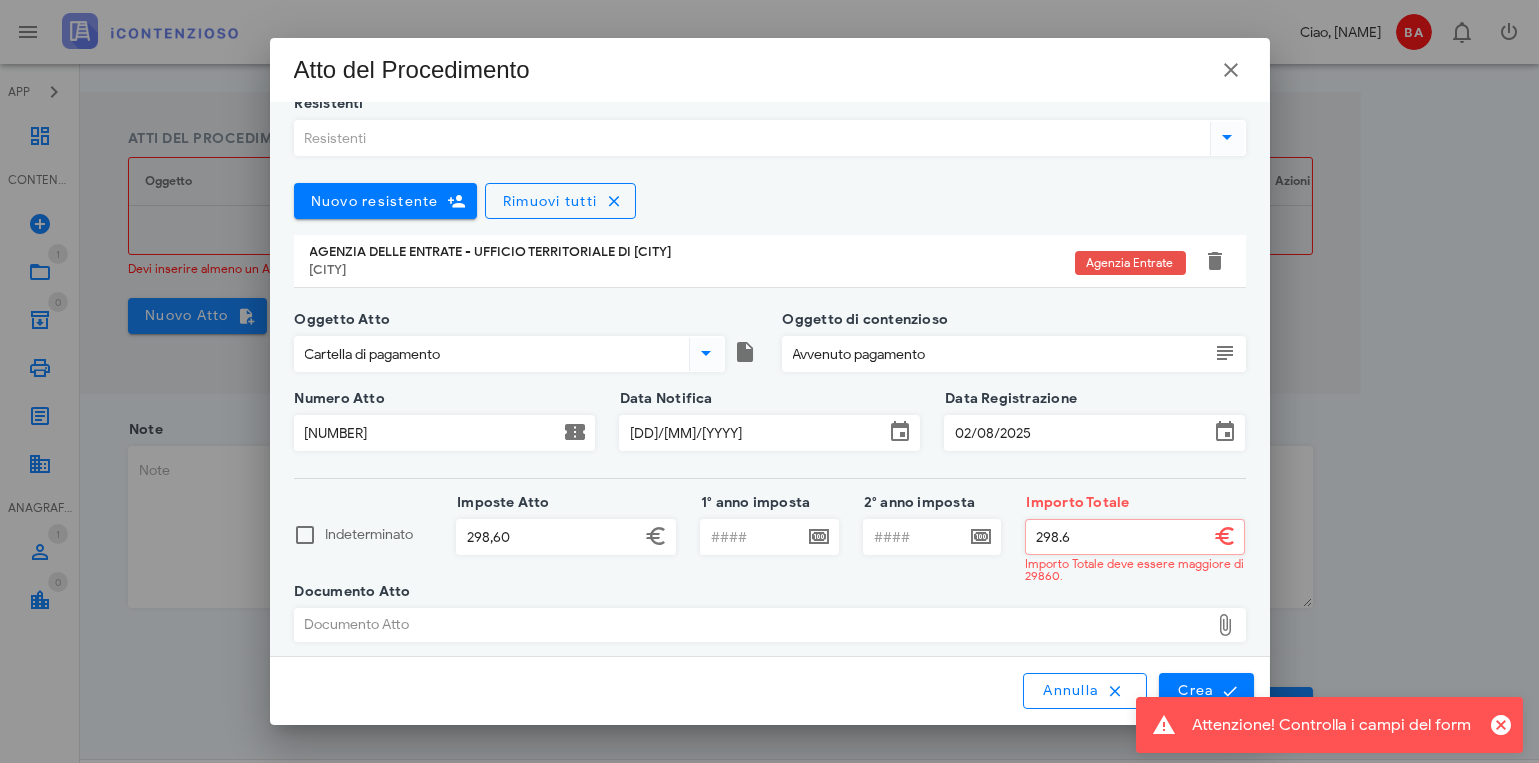 click on "298.6" at bounding box center (1117, 537) 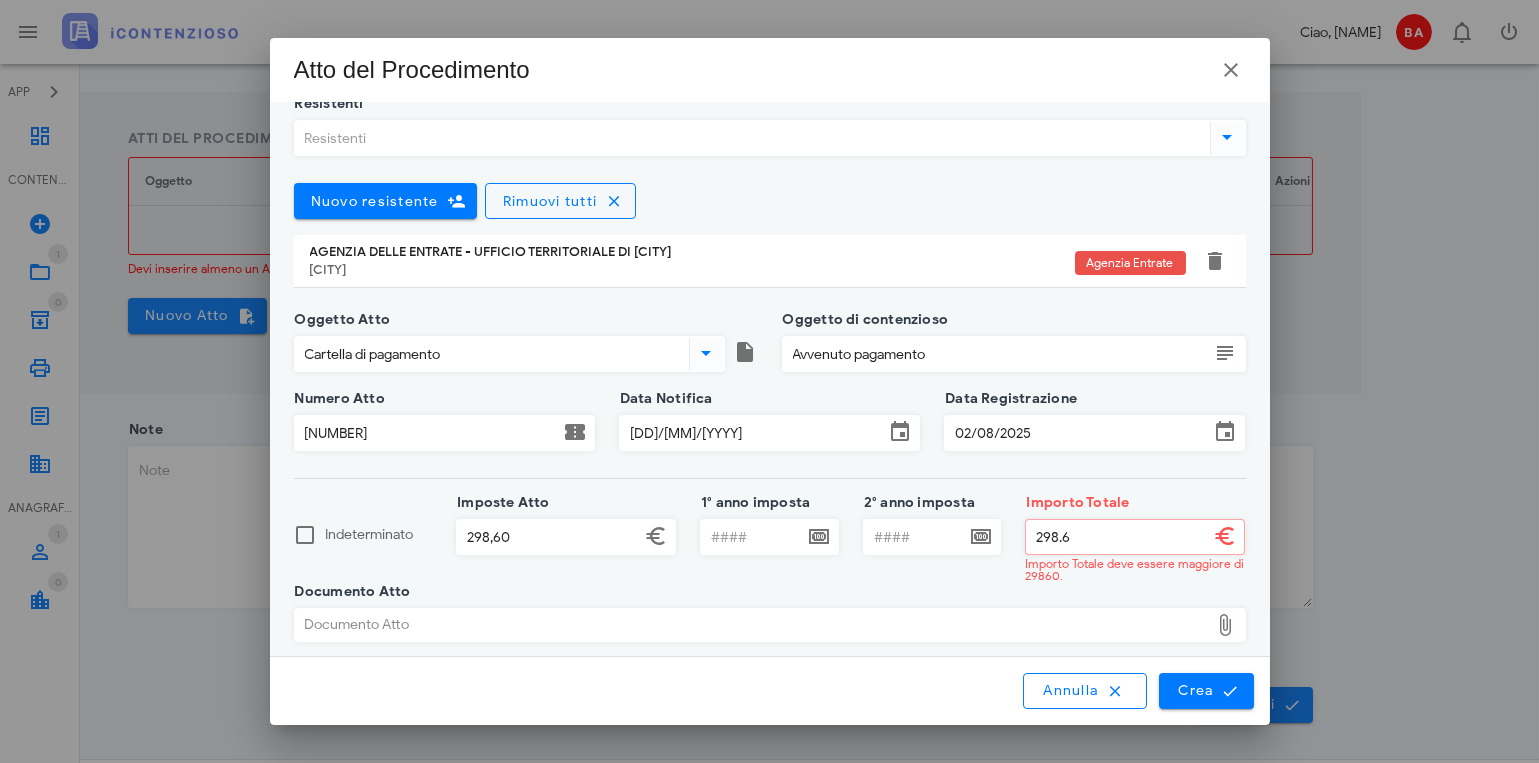 type on "298.6" 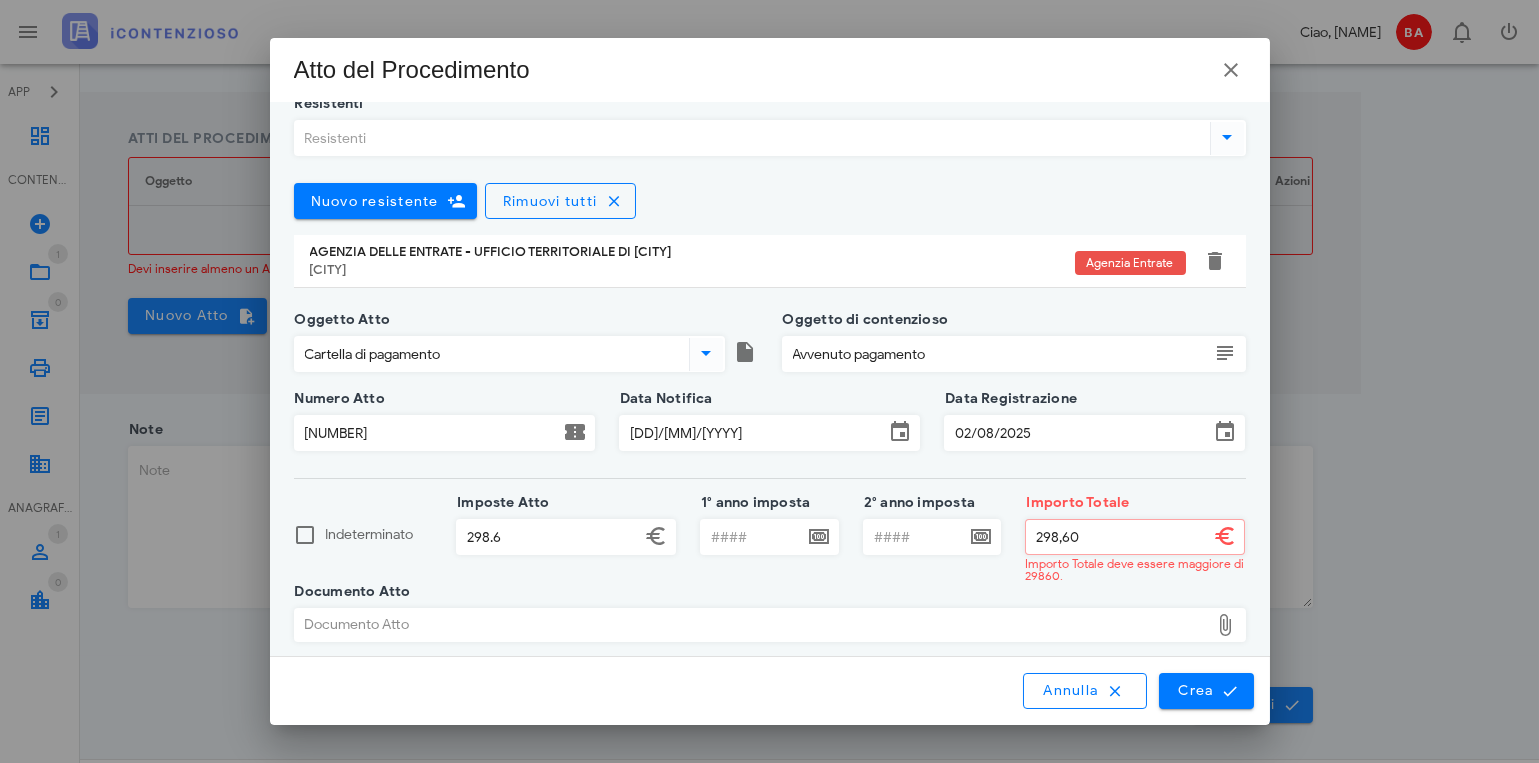 click on "298.6" at bounding box center (548, 537) 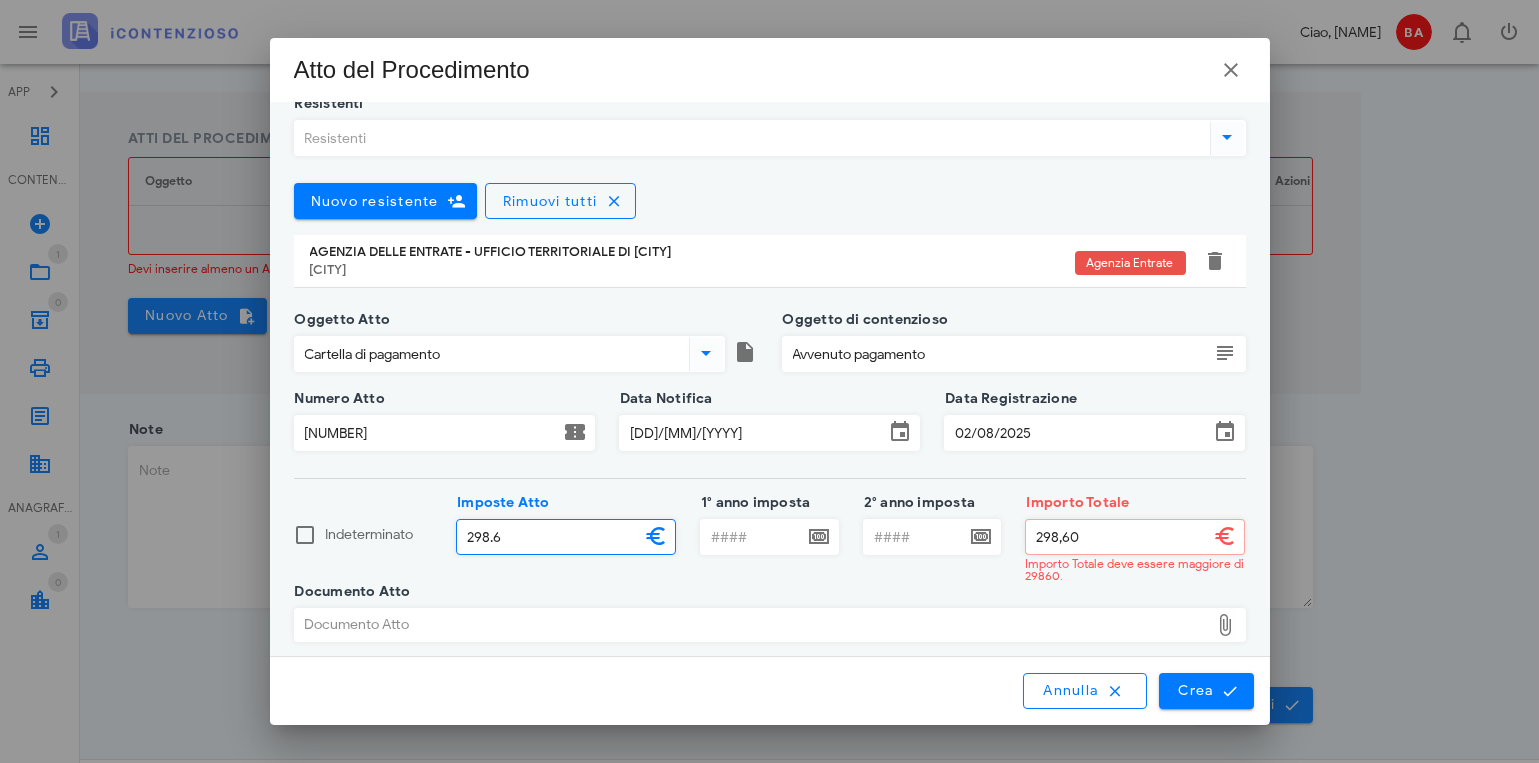 click on "298.6" at bounding box center (548, 537) 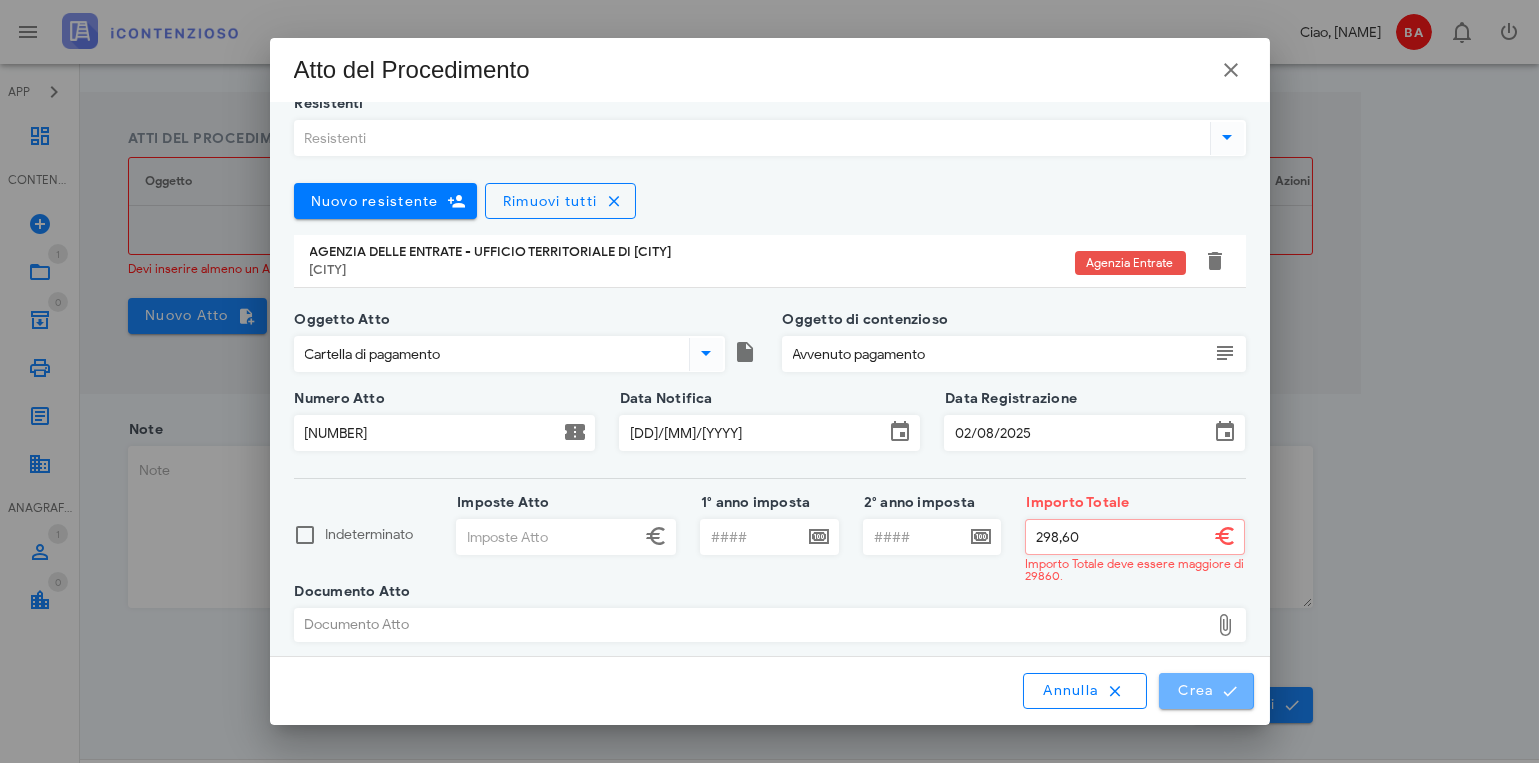 click on "Crea" at bounding box center [1206, 691] 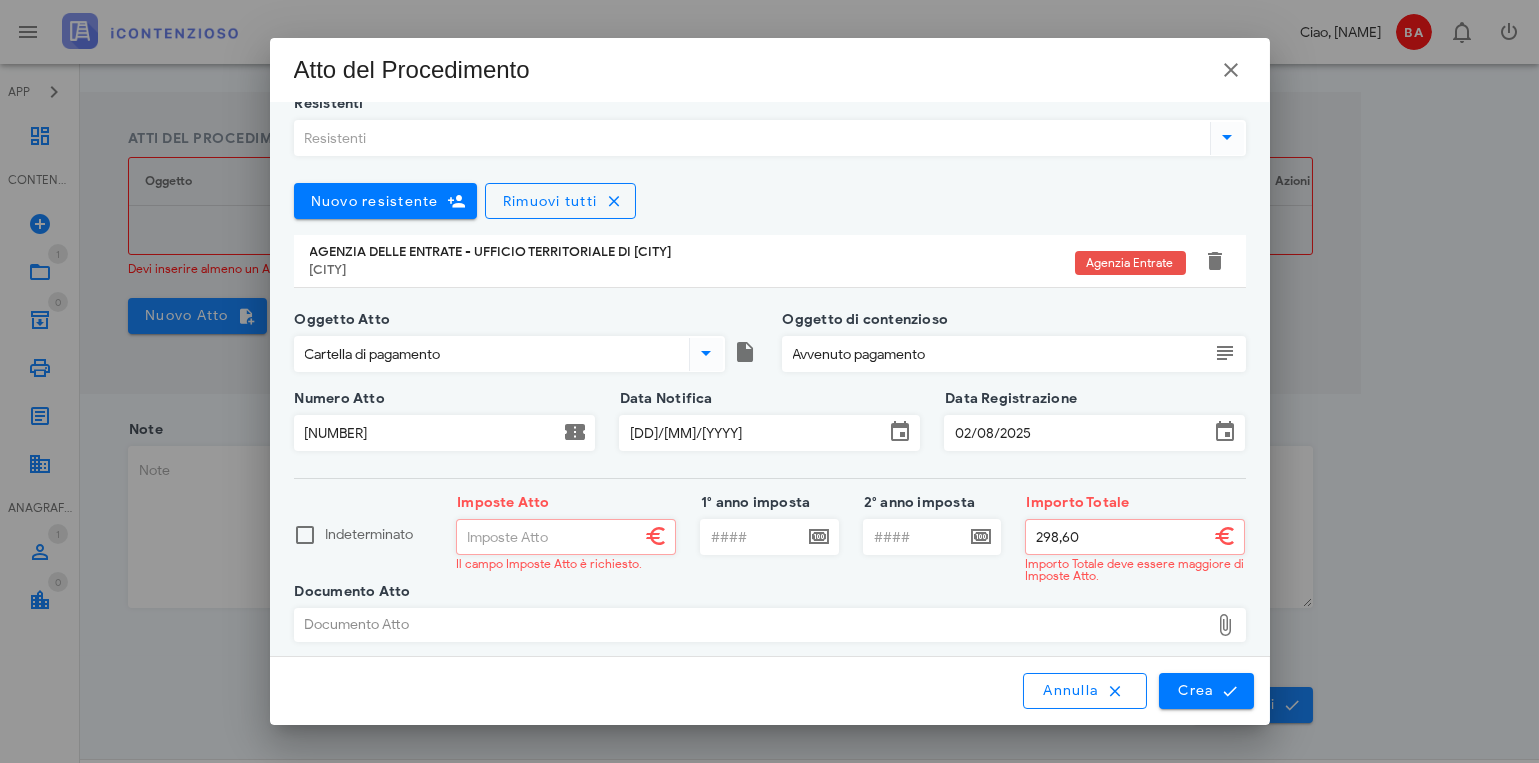 click on "Imposte Atto" at bounding box center [548, 537] 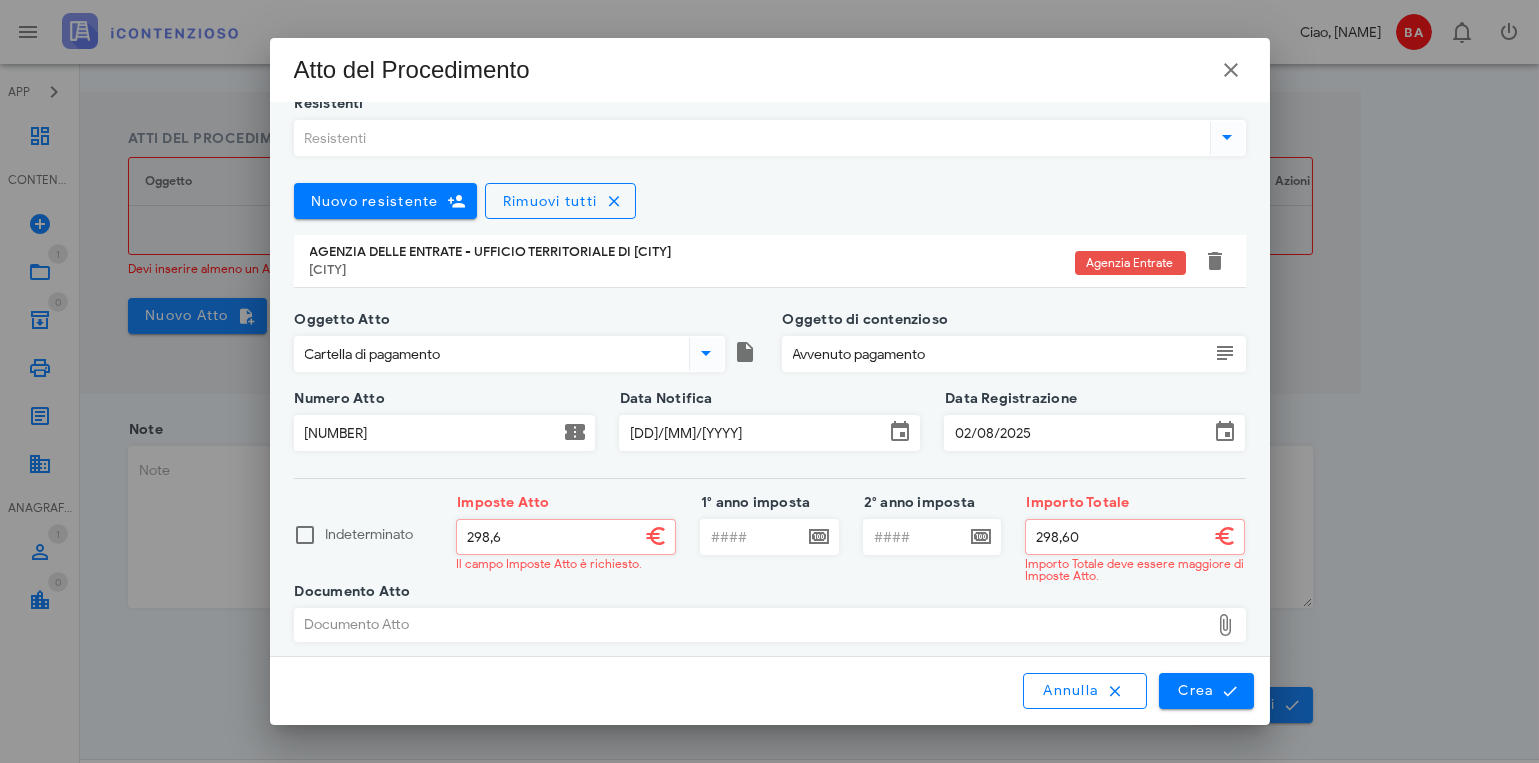 type on "298,60" 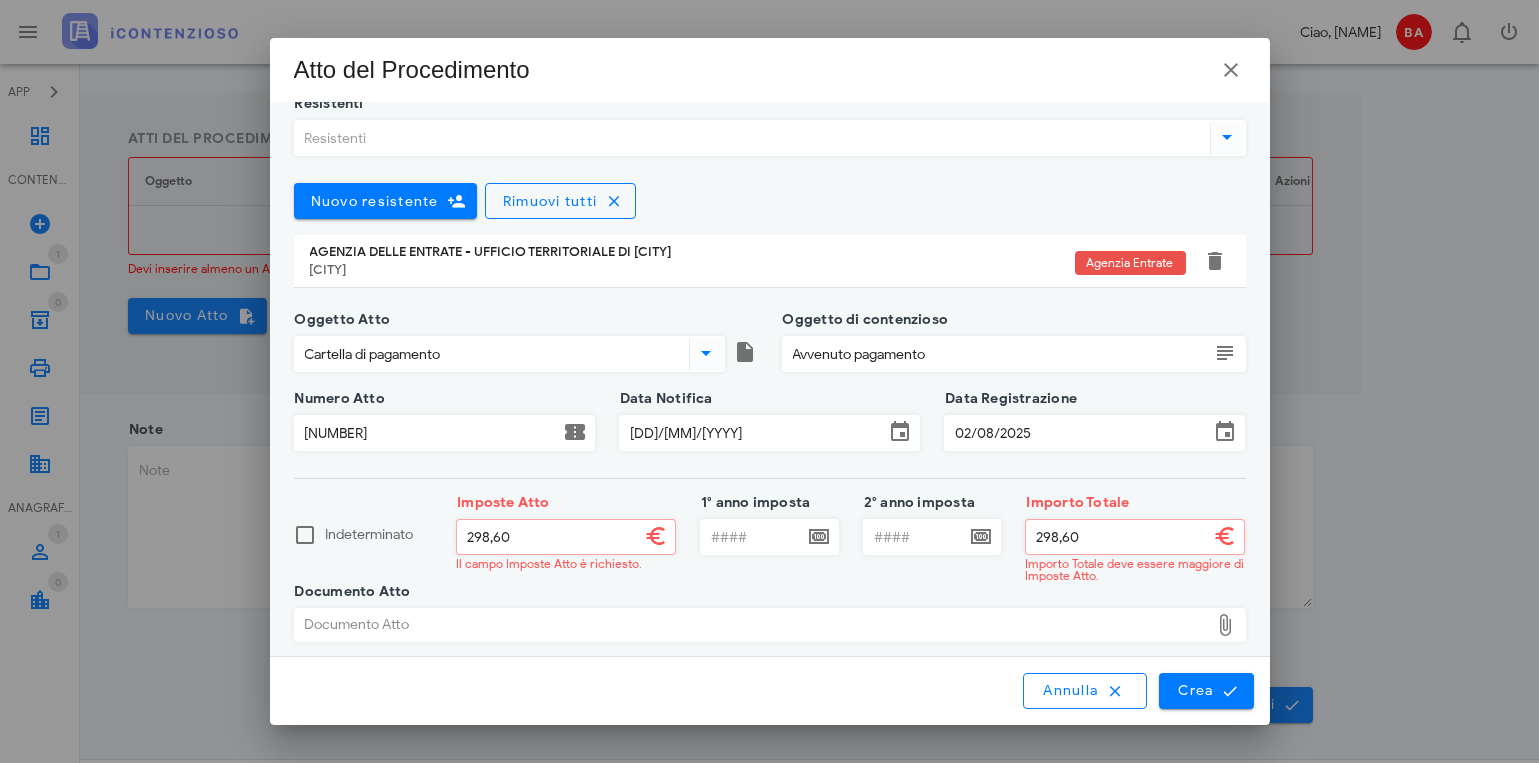click on "Indeterminato" at bounding box center (379, 535) 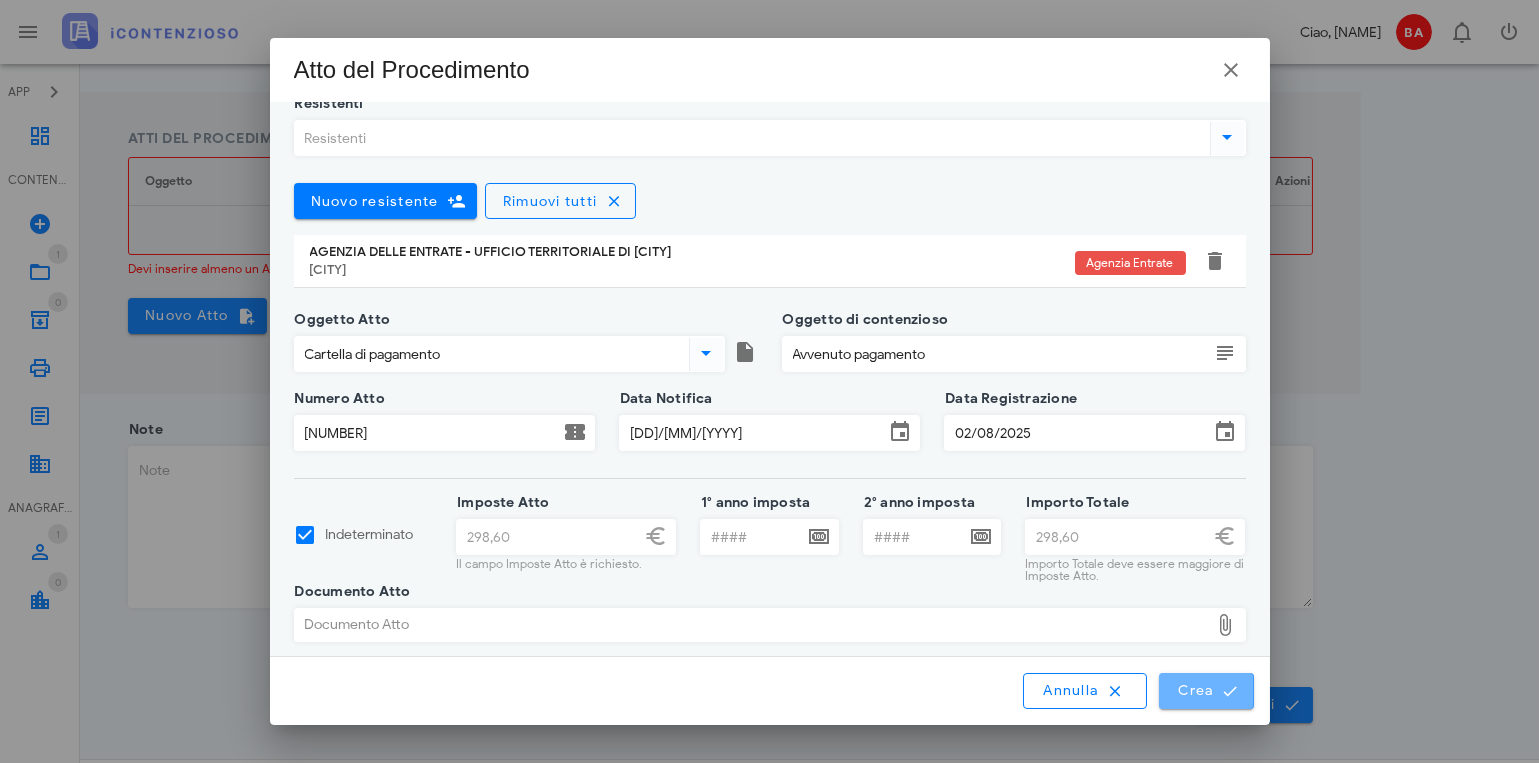 click on "Crea" at bounding box center (1206, 691) 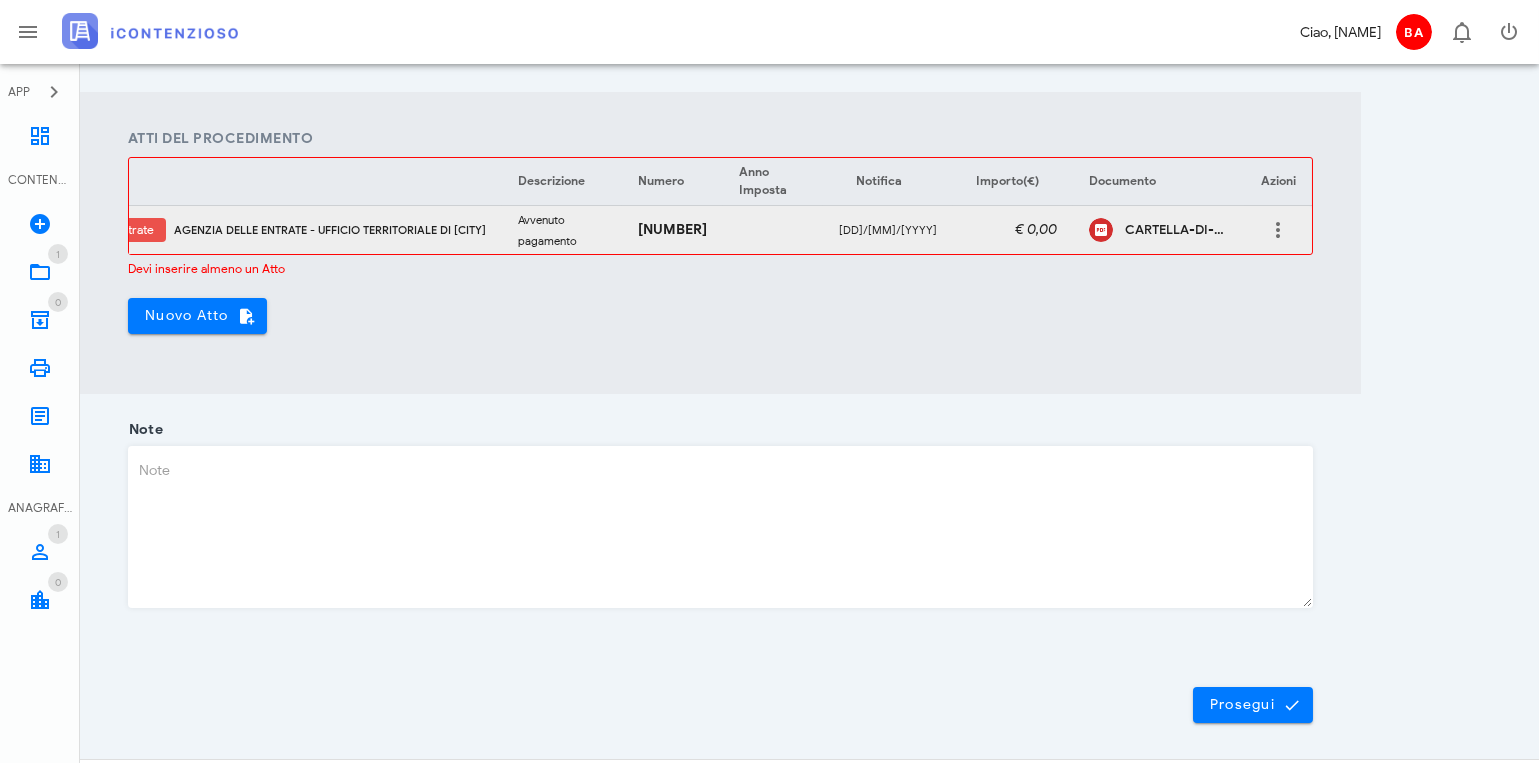 scroll, scrollTop: 0, scrollLeft: 313, axis: horizontal 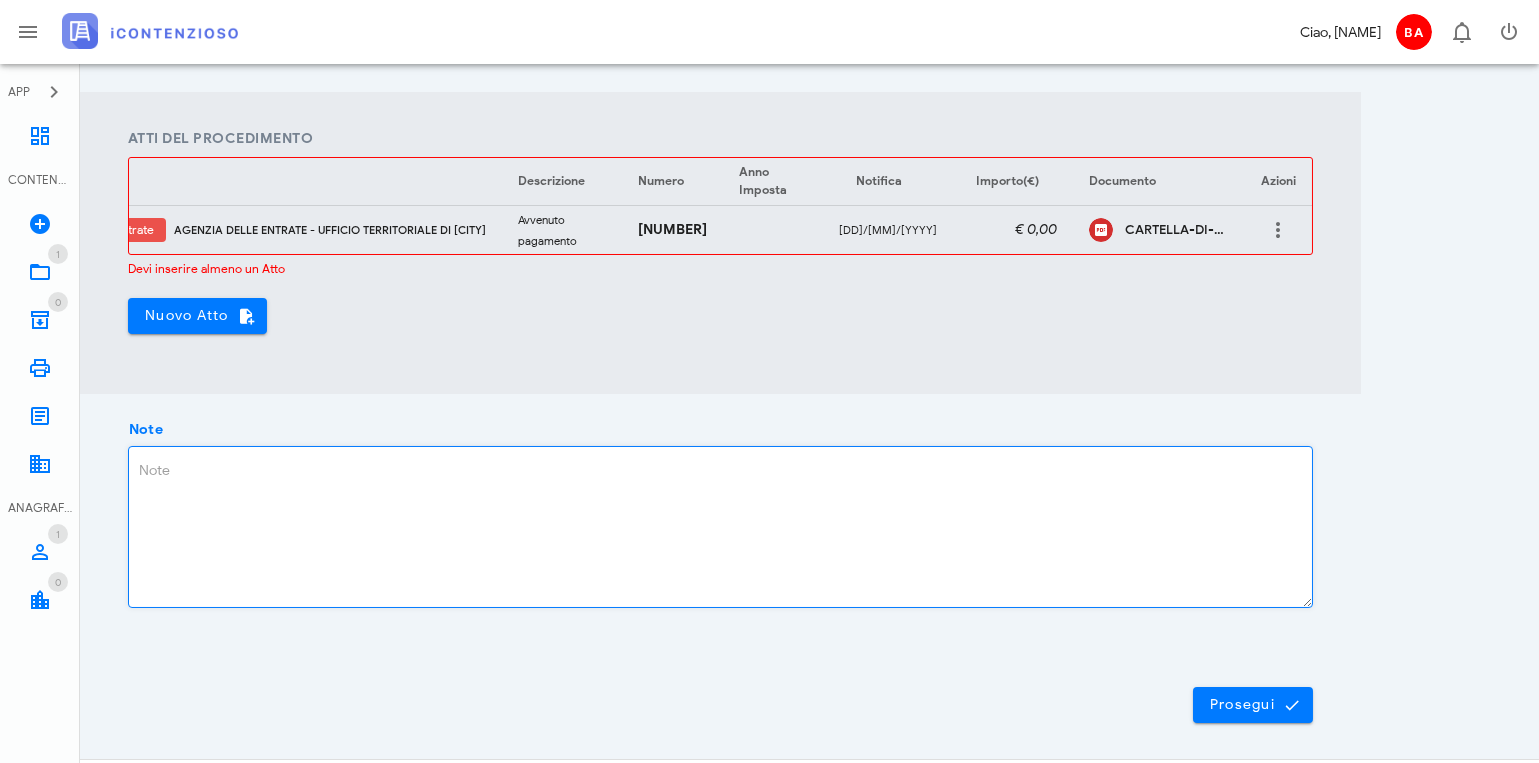 click on "Note" at bounding box center (720, 527) 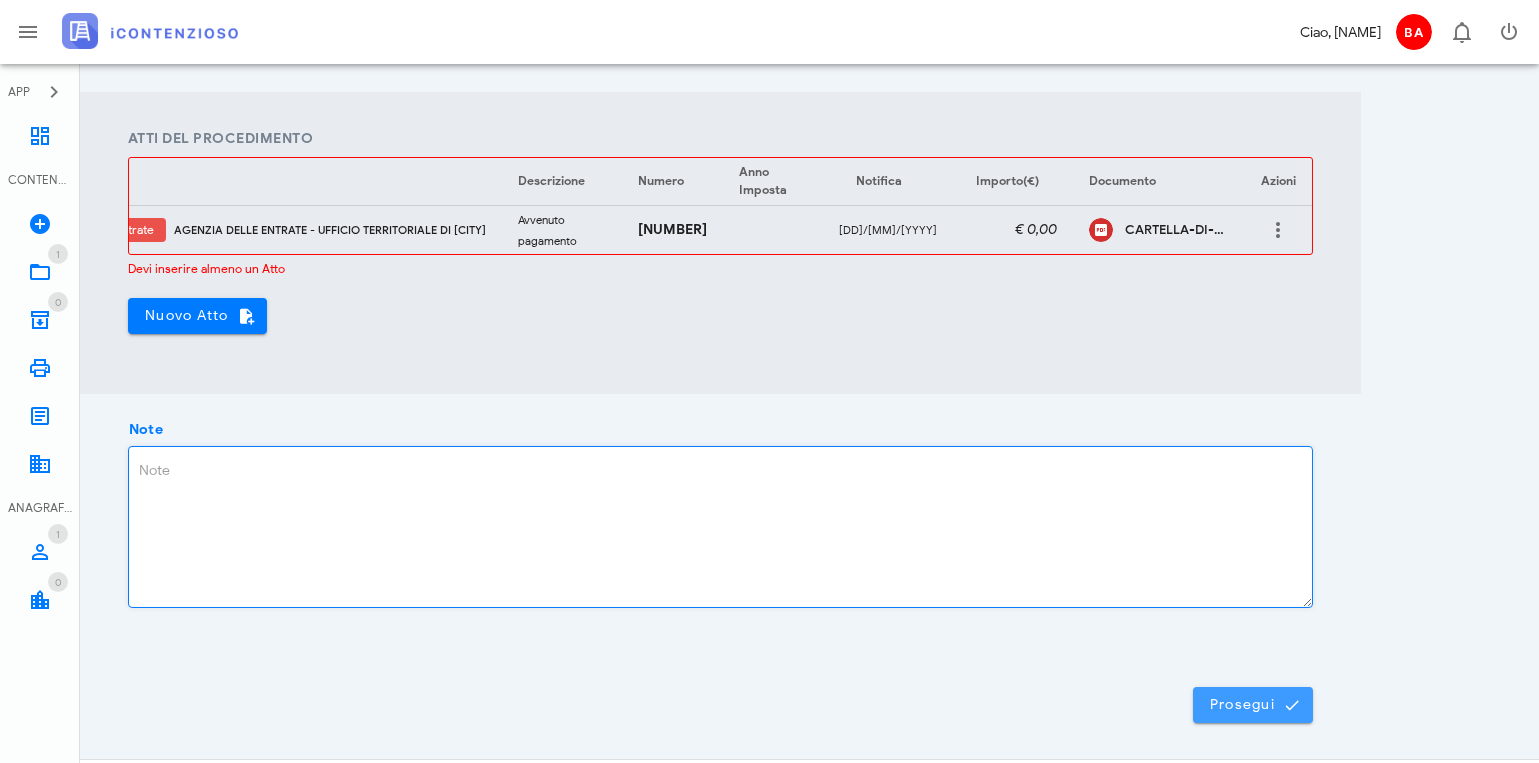 click at bounding box center (1292, 705) 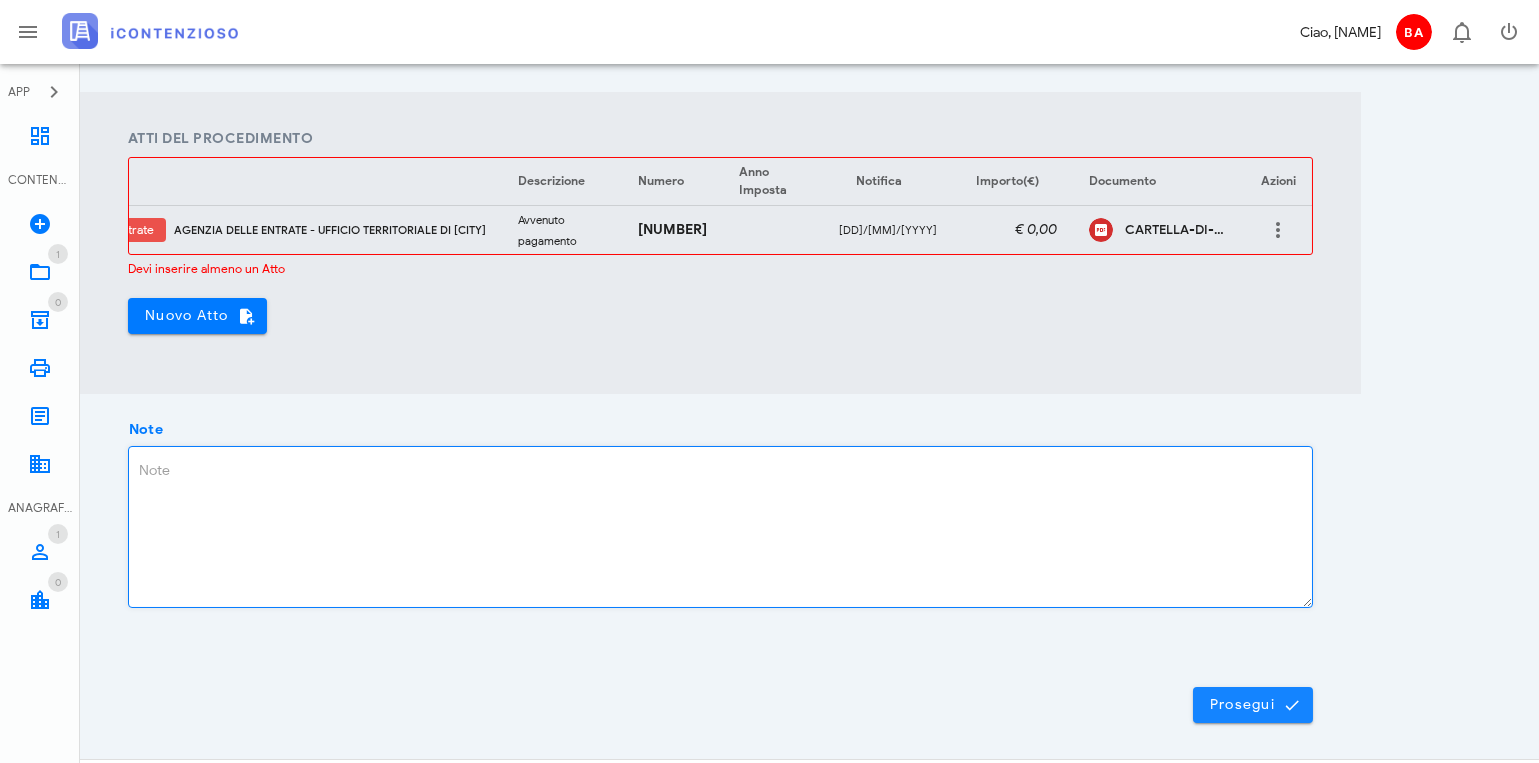 scroll, scrollTop: 0, scrollLeft: 311, axis: horizontal 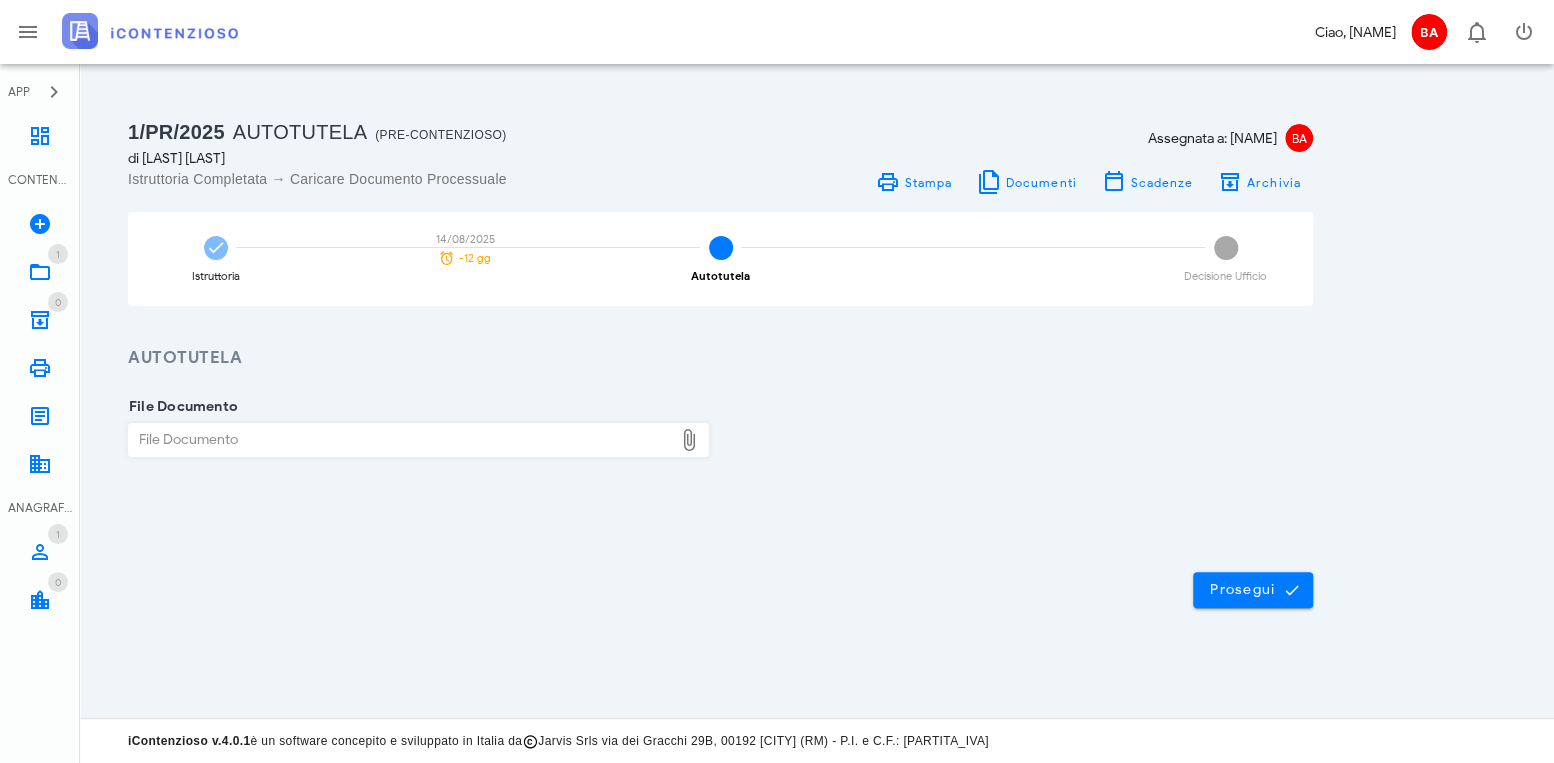 click on "File Documento" at bounding box center [401, 440] 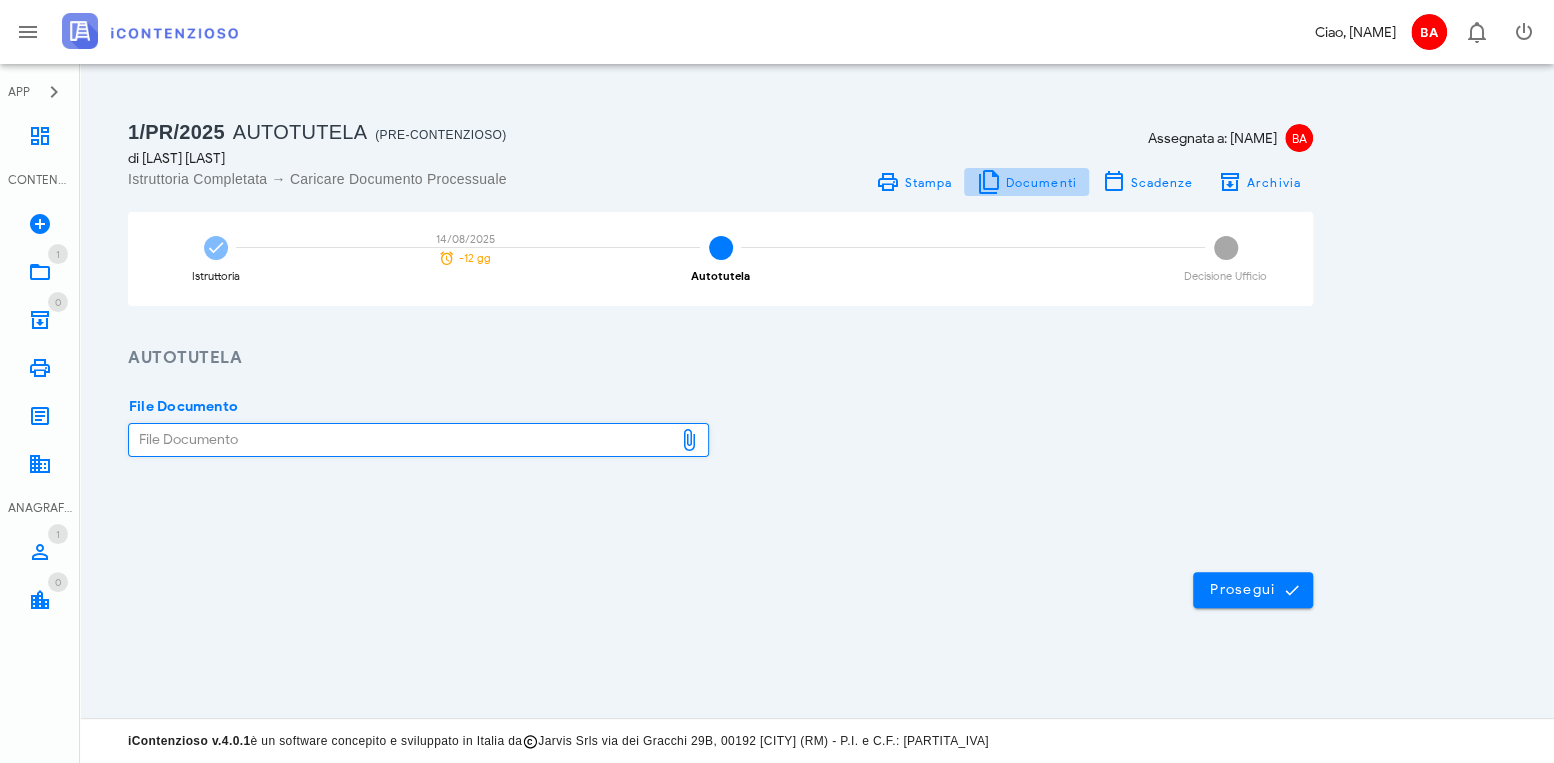 click on "Documenti" at bounding box center [1027, 182] 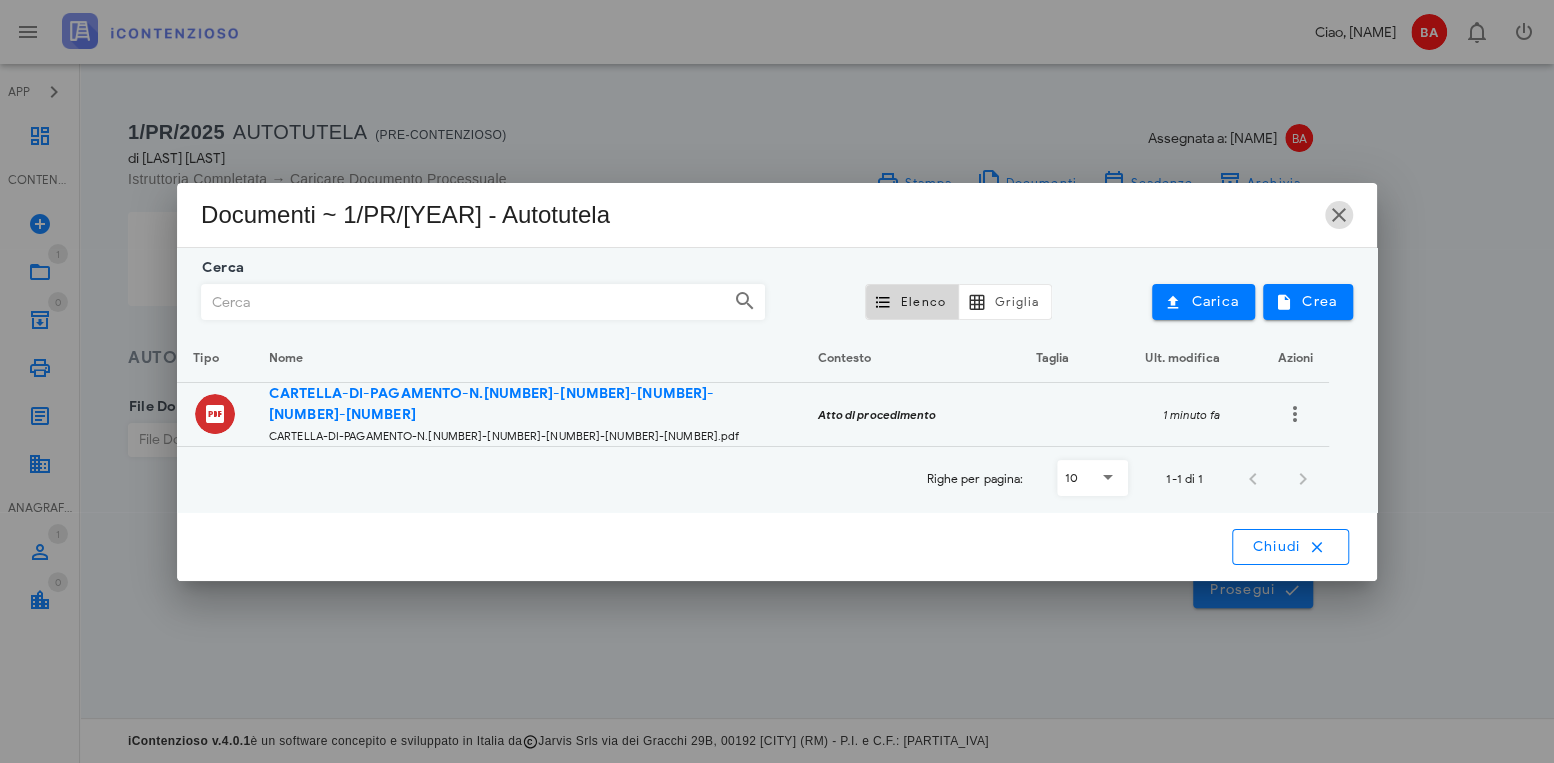 click at bounding box center (1339, 215) 